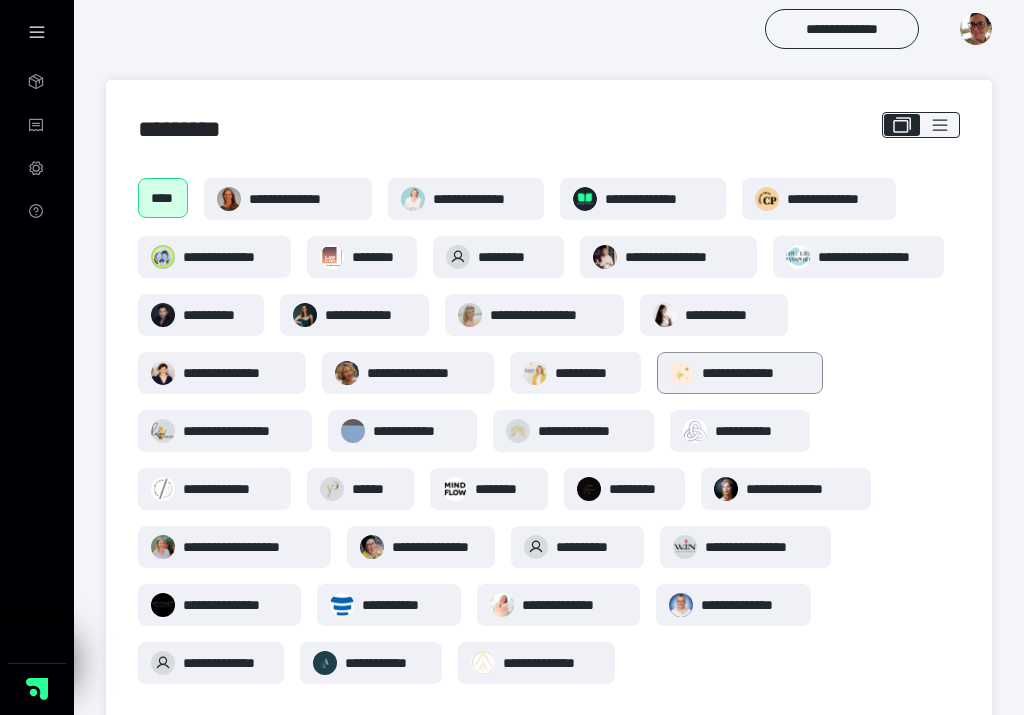 scroll, scrollTop: 0, scrollLeft: 0, axis: both 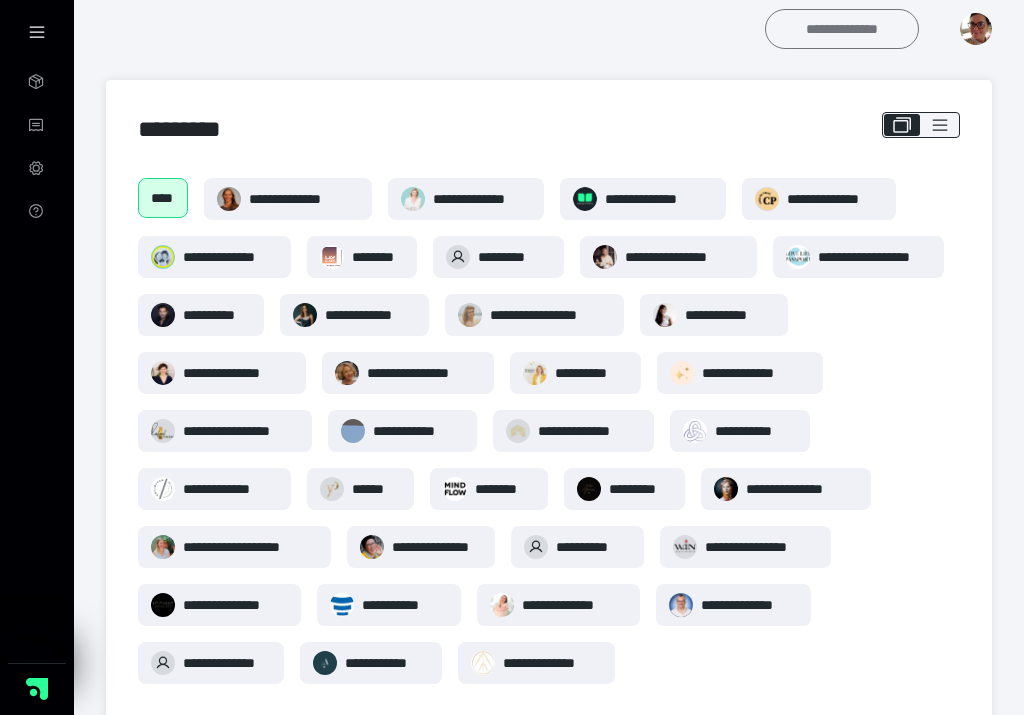 click on "**********" at bounding box center [842, 29] 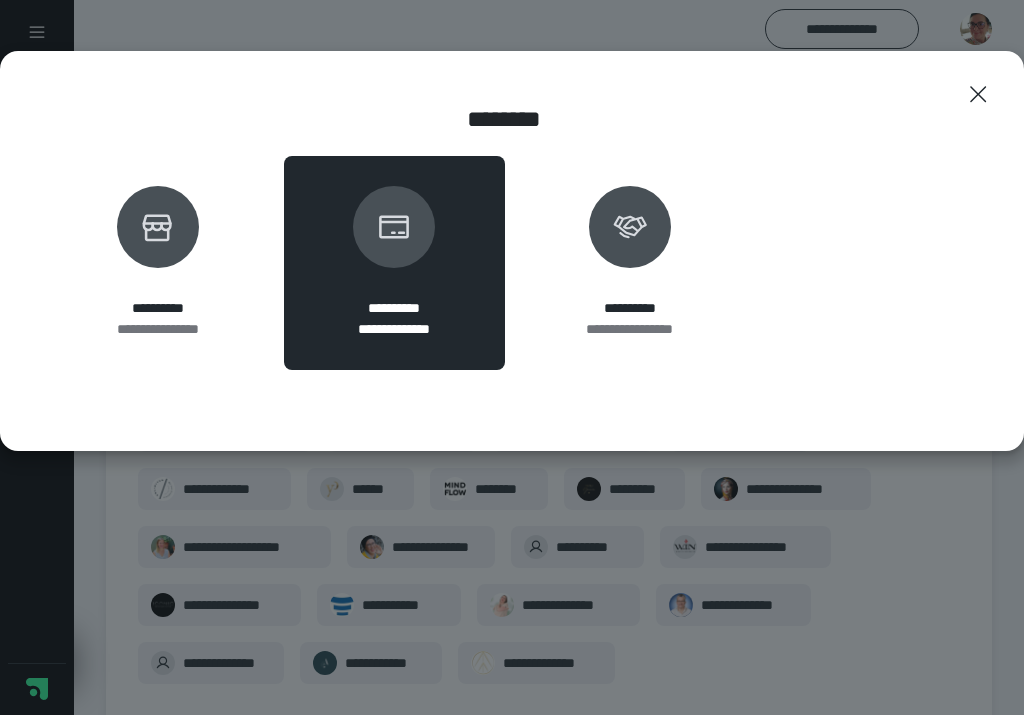 click on "**********" at bounding box center [394, 263] 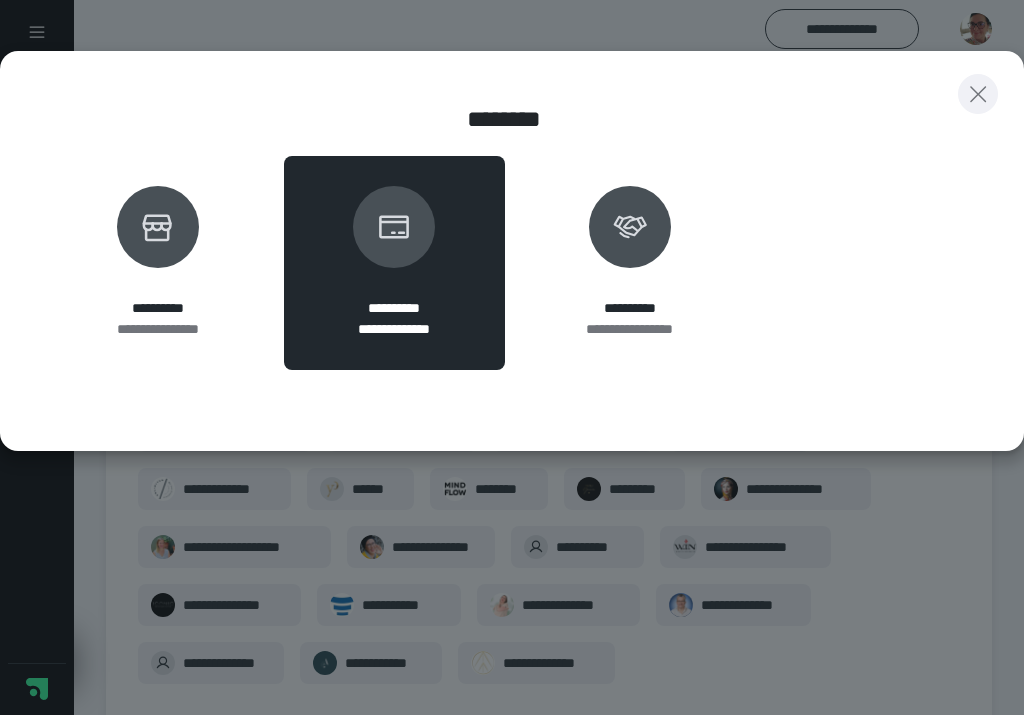 click 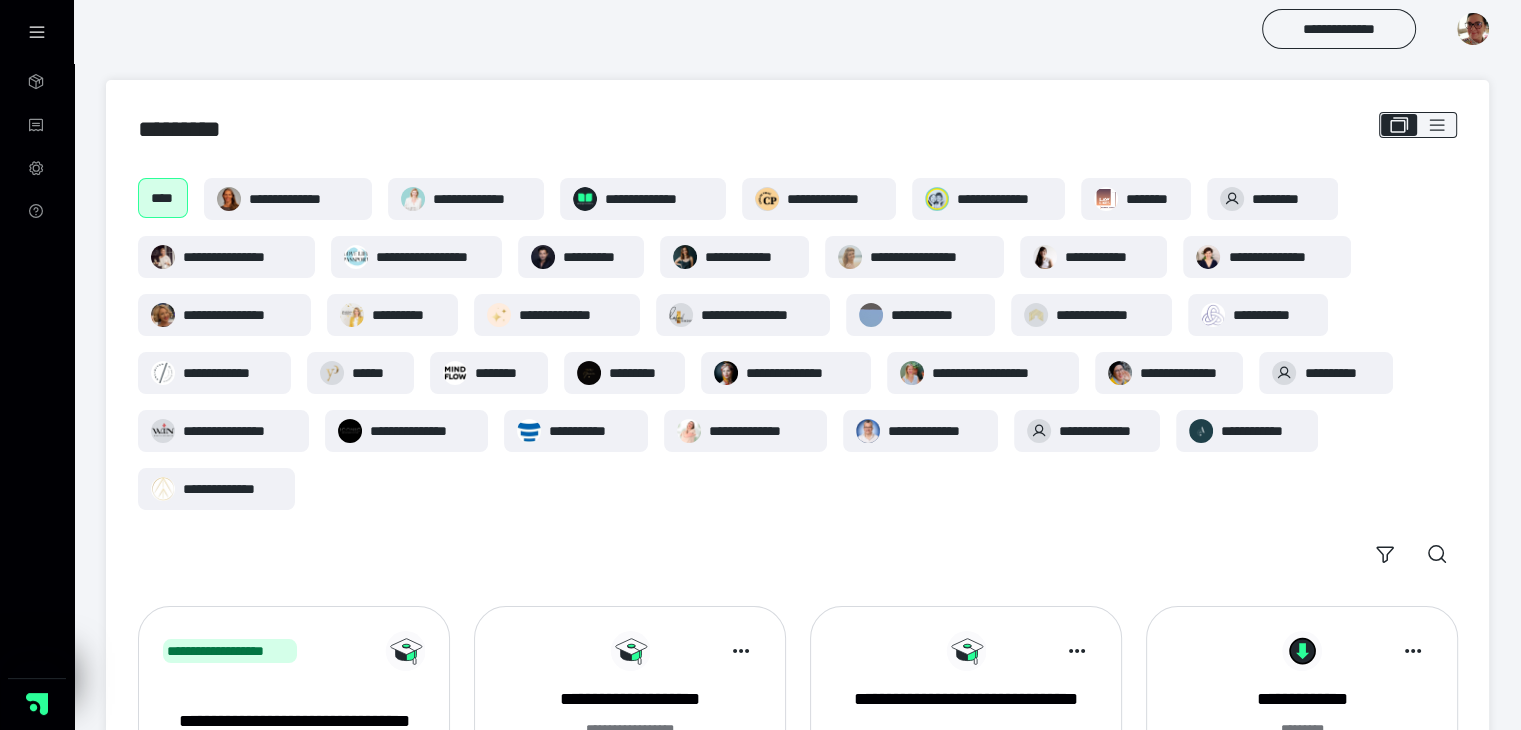 click on "****" at bounding box center [163, 198] 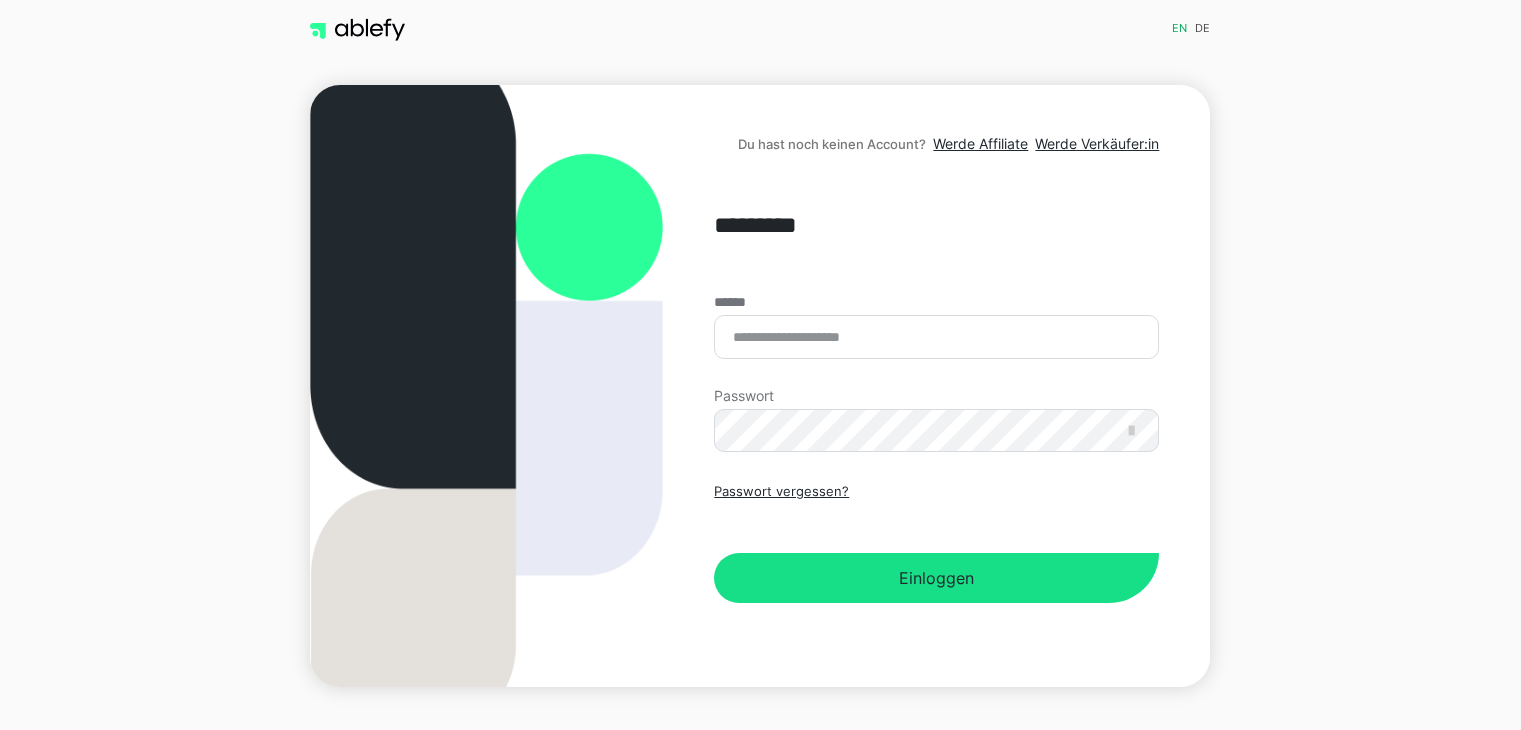 scroll, scrollTop: 0, scrollLeft: 0, axis: both 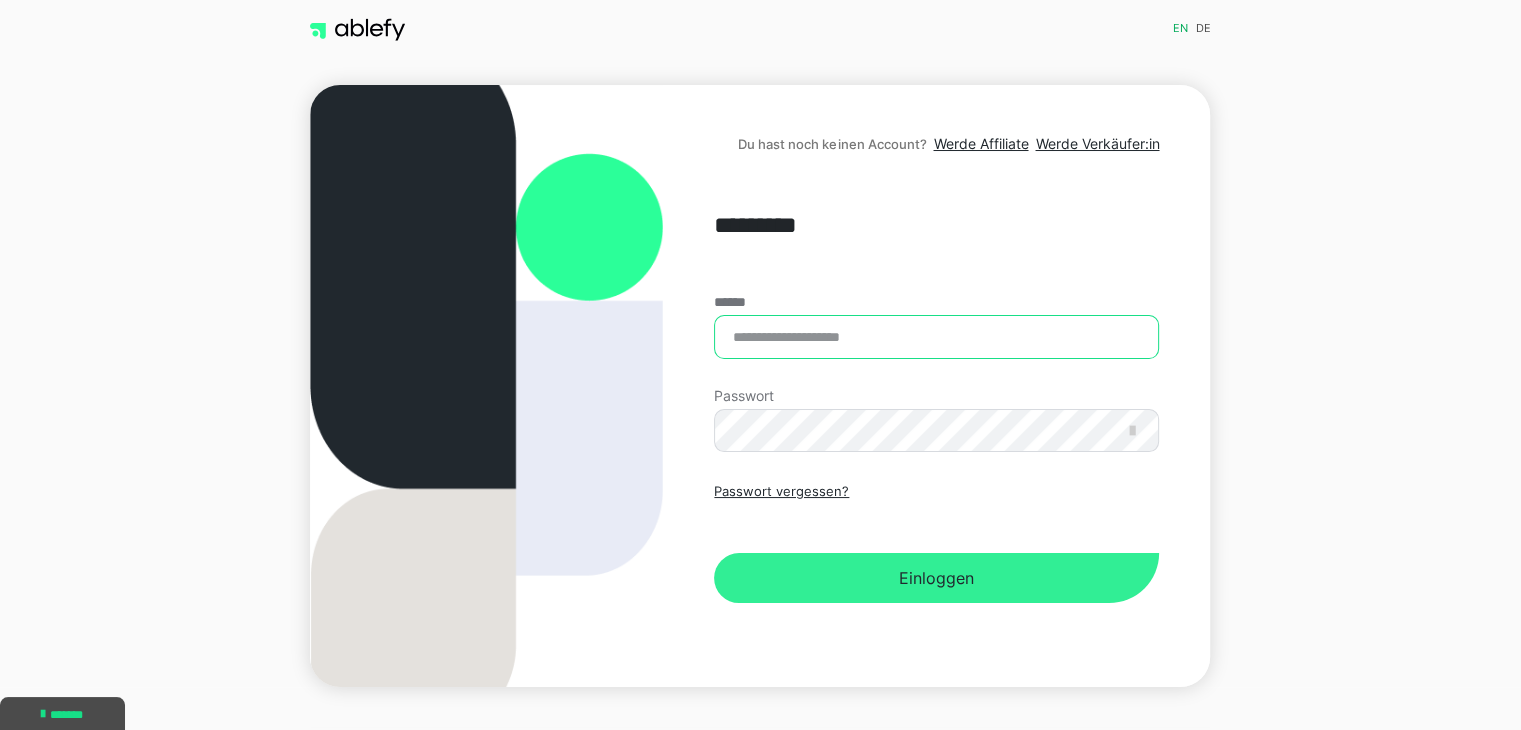 type on "**********" 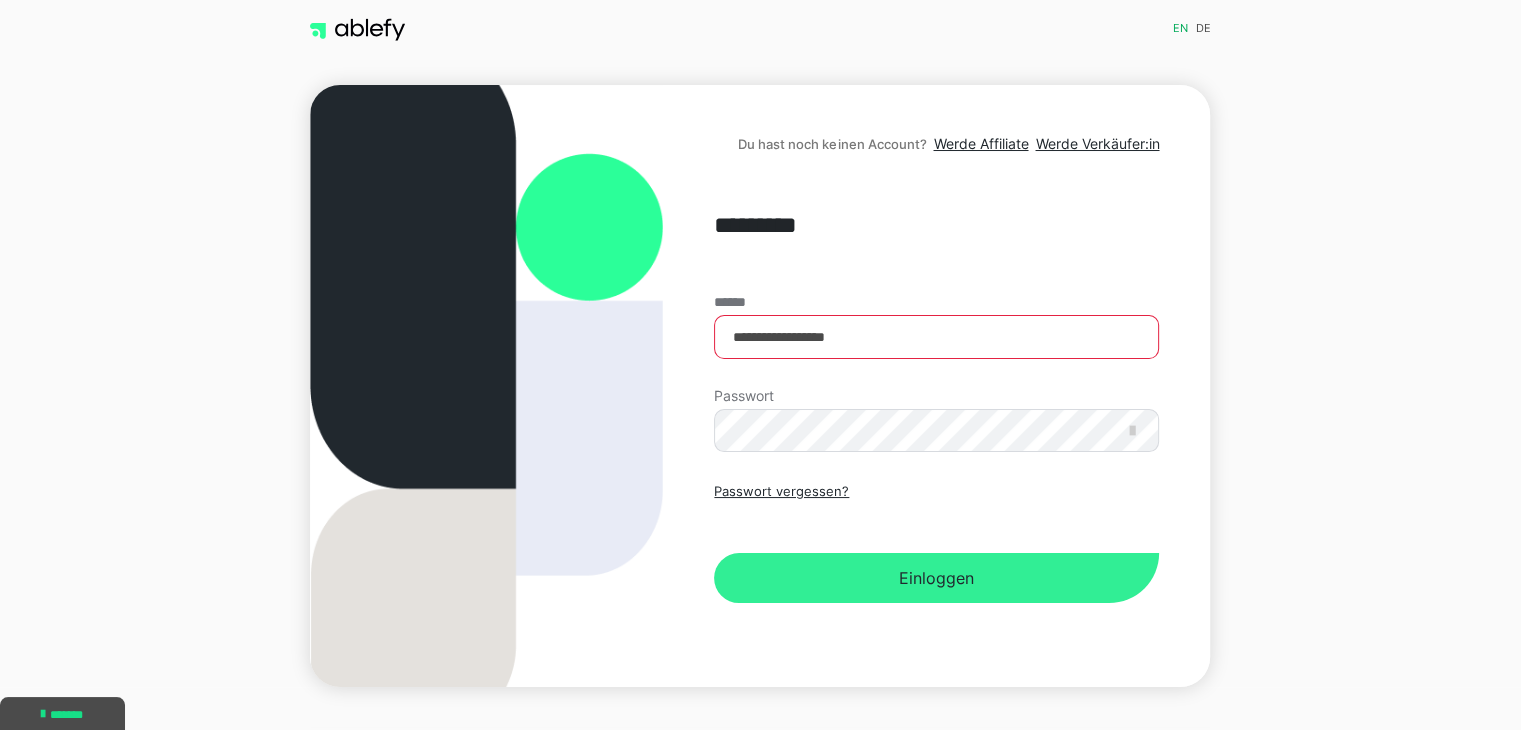 click on "Einloggen" at bounding box center [936, 578] 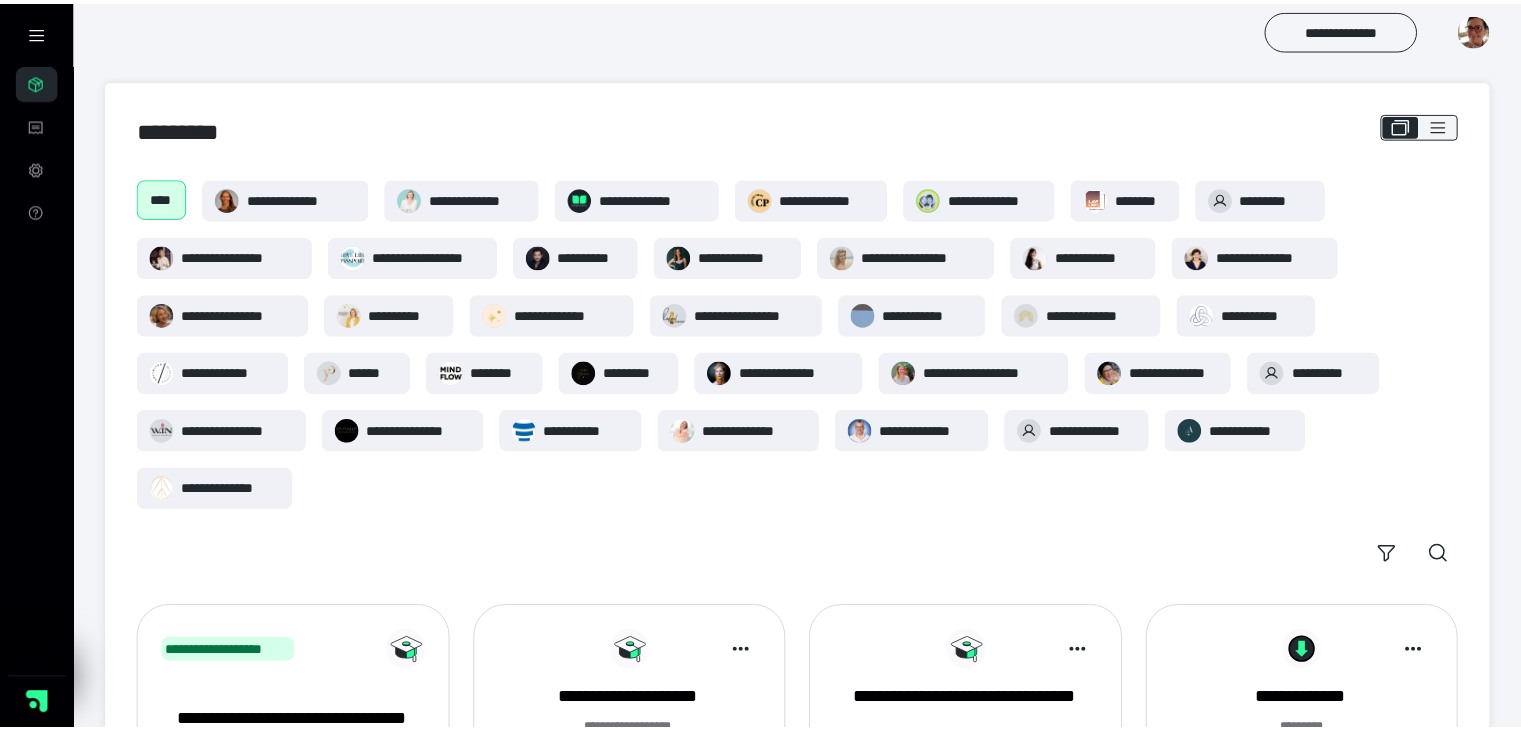 scroll, scrollTop: 0, scrollLeft: 0, axis: both 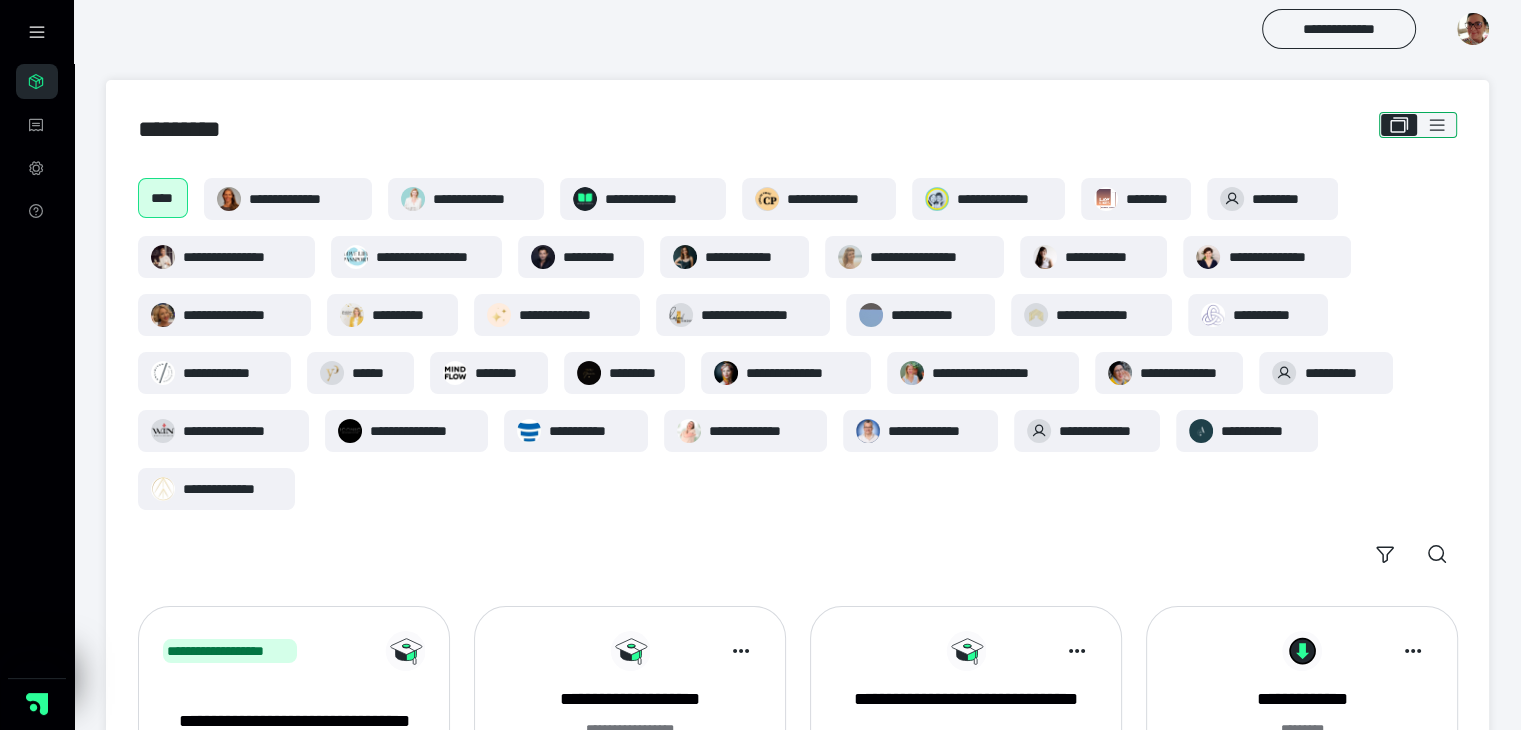 click 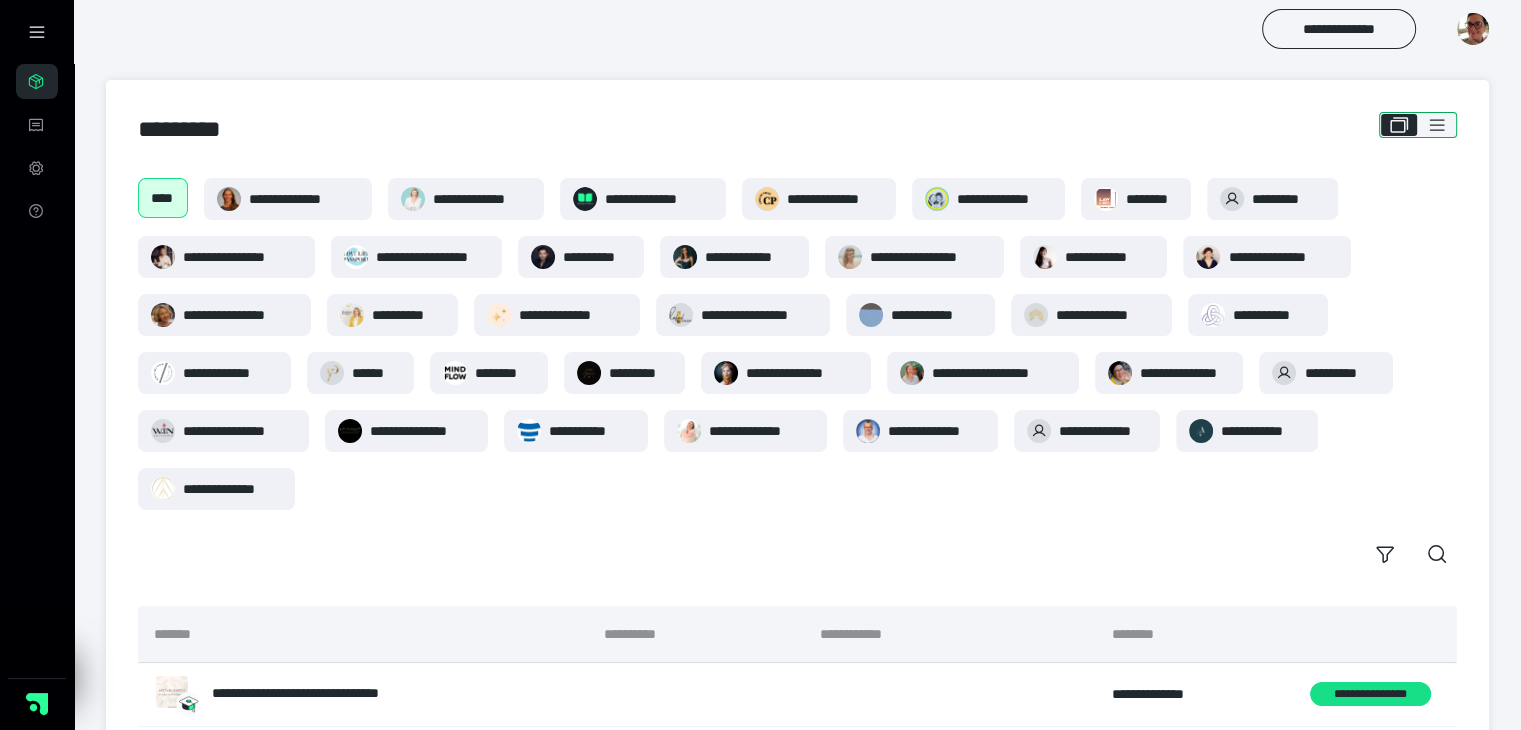 click 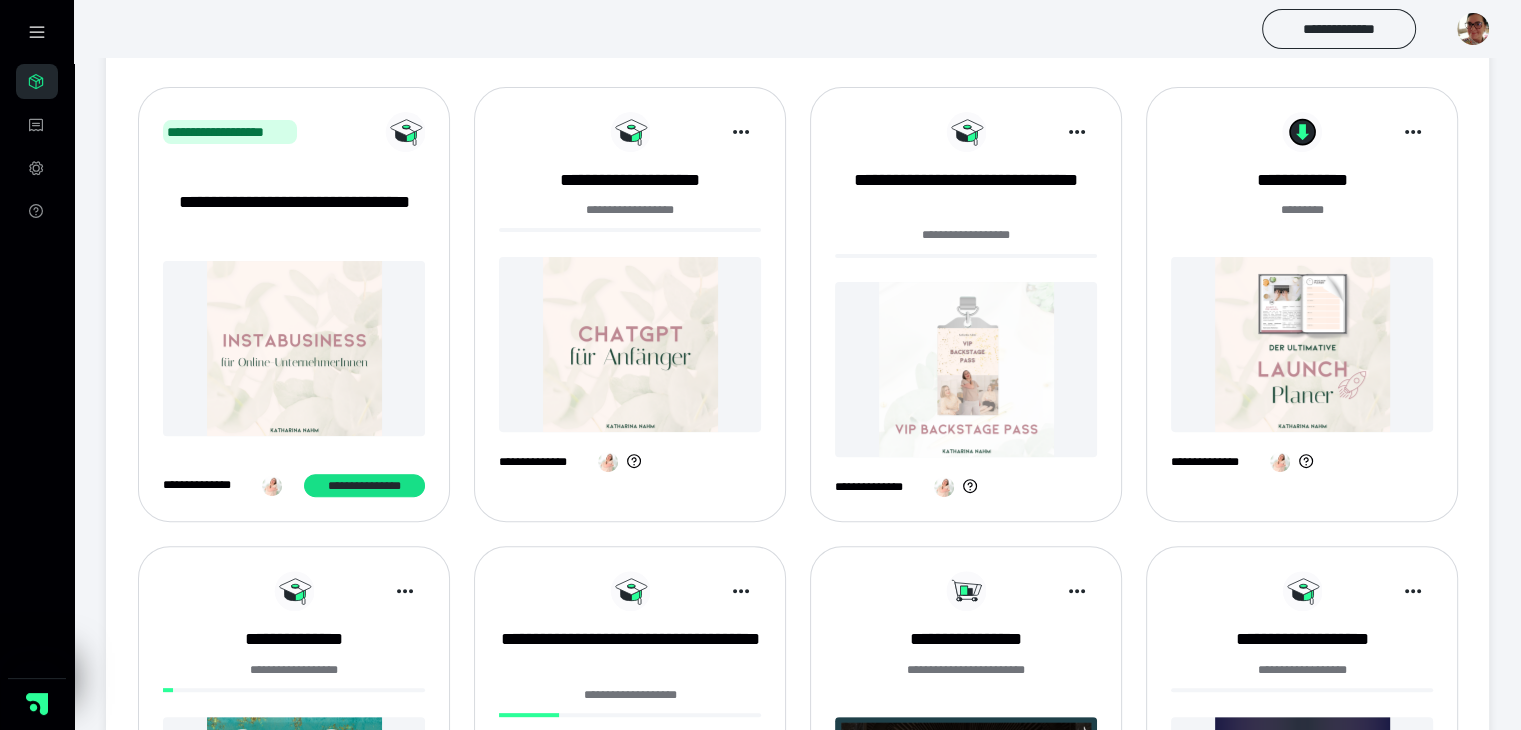 scroll, scrollTop: 520, scrollLeft: 0, axis: vertical 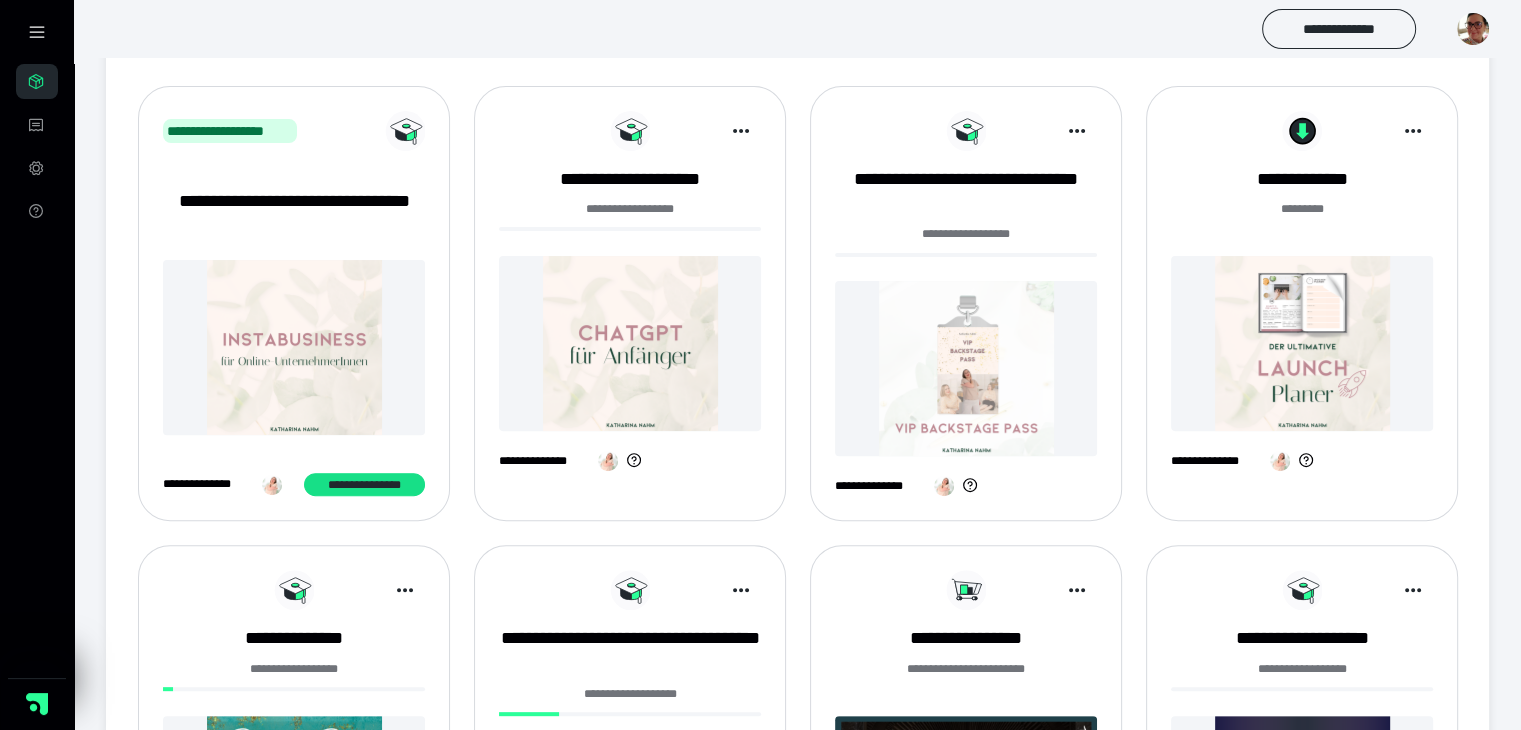 click at bounding box center (630, 343) 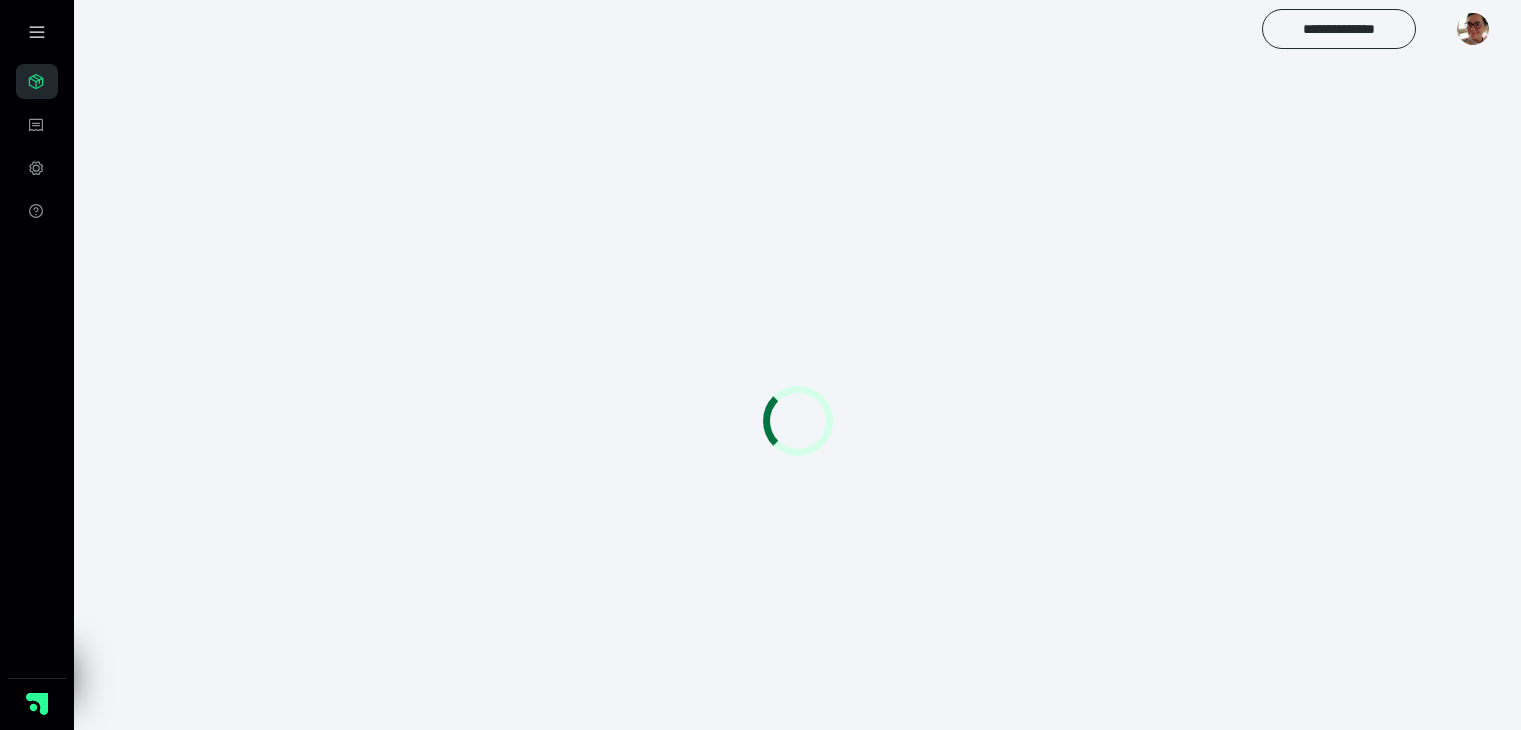 scroll, scrollTop: 0, scrollLeft: 0, axis: both 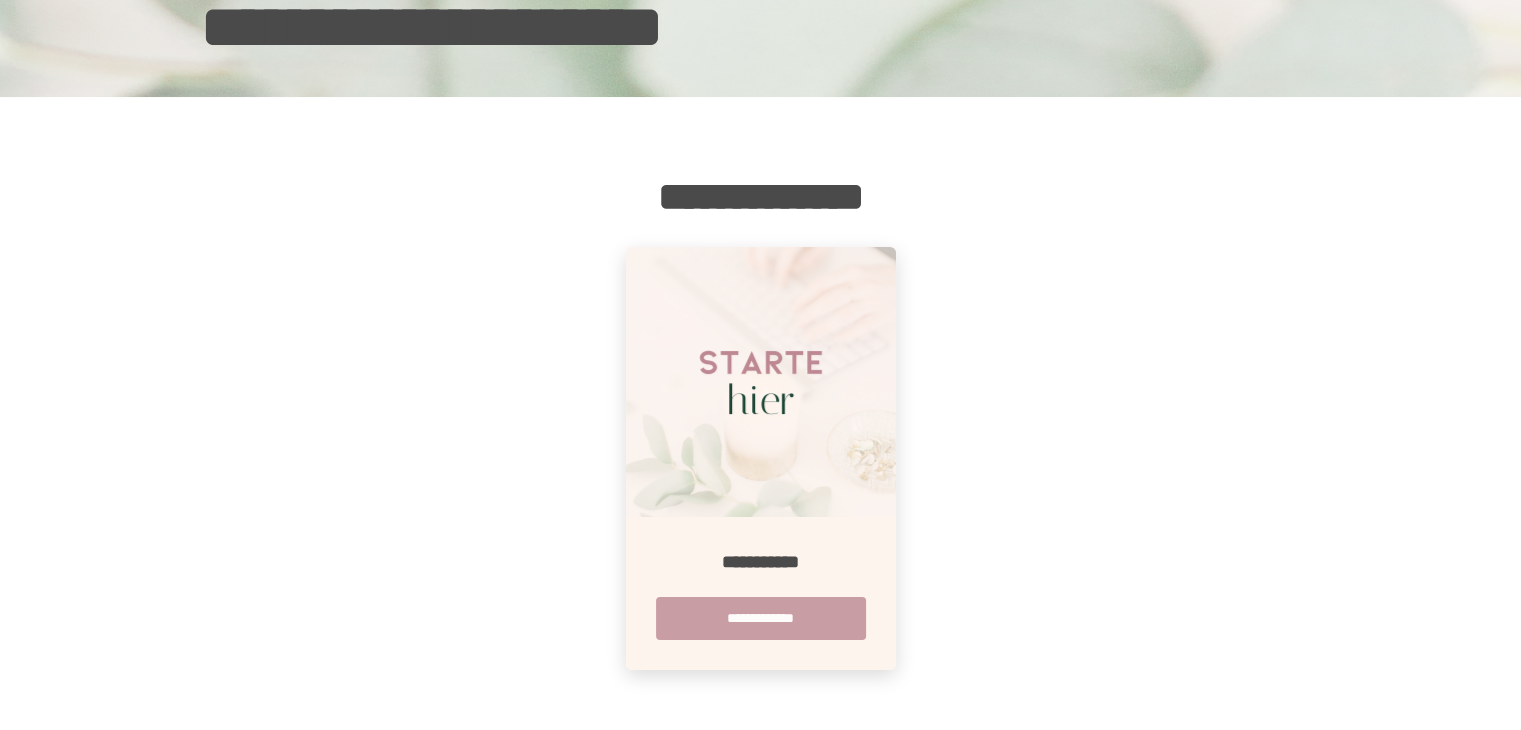 click on "**********" at bounding box center (761, 618) 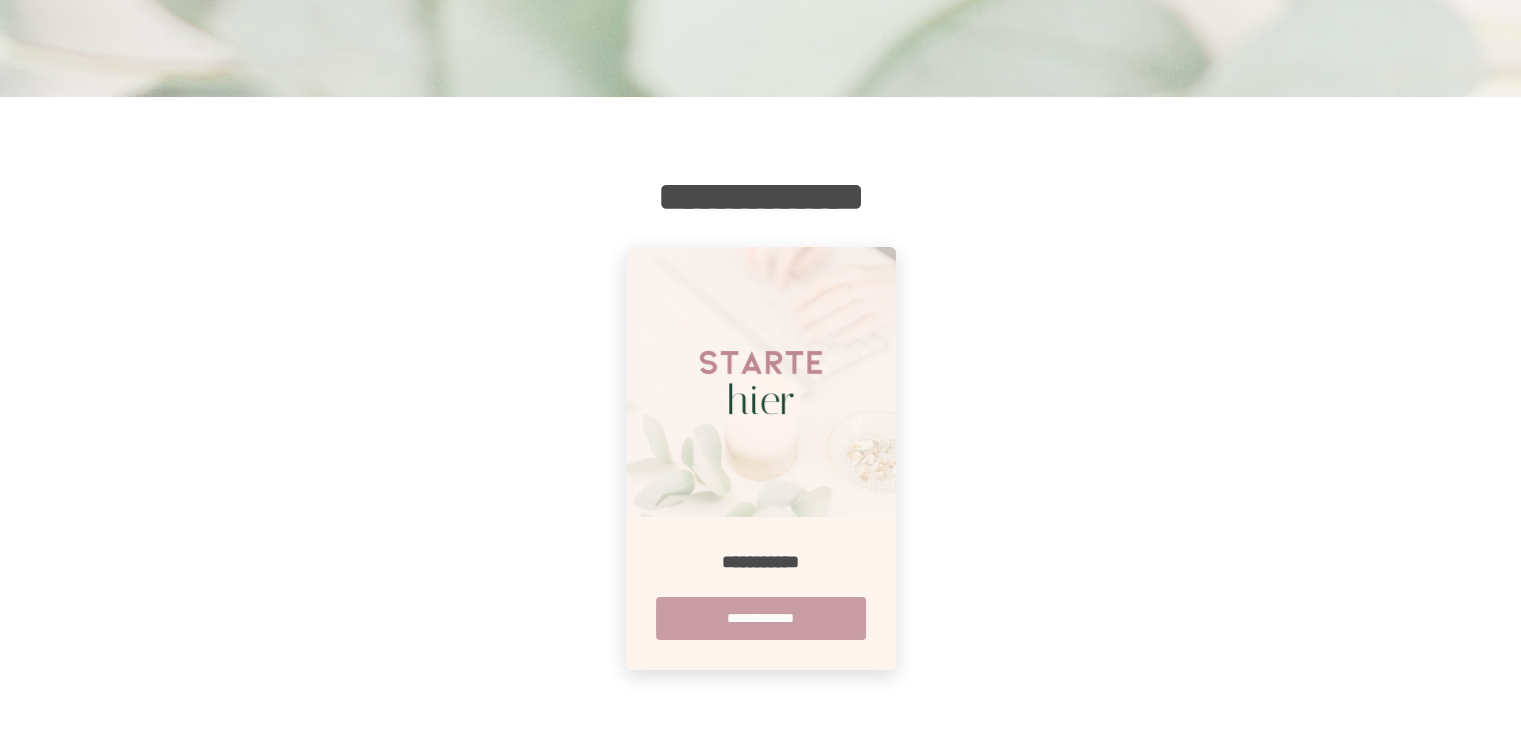 scroll, scrollTop: 0, scrollLeft: 0, axis: both 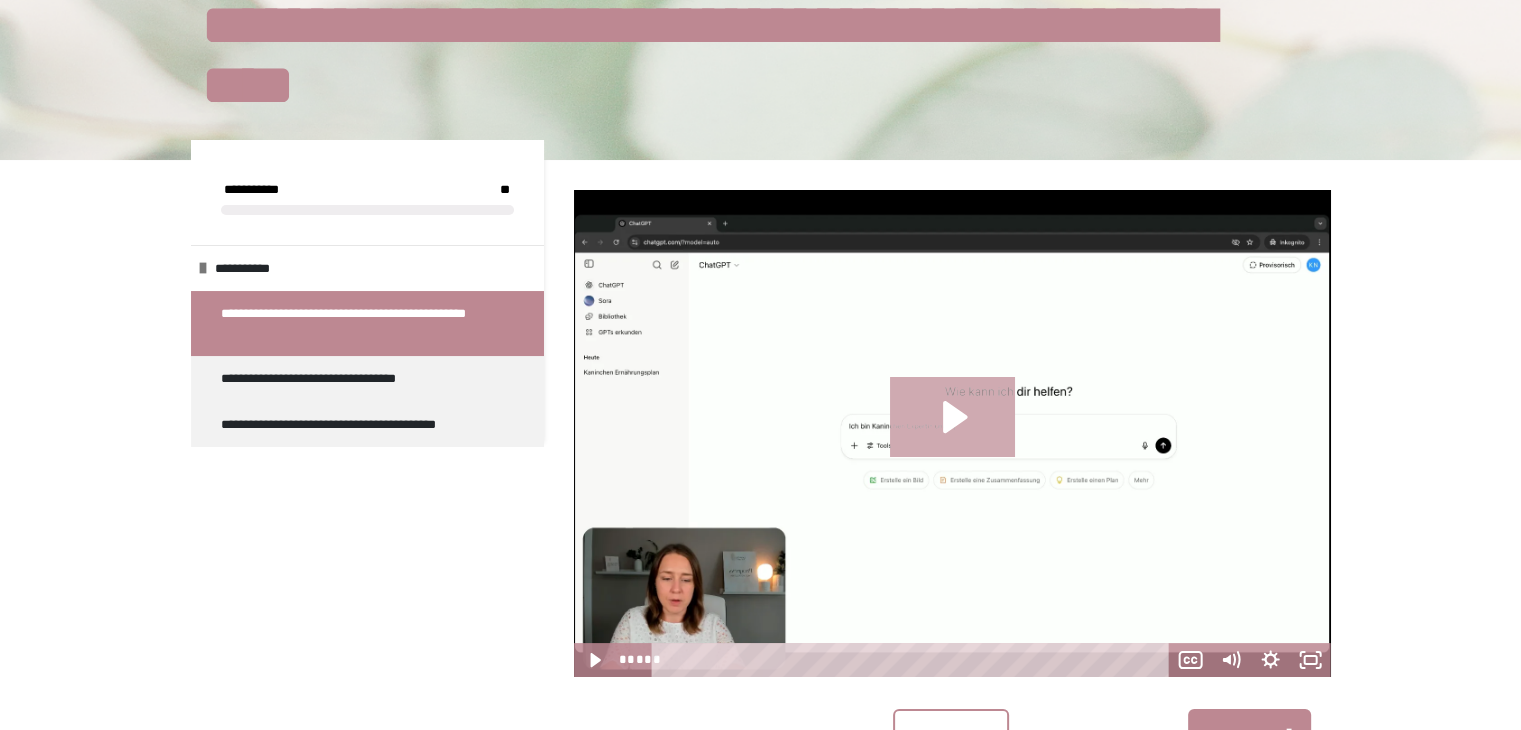 click 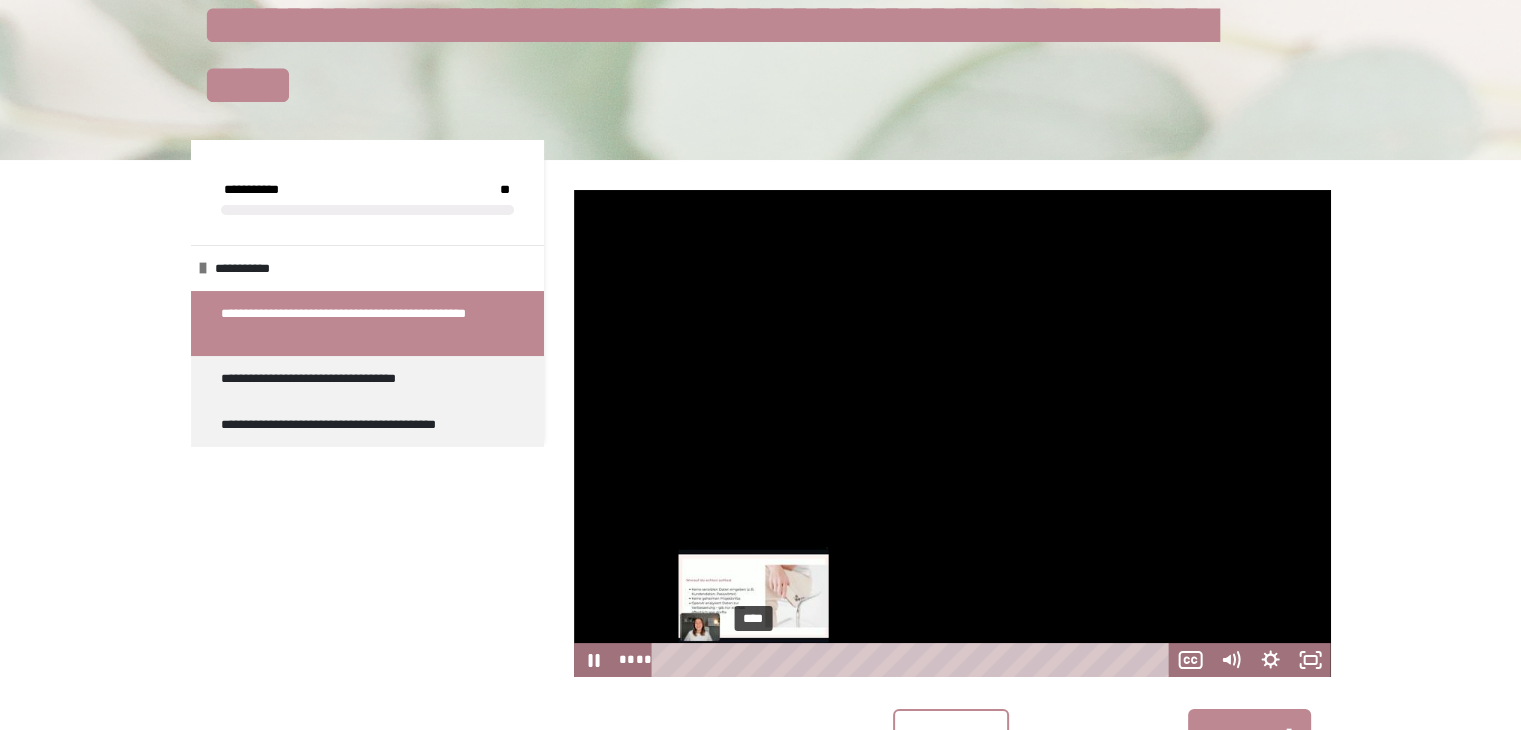 click on "****" at bounding box center [913, 660] 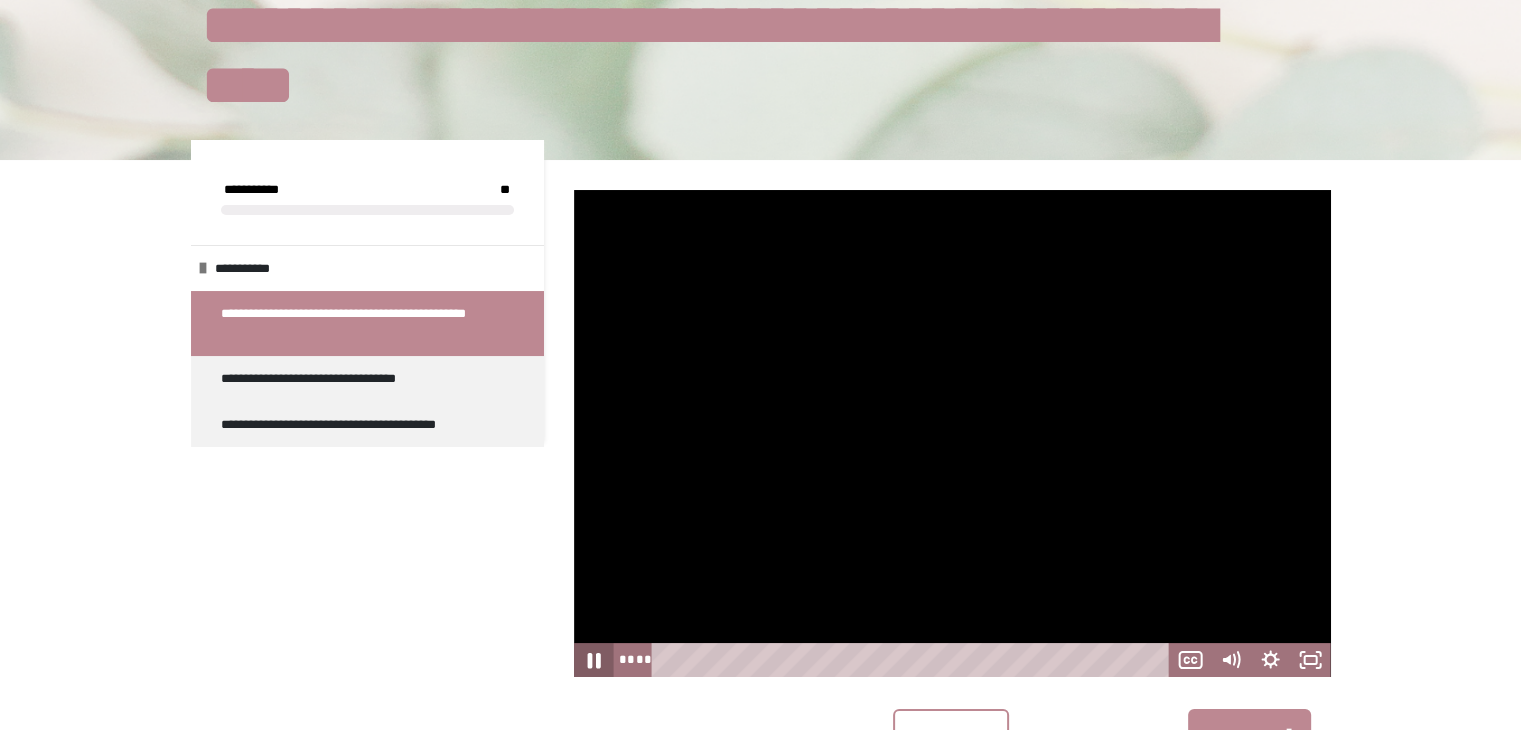 click 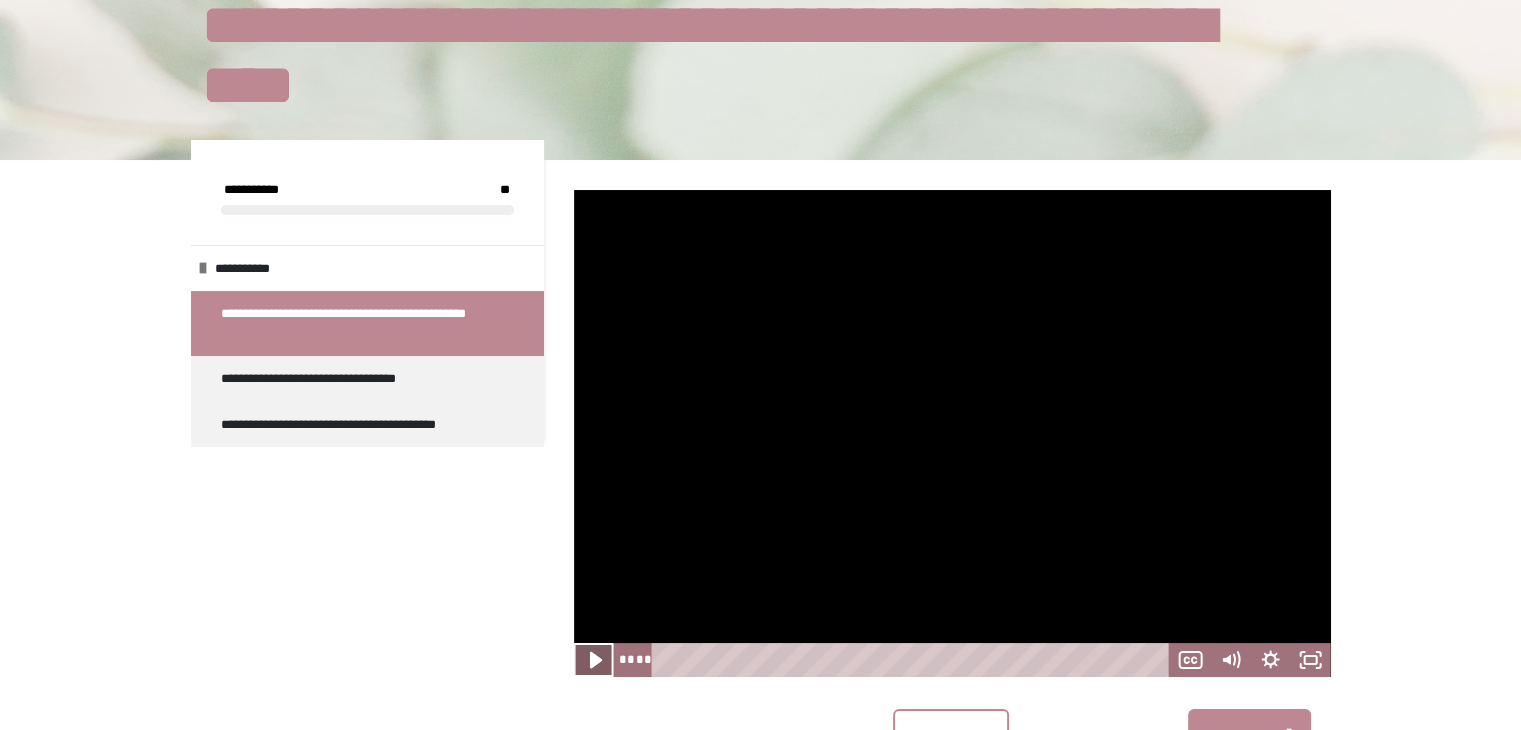 click 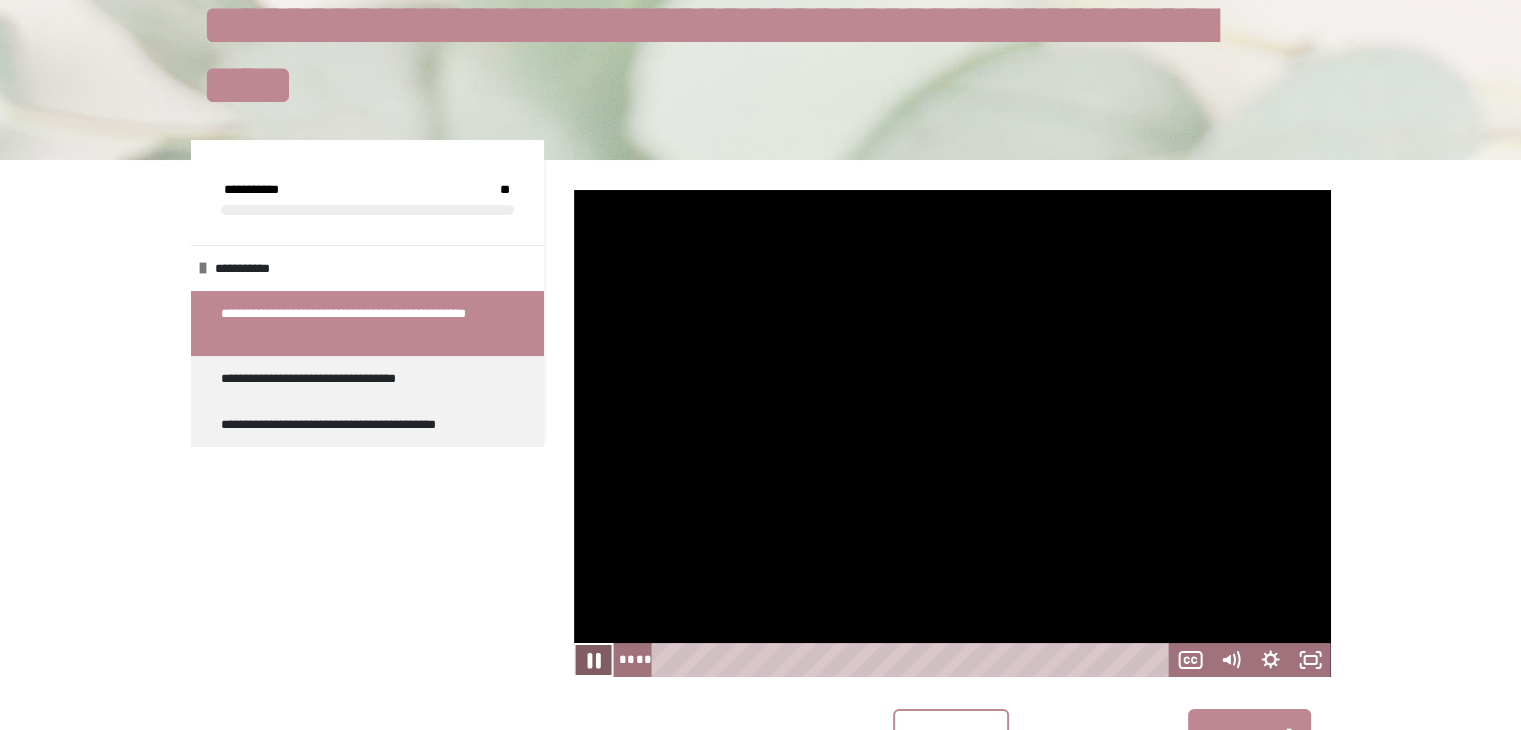 click 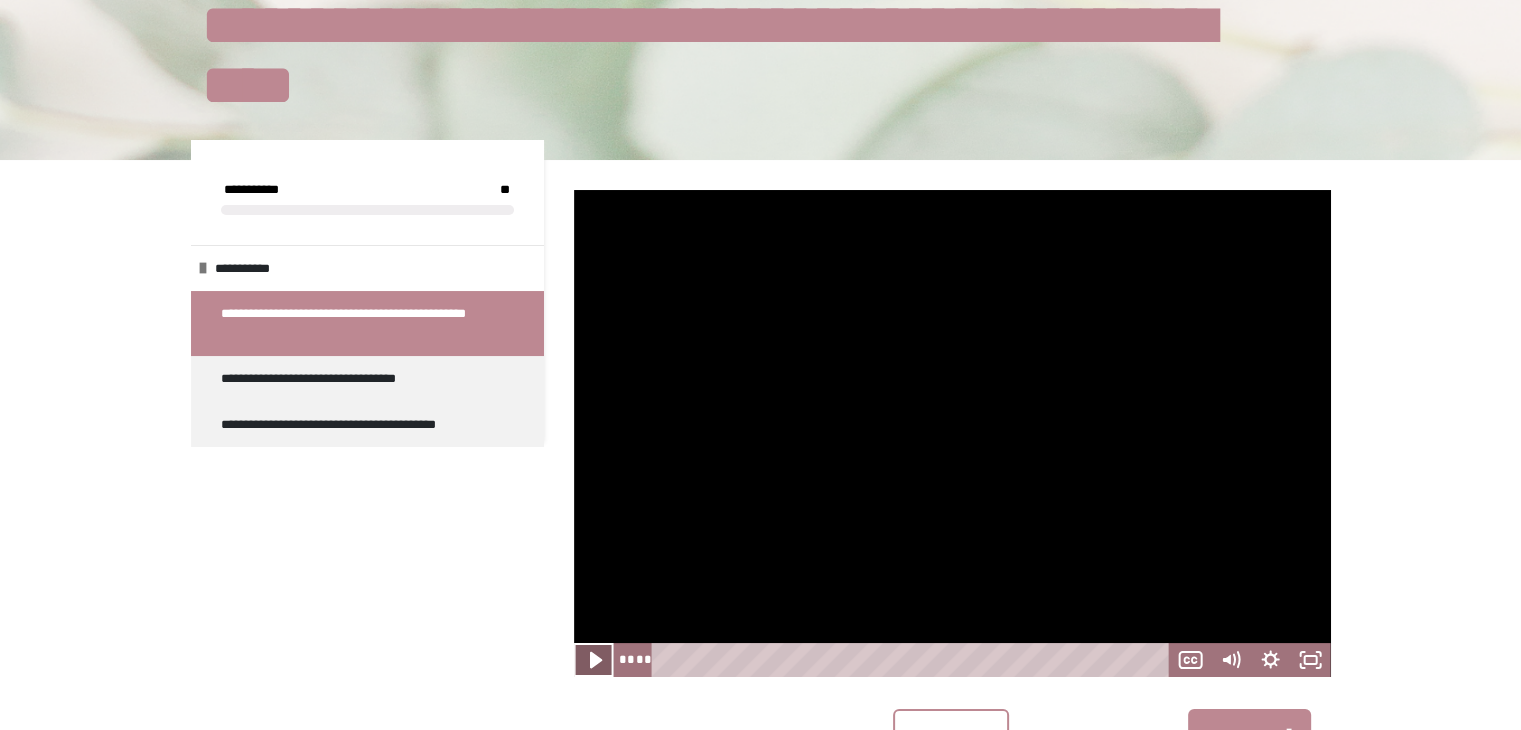 click 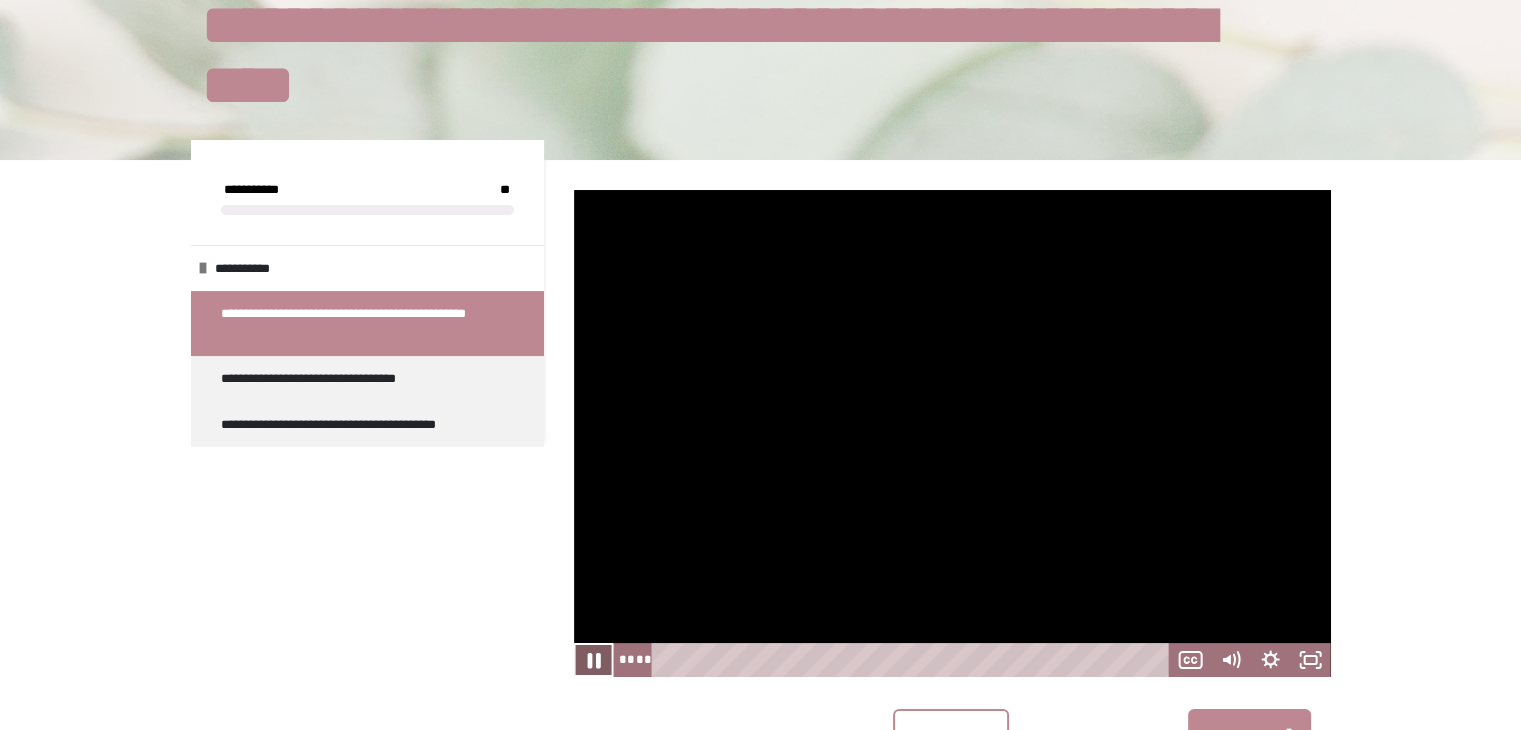 drag, startPoint x: 591, startPoint y: 657, endPoint x: 629, endPoint y: 650, distance: 38.63936 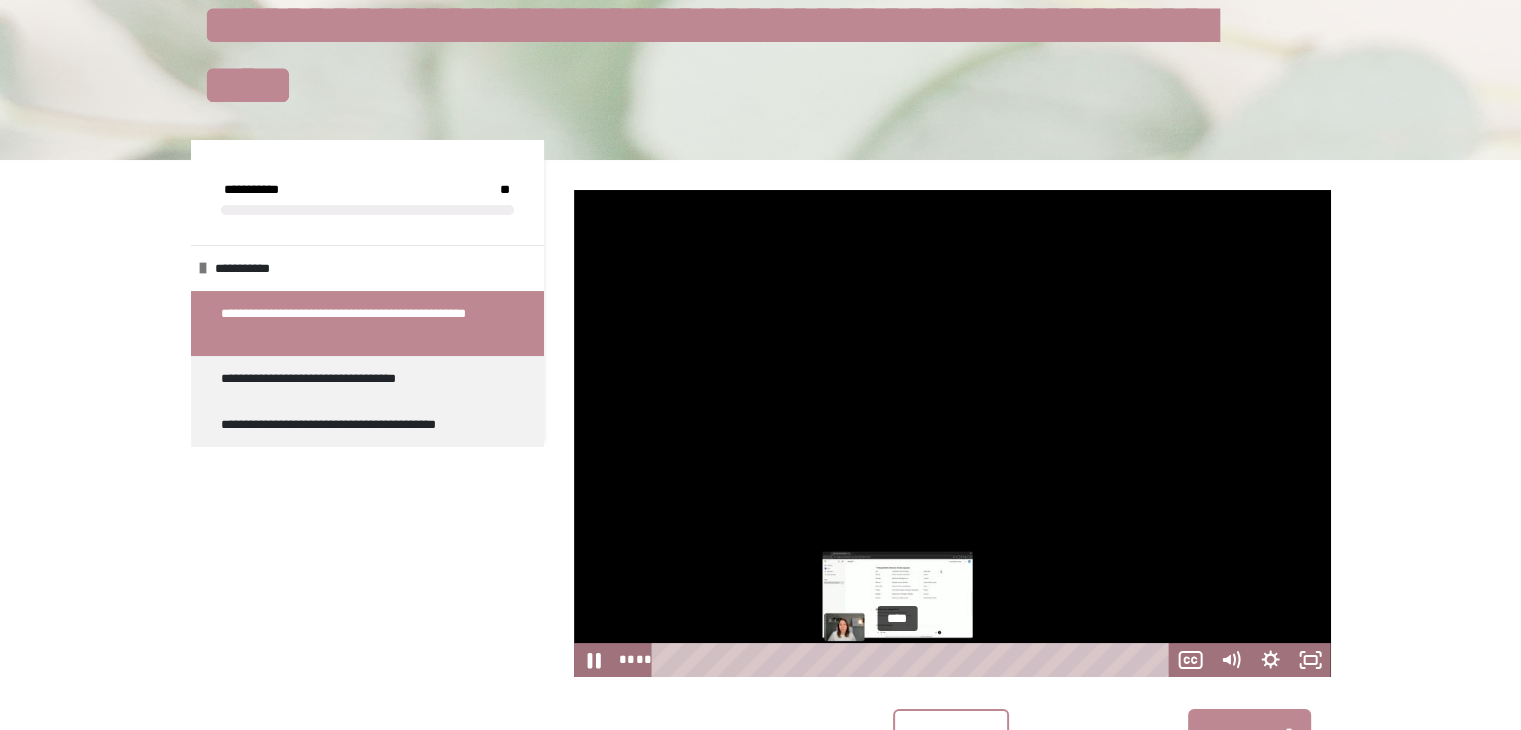 click on "****" at bounding box center (913, 660) 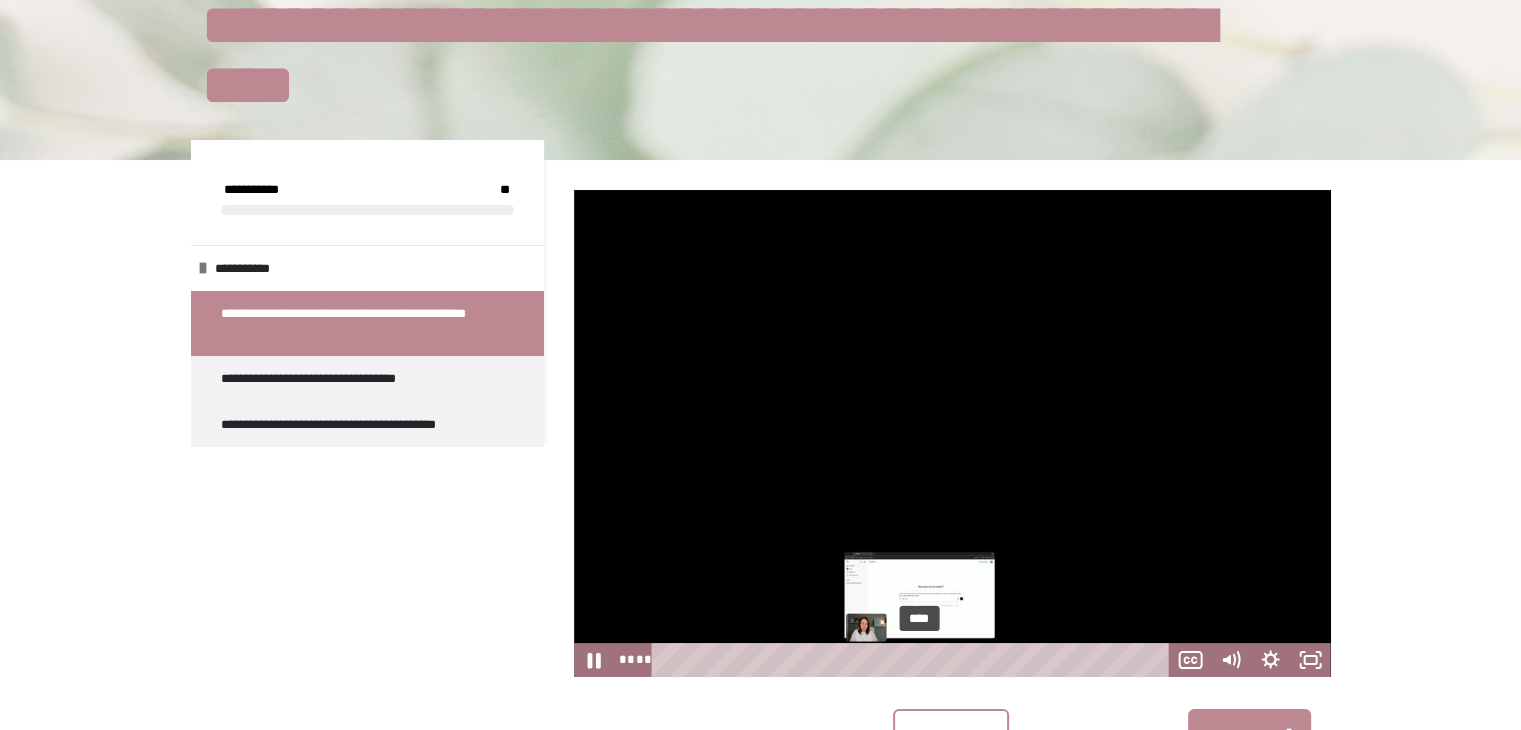 click on "****" at bounding box center [913, 660] 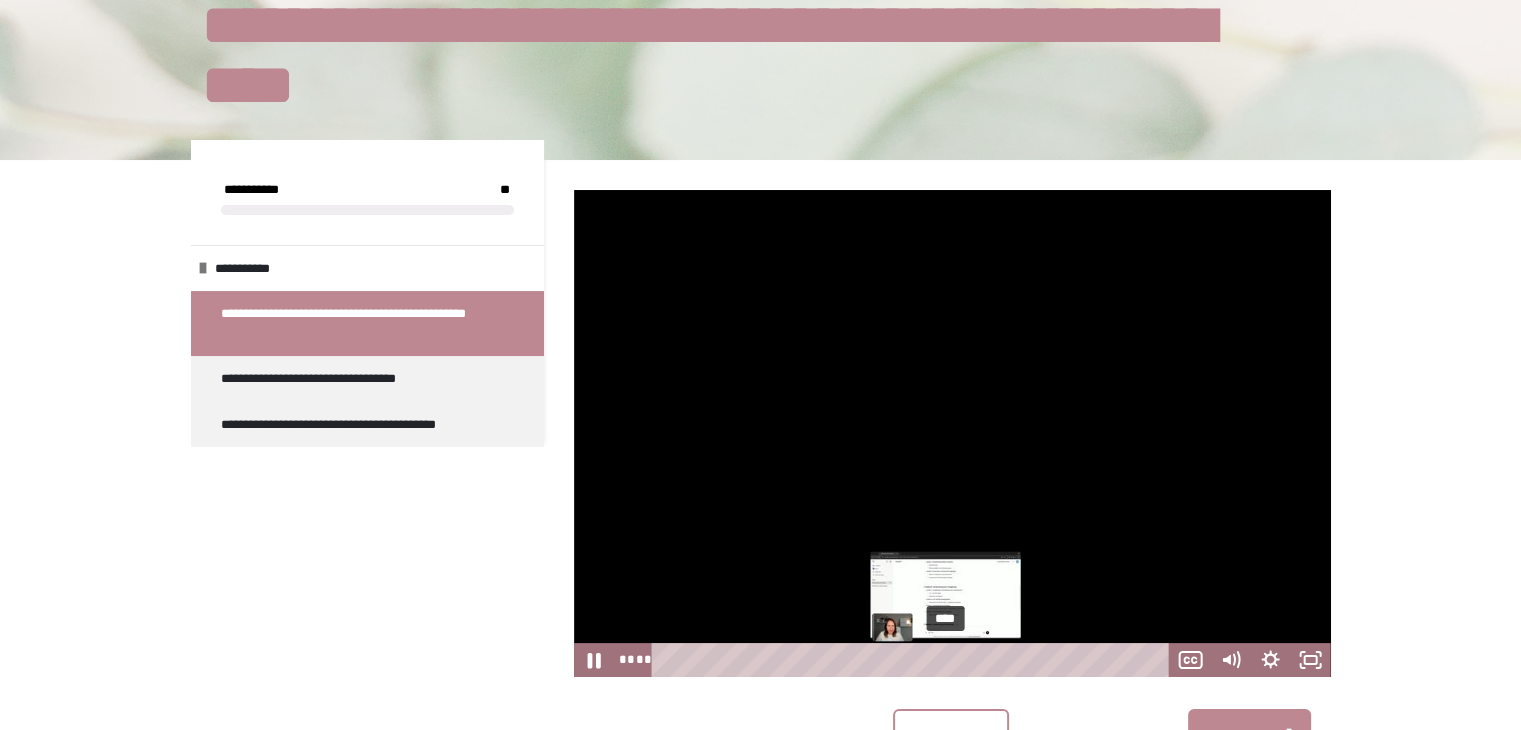 click on "****" at bounding box center [913, 660] 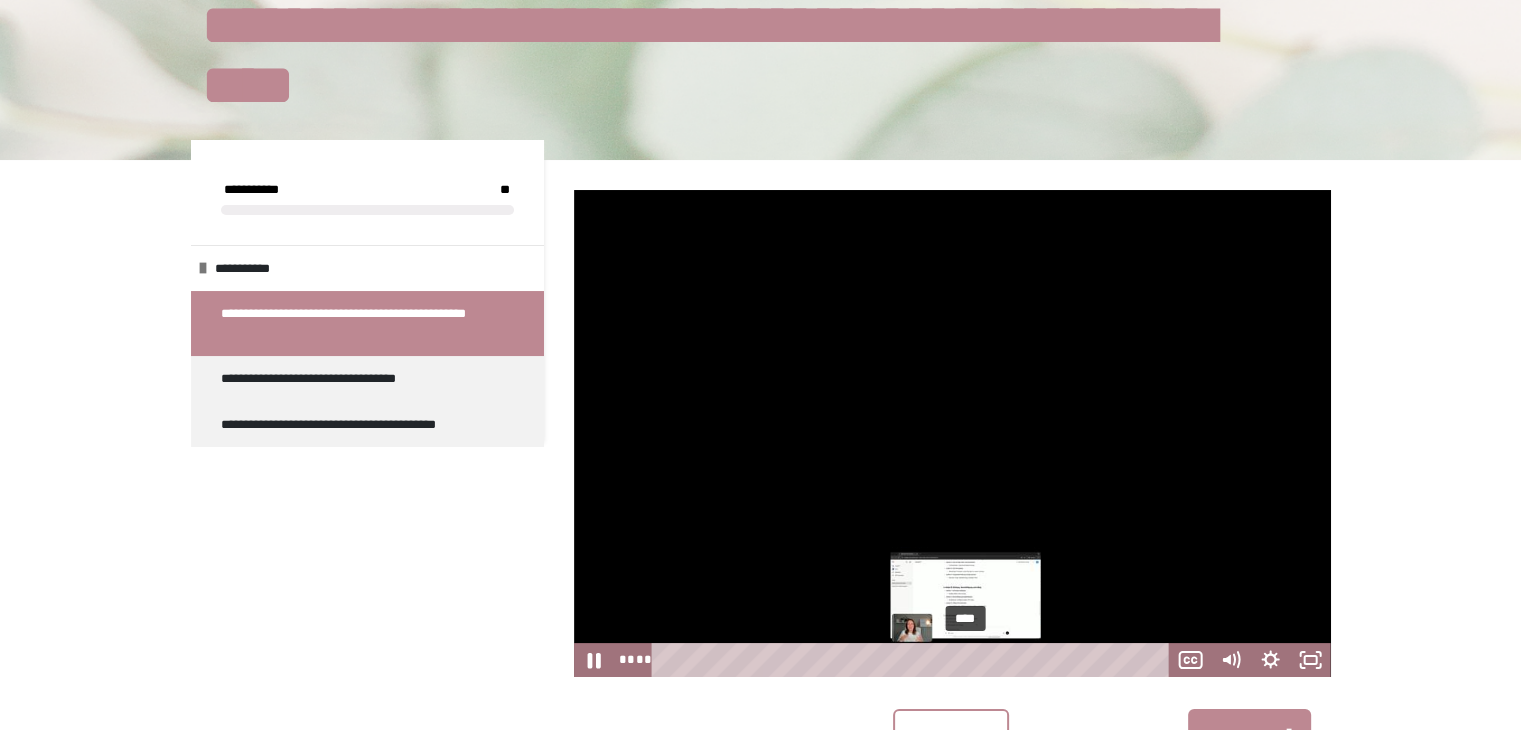 click on "****" at bounding box center (913, 660) 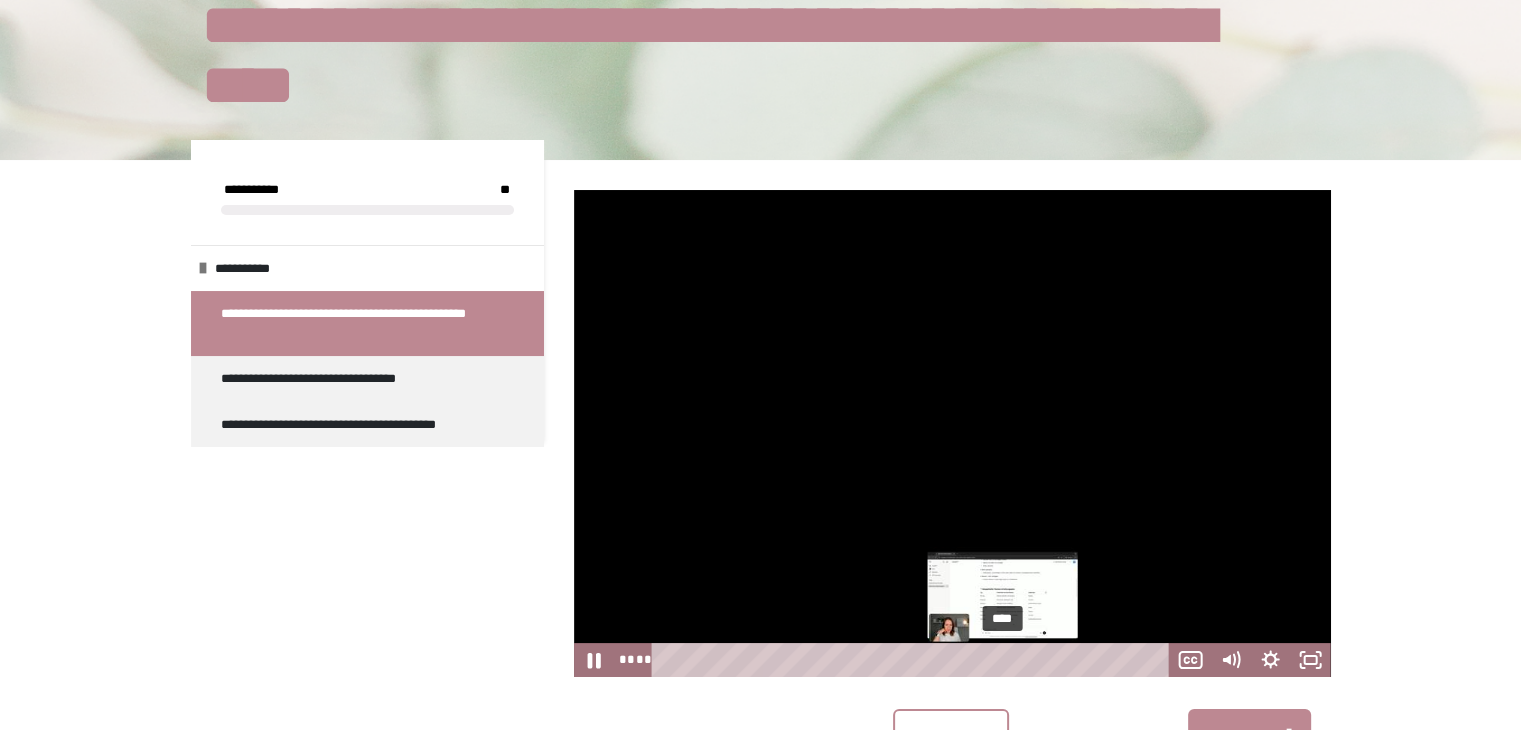 click on "****" at bounding box center (913, 660) 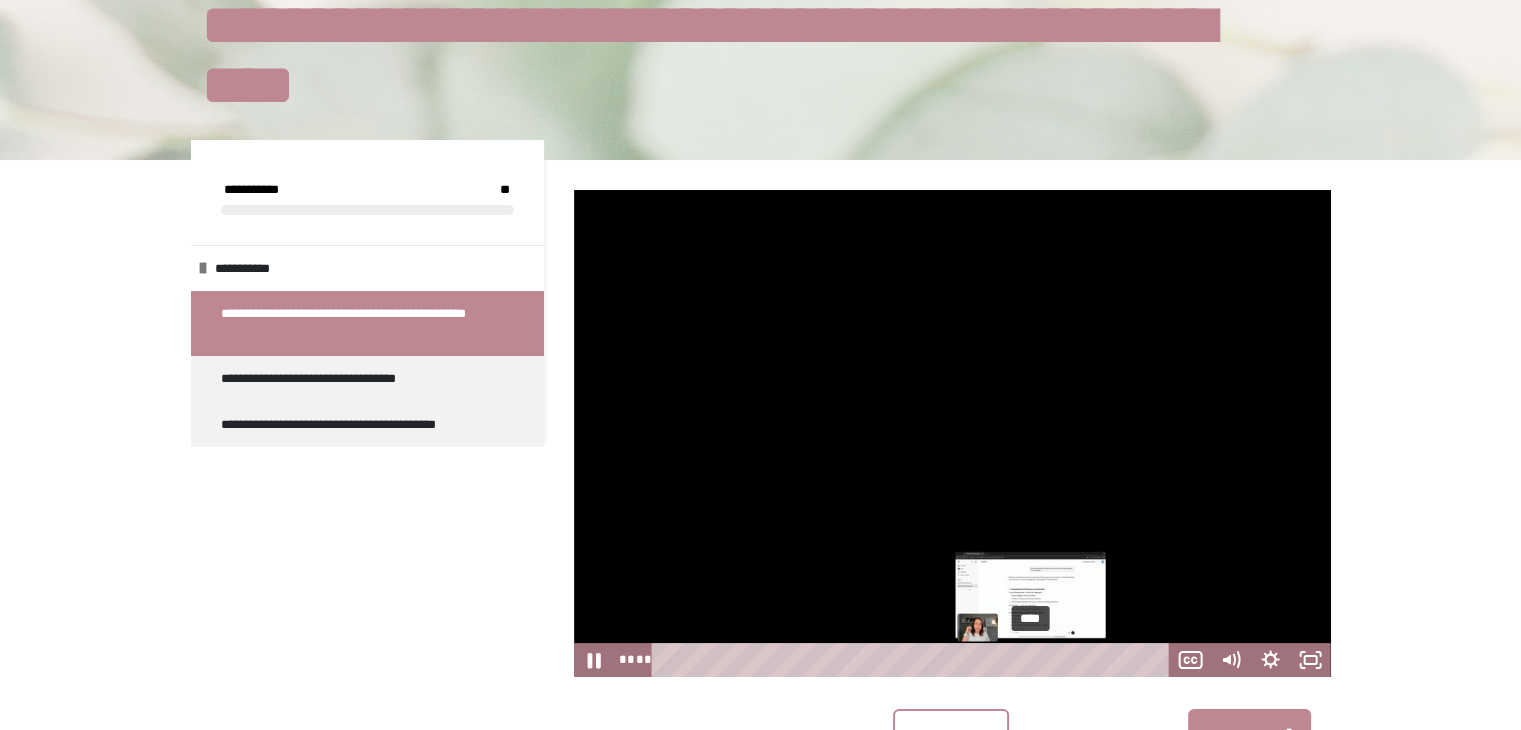 click on "****" at bounding box center [913, 660] 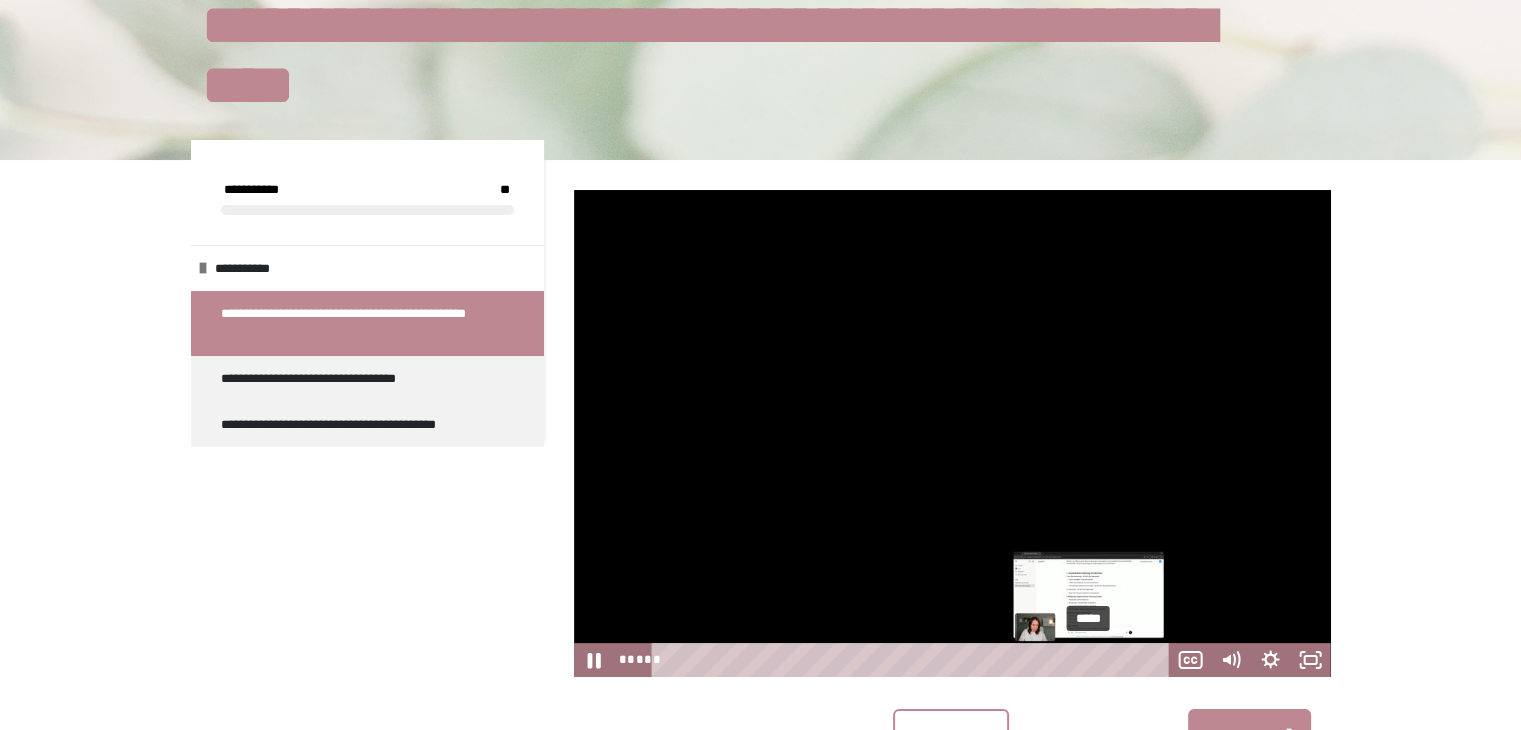 click on "*****" at bounding box center (913, 660) 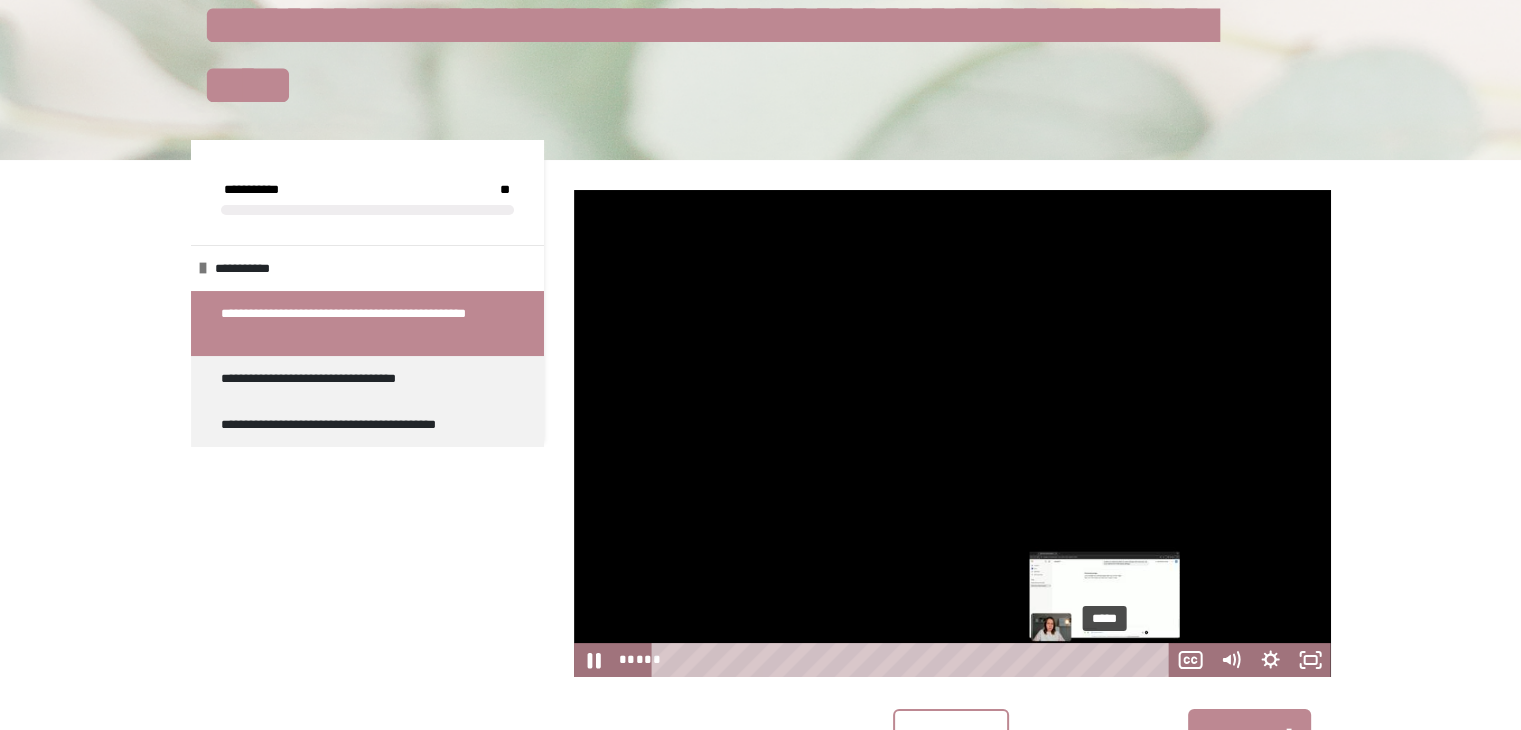 click on "*****" at bounding box center [913, 660] 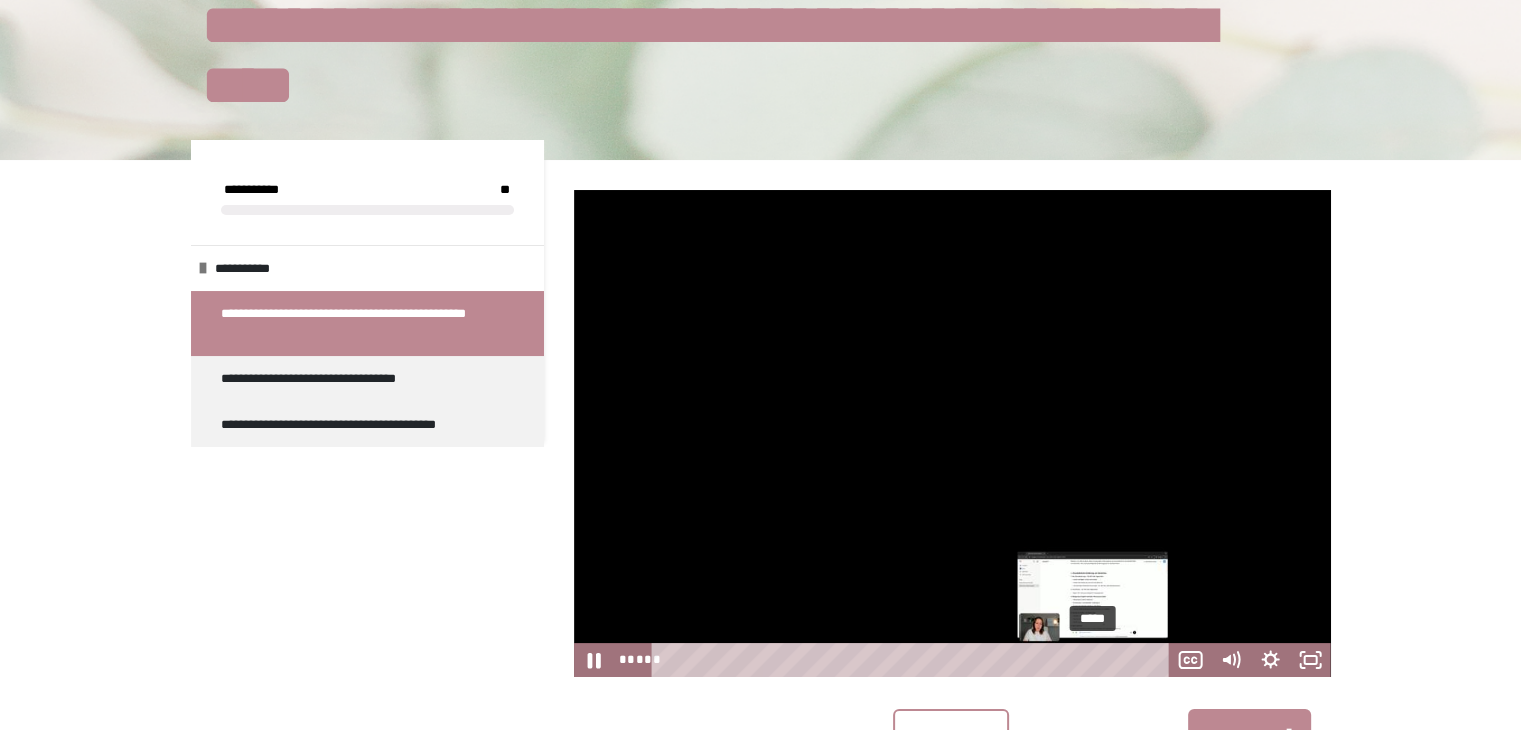 click on "*****" at bounding box center (913, 660) 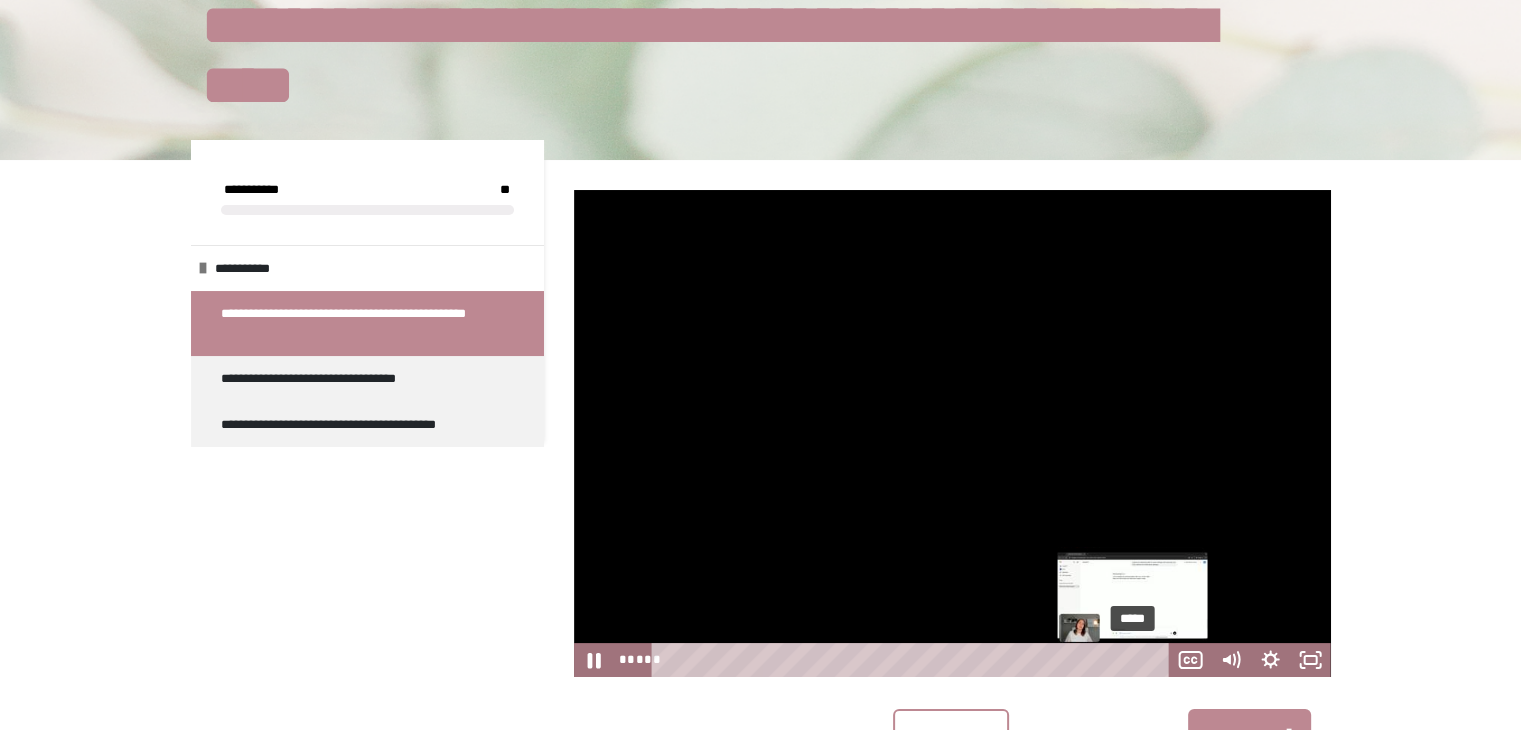 click on "*****" at bounding box center (913, 660) 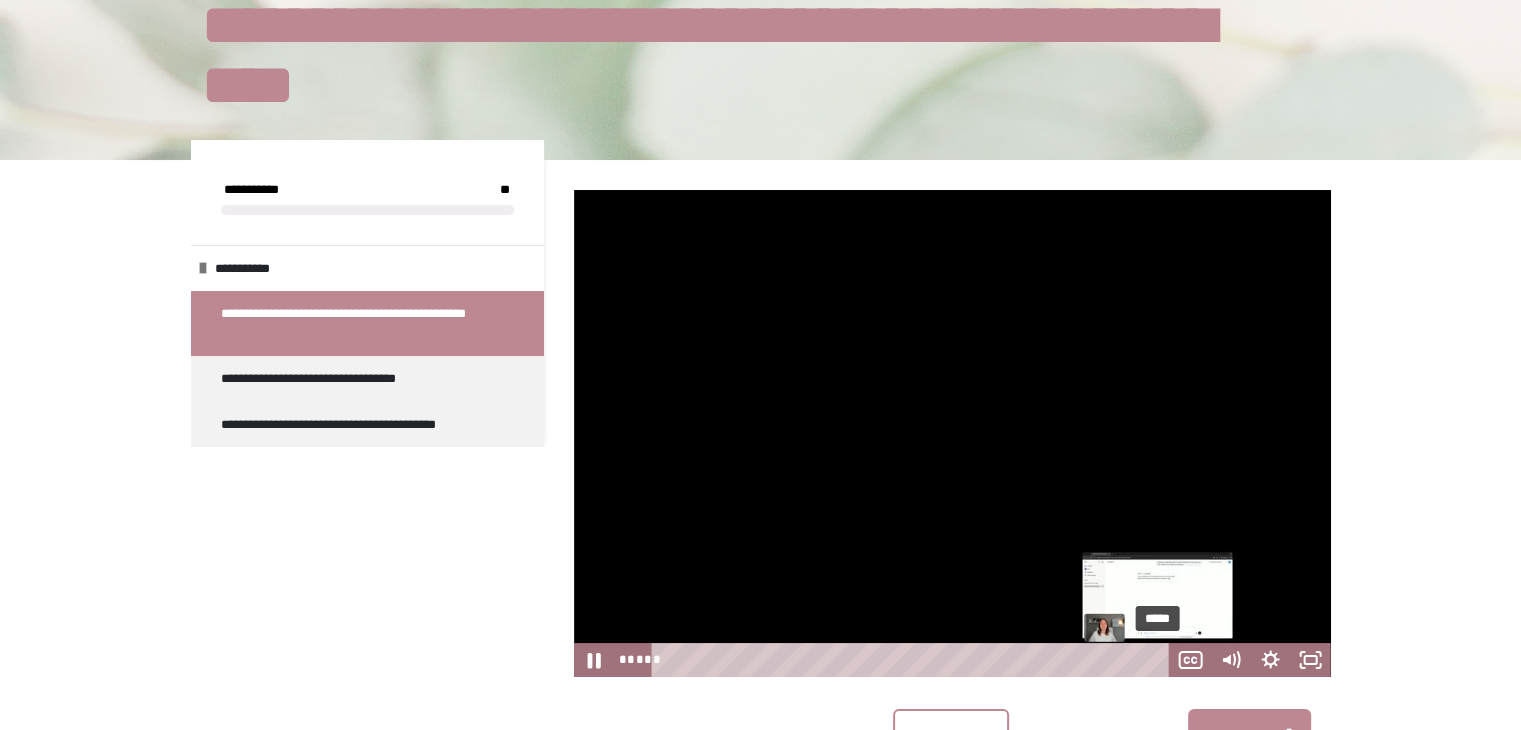click on "*****" at bounding box center (913, 660) 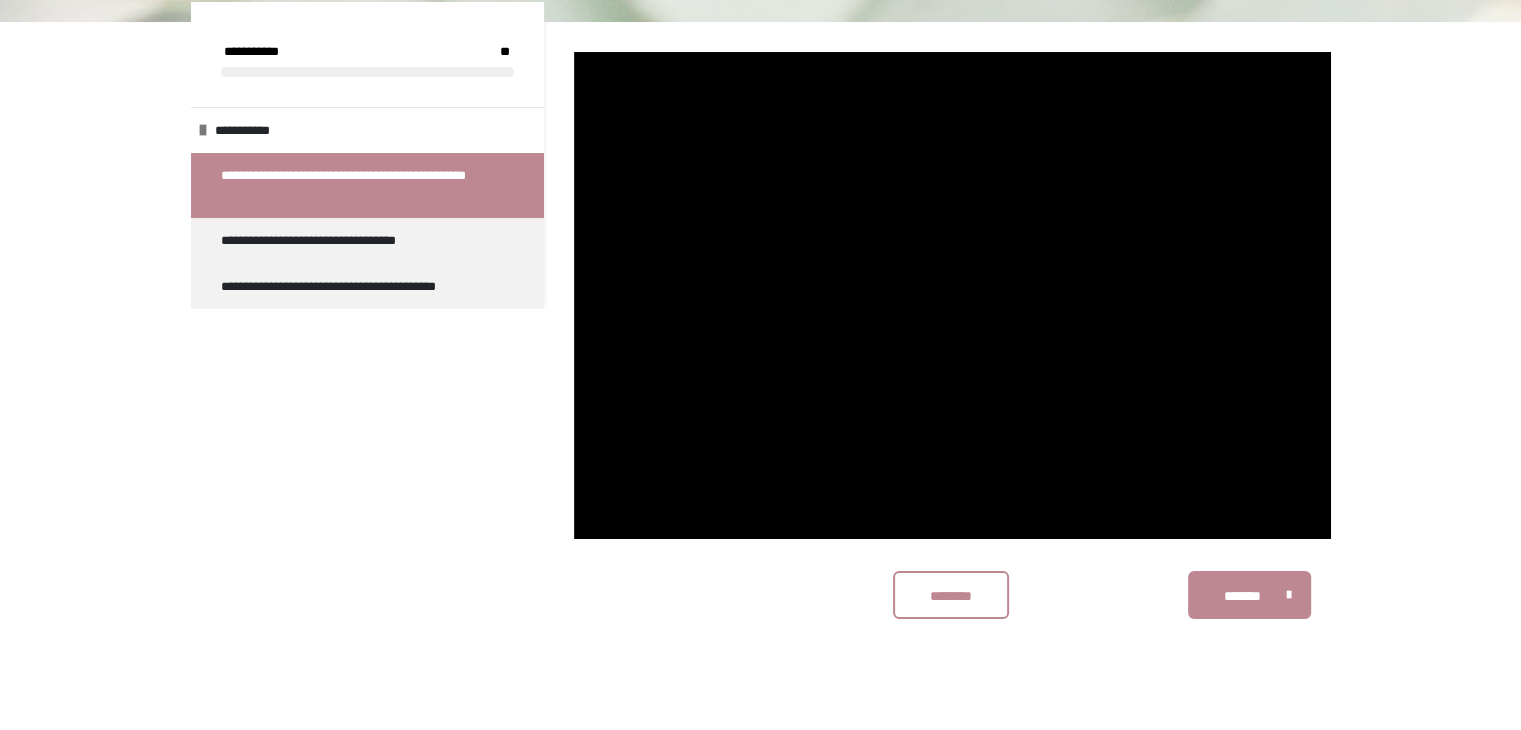 scroll, scrollTop: 280, scrollLeft: 0, axis: vertical 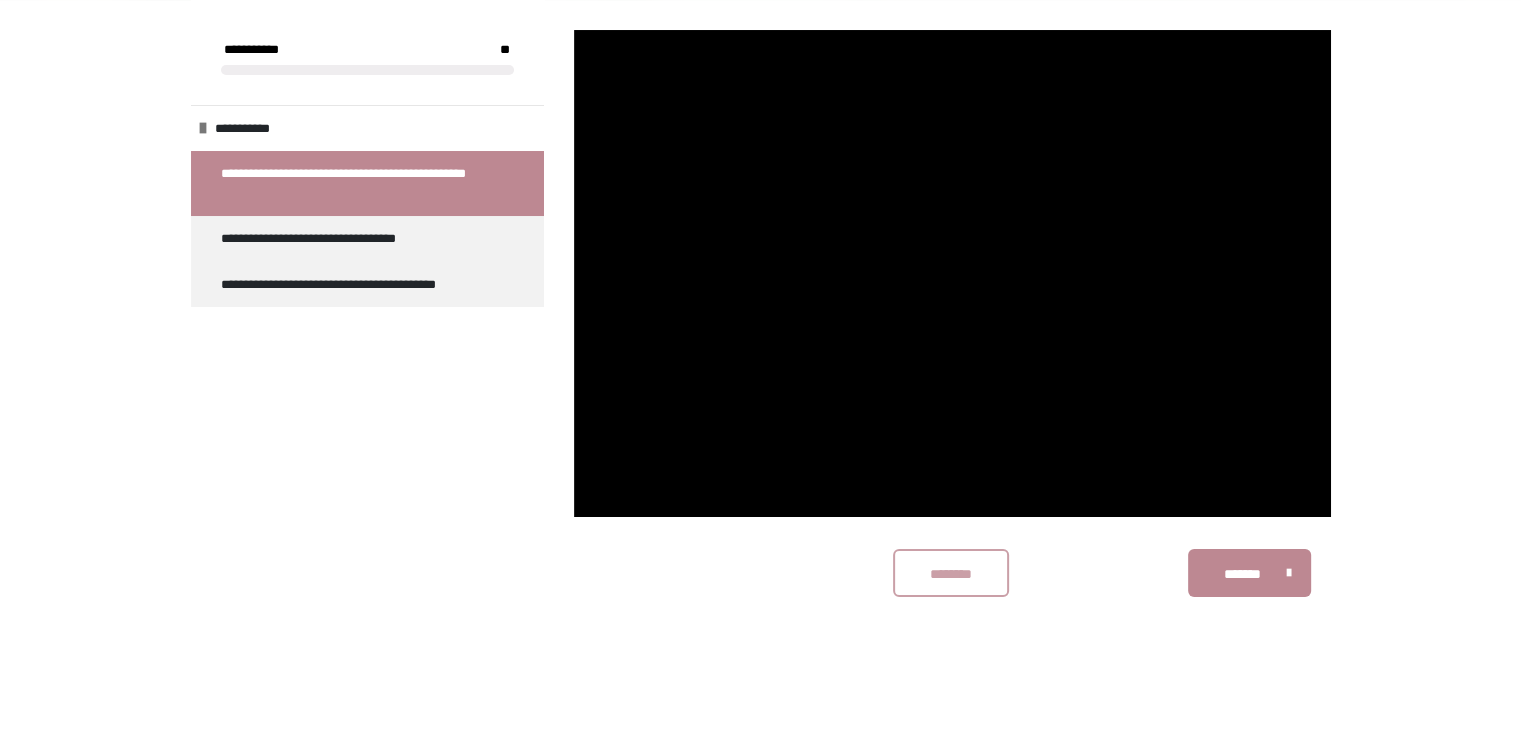 click on "********" at bounding box center [951, 574] 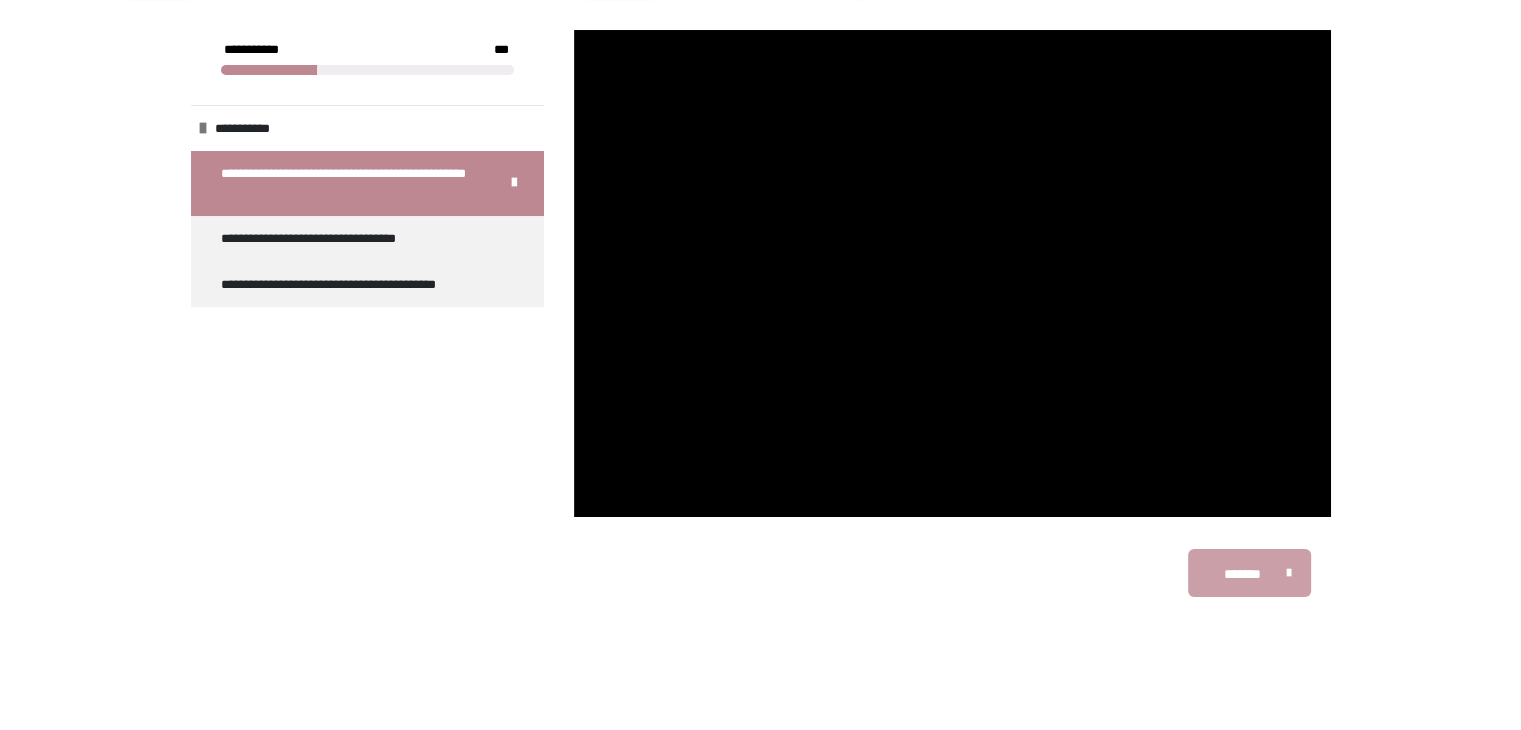 click on "*******" at bounding box center (1249, 573) 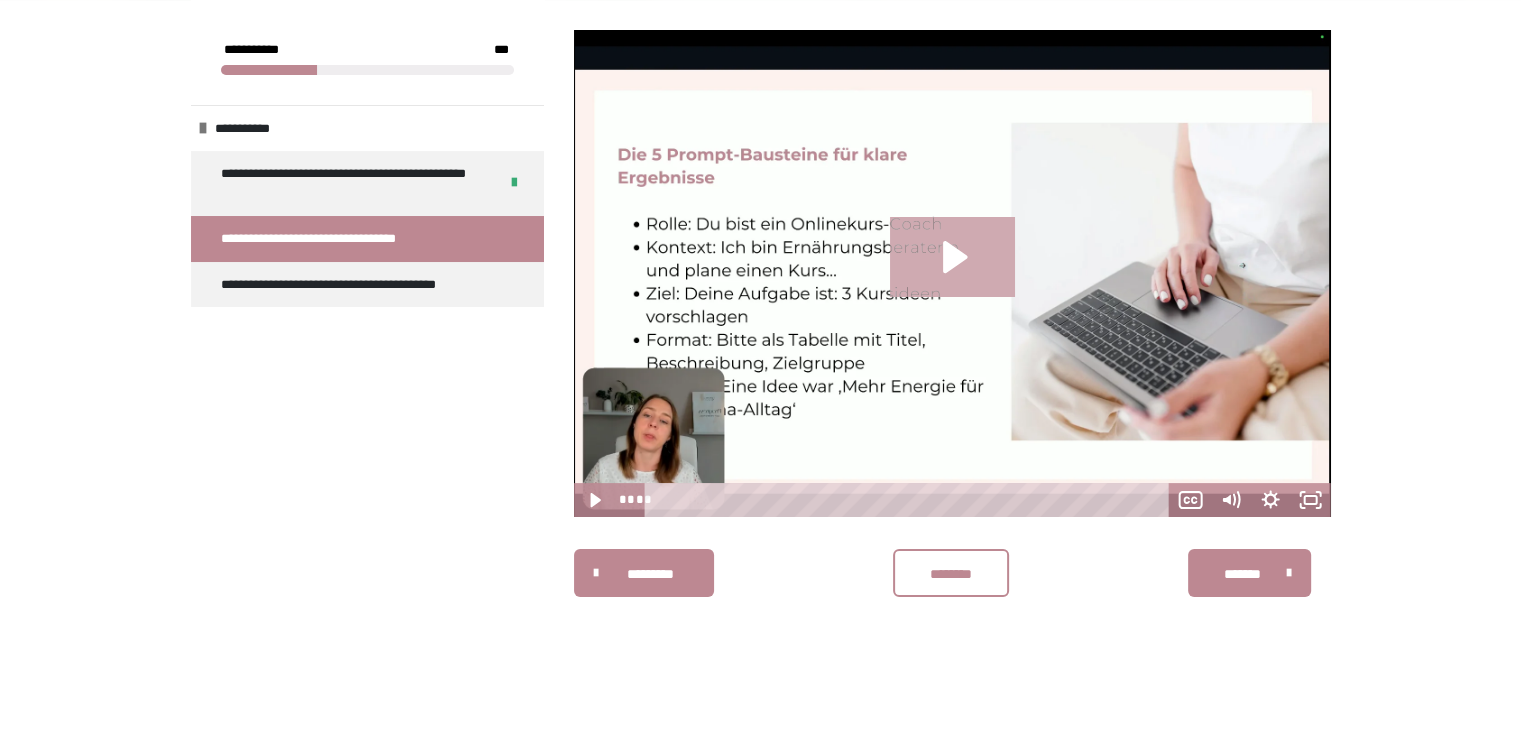 click 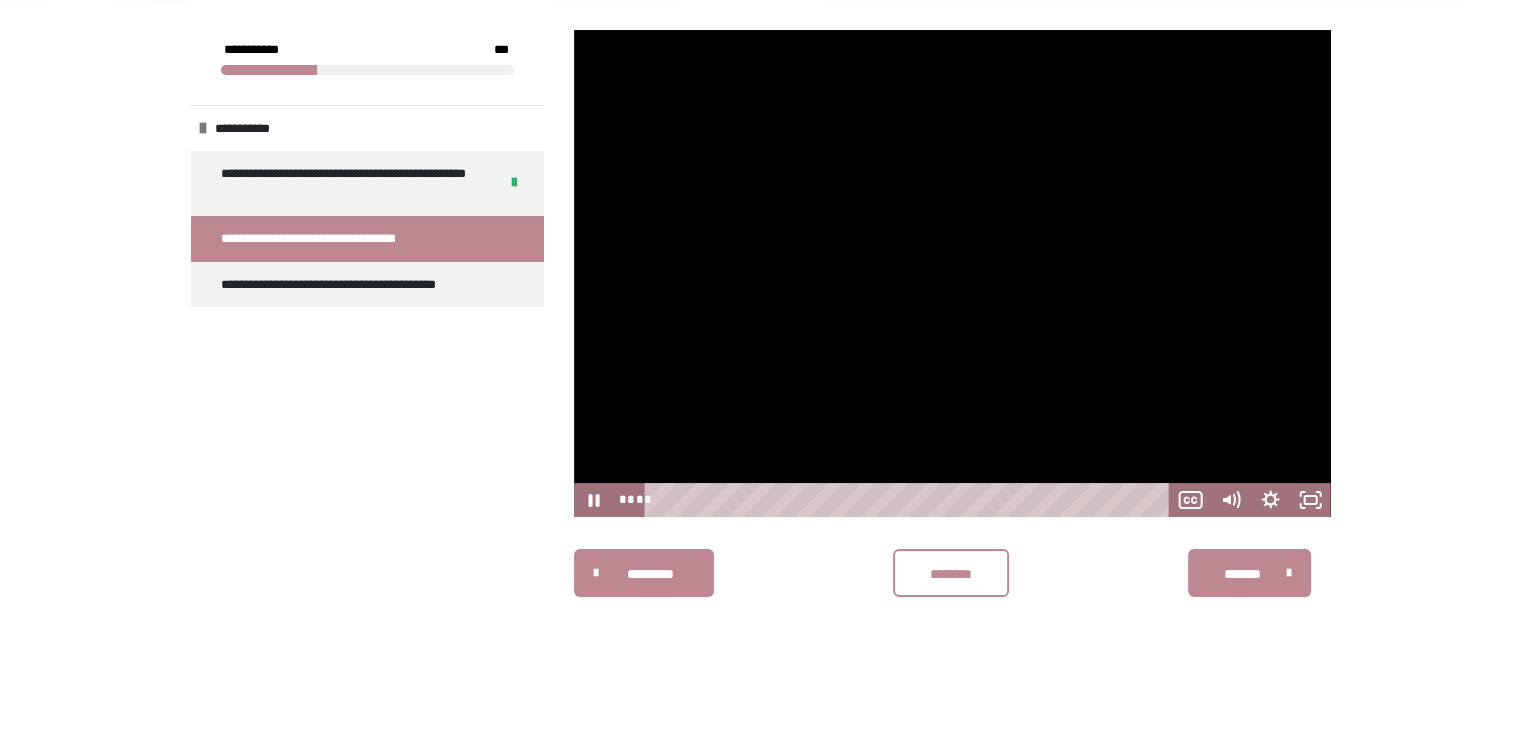 click at bounding box center (952, 273) 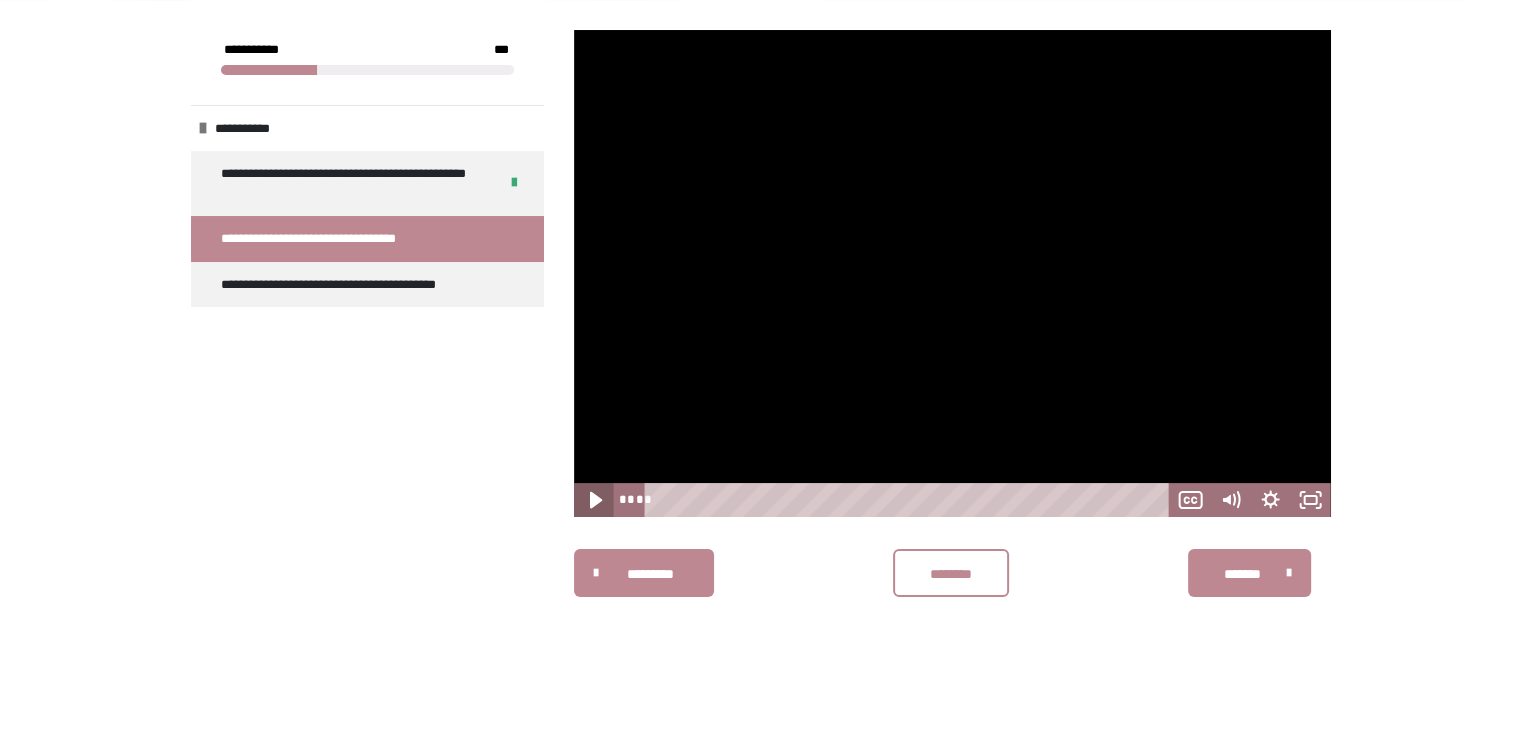 click 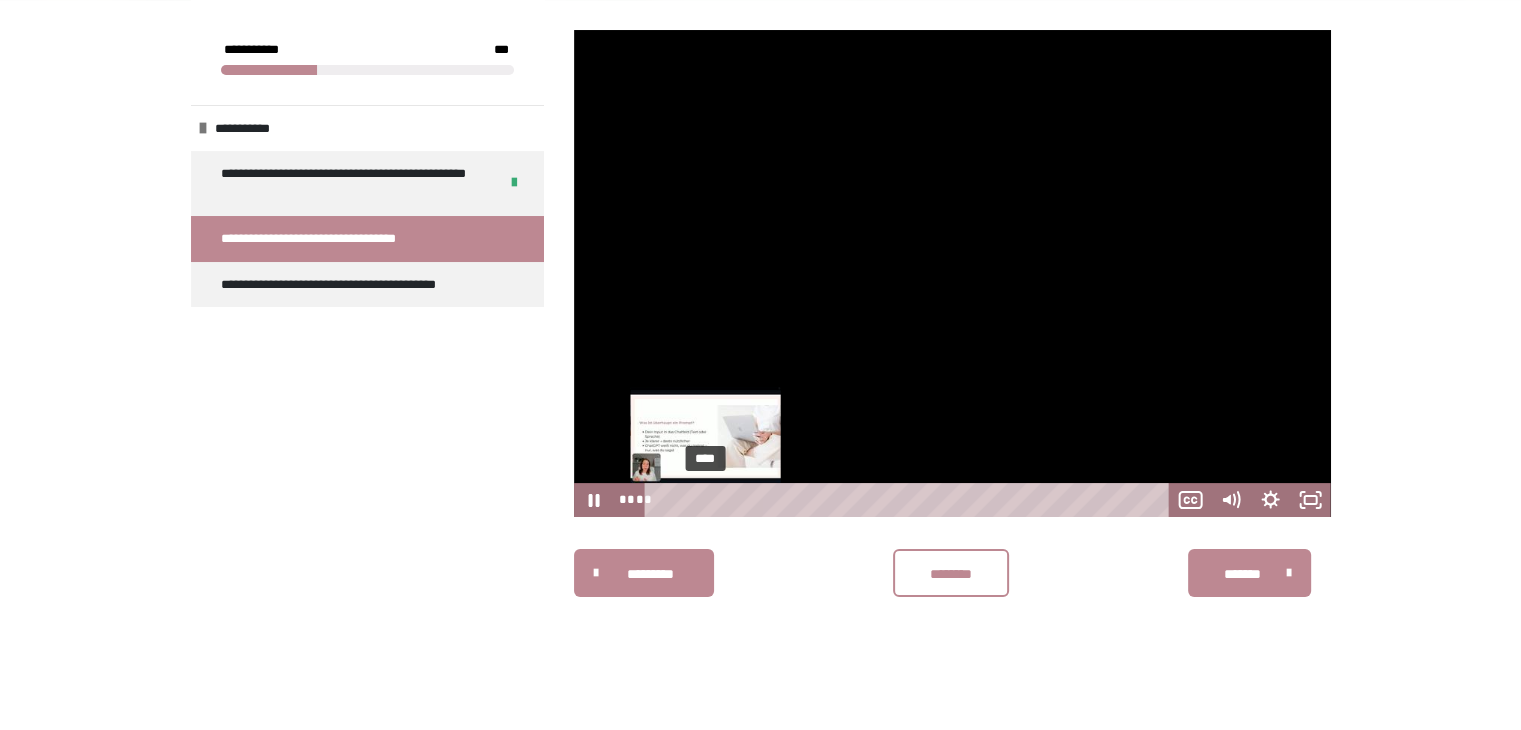 click on "****" at bounding box center [910, 500] 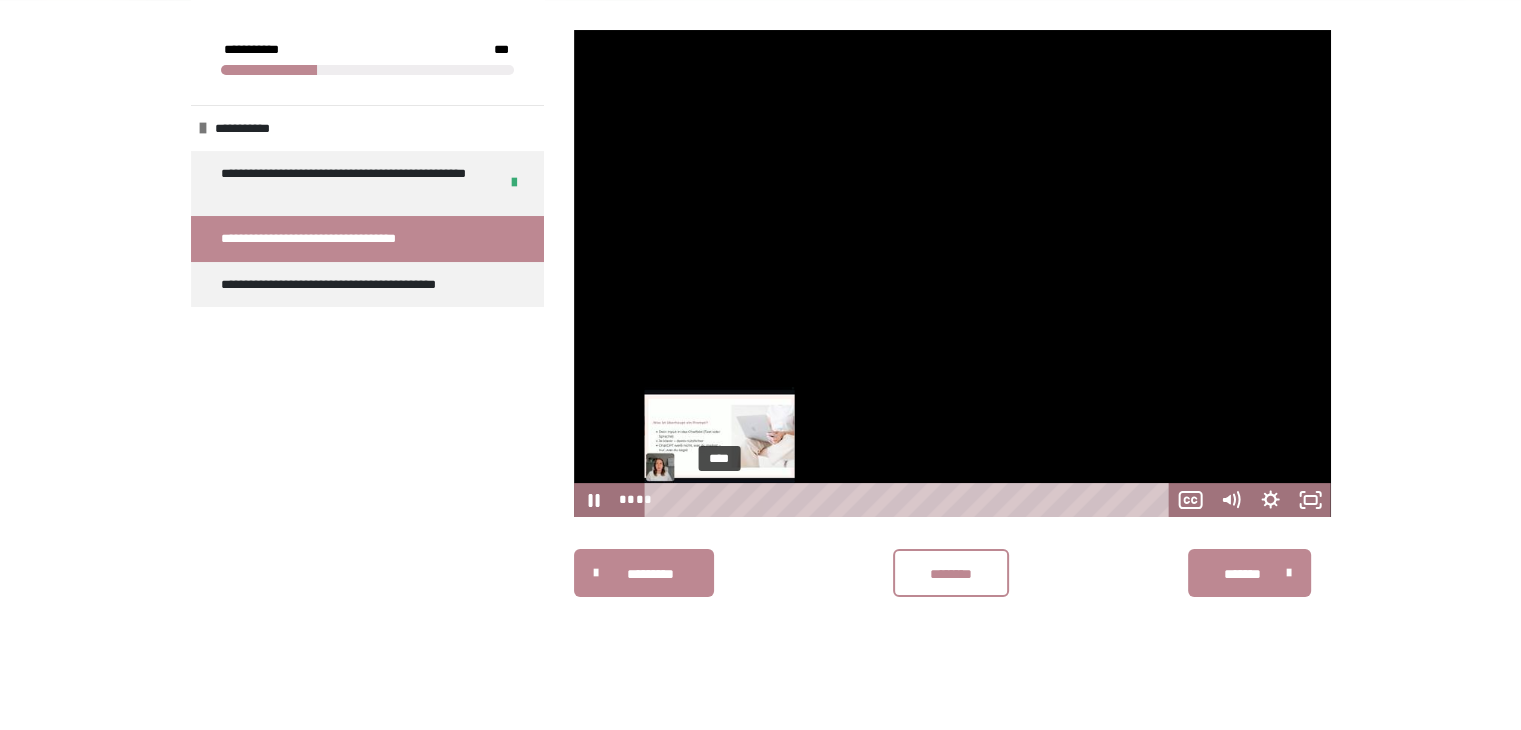 click on "****" at bounding box center (910, 500) 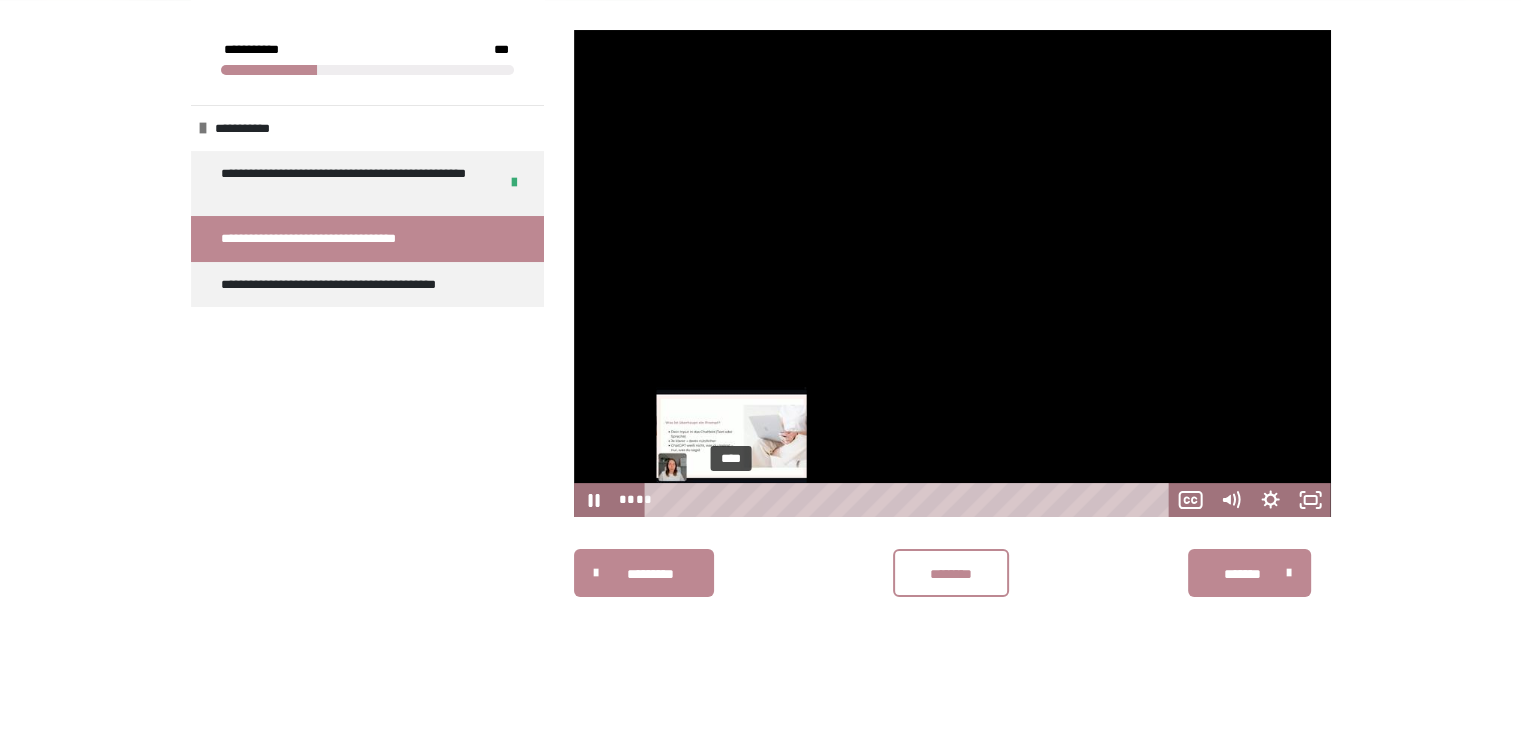 click on "****" at bounding box center [910, 500] 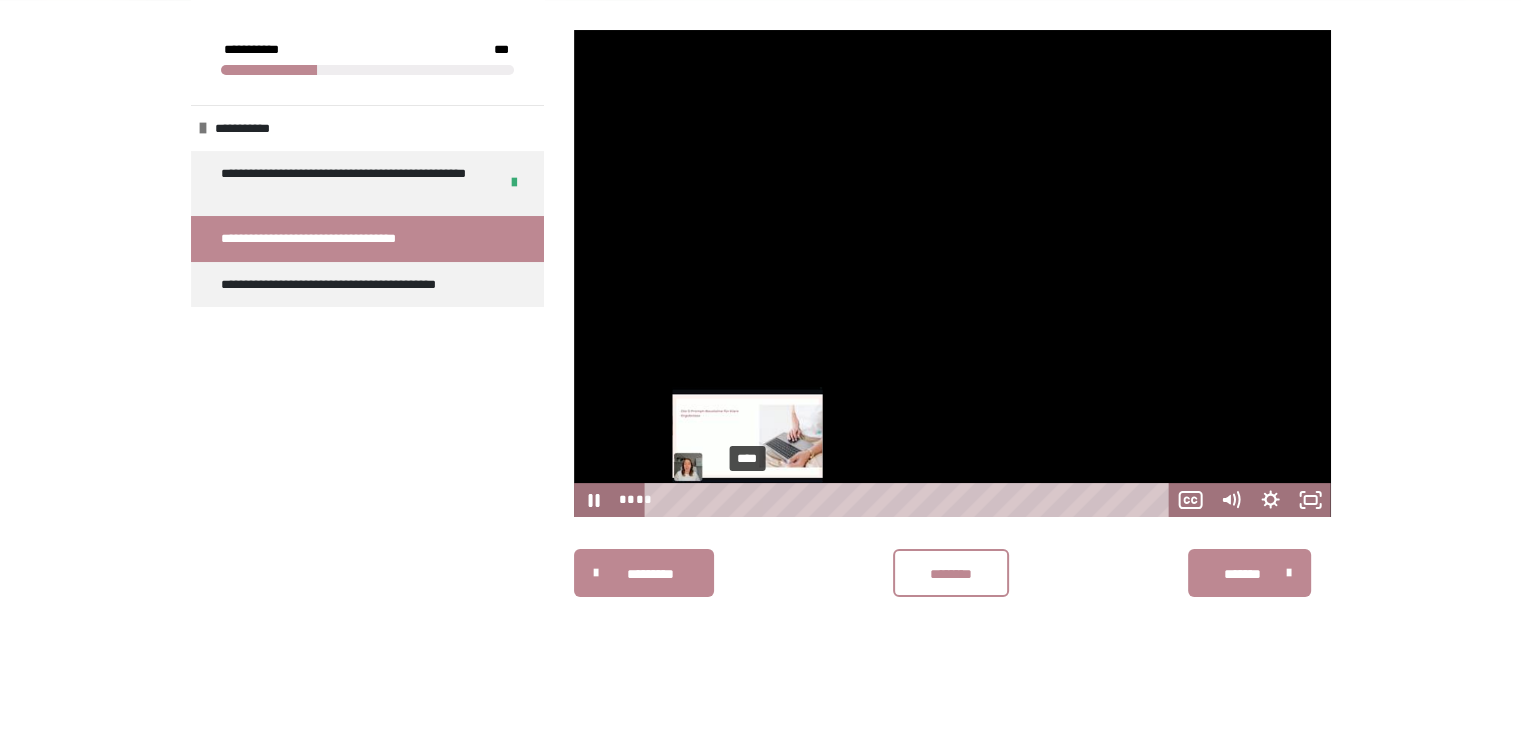 click on "****" at bounding box center [910, 500] 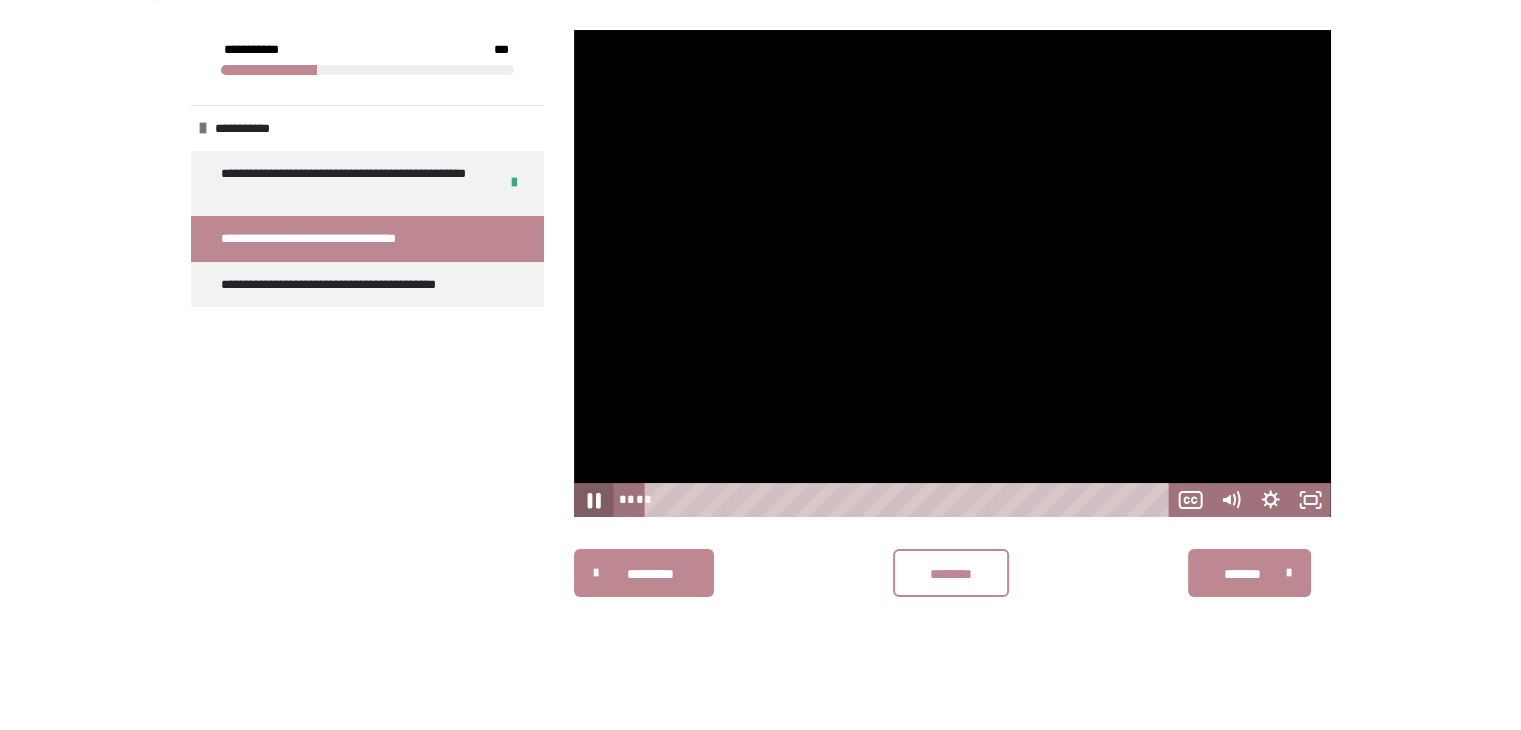 click 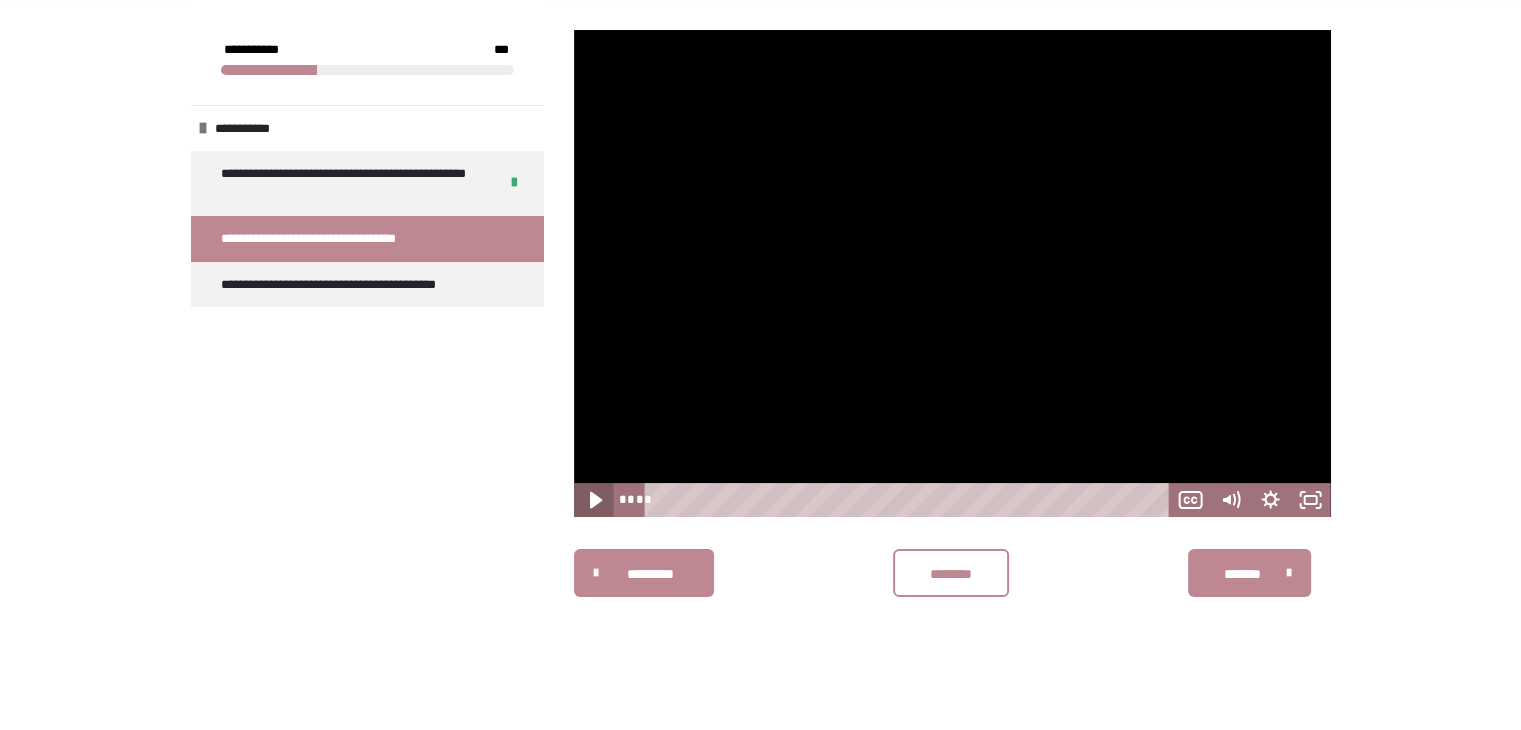click 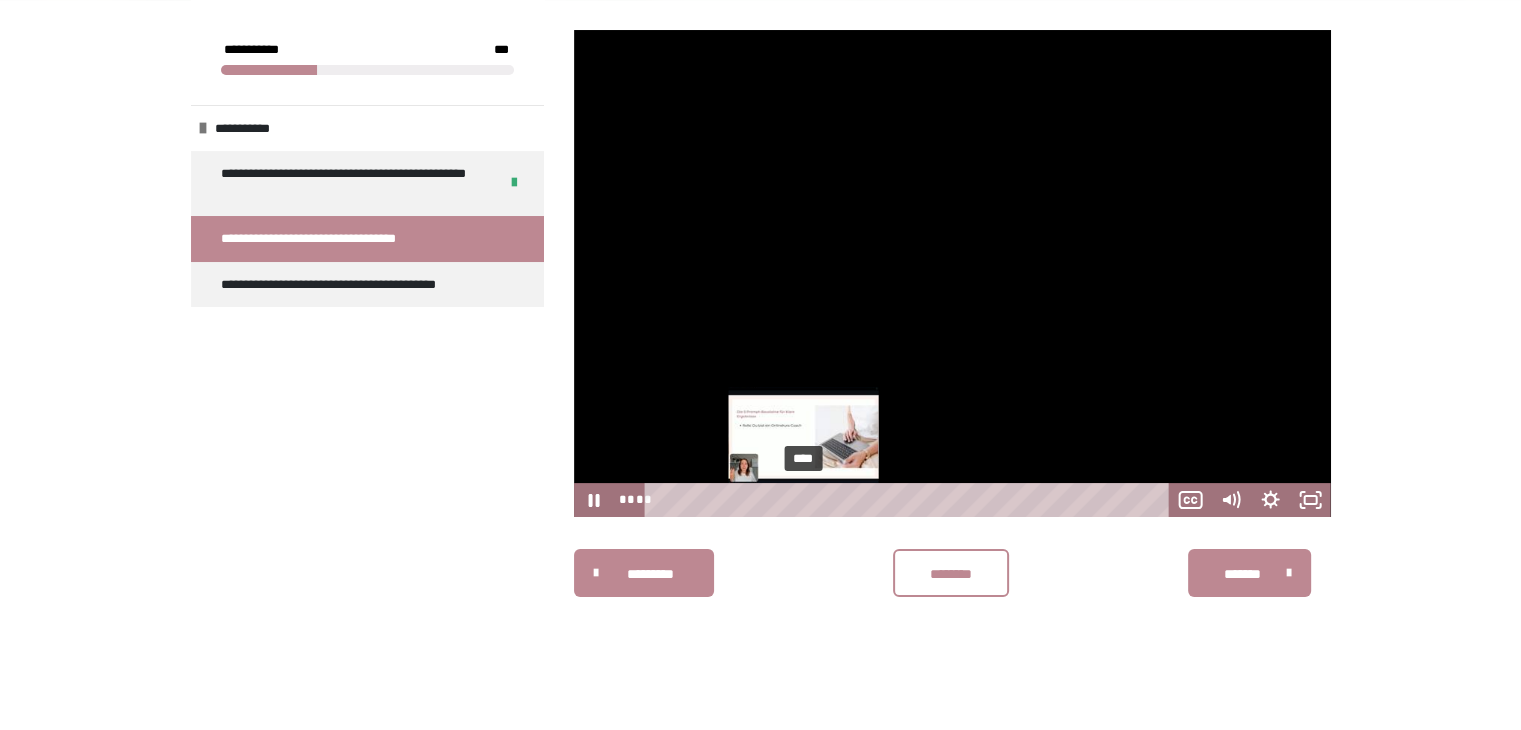 click on "****" at bounding box center (910, 500) 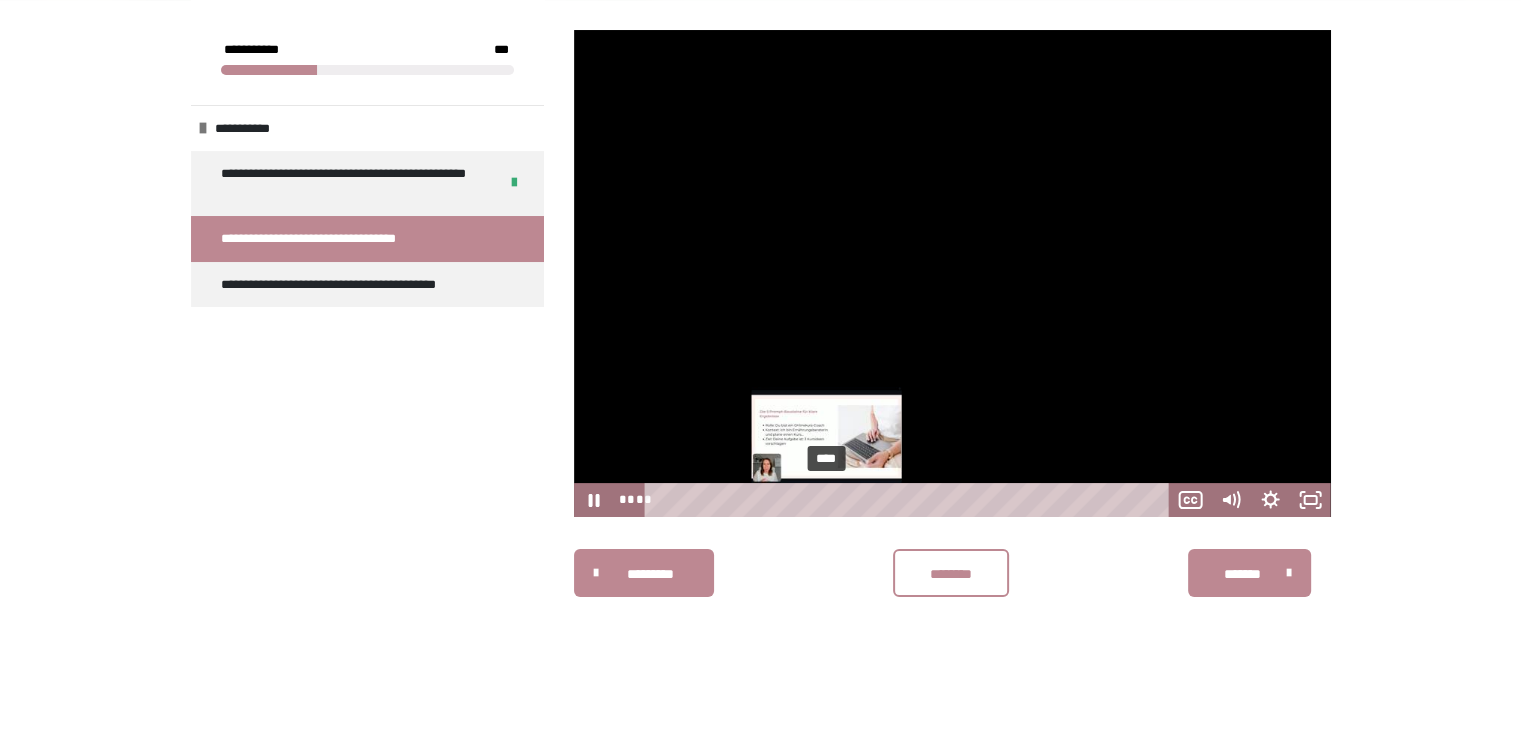 click on "****" at bounding box center (910, 500) 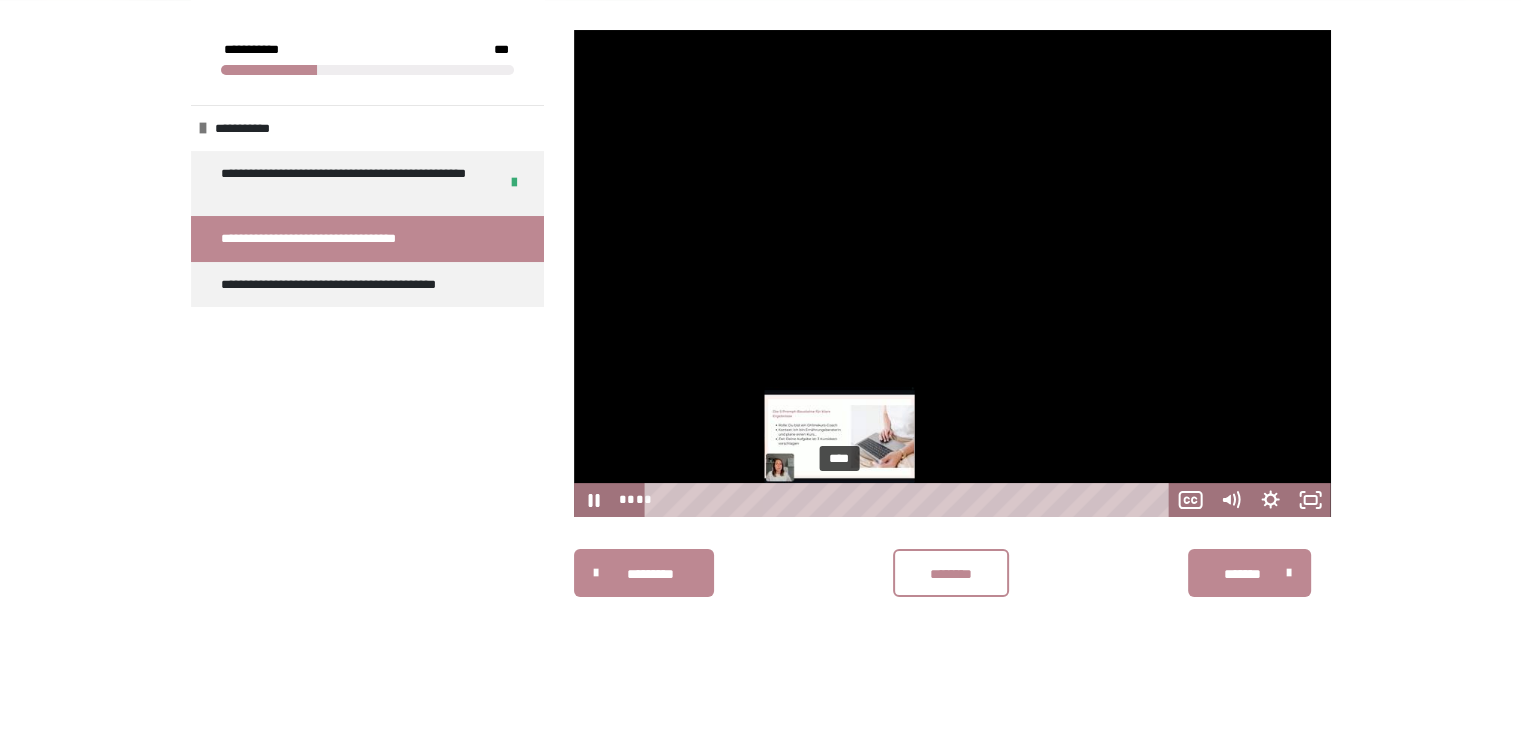 click on "****" at bounding box center [910, 500] 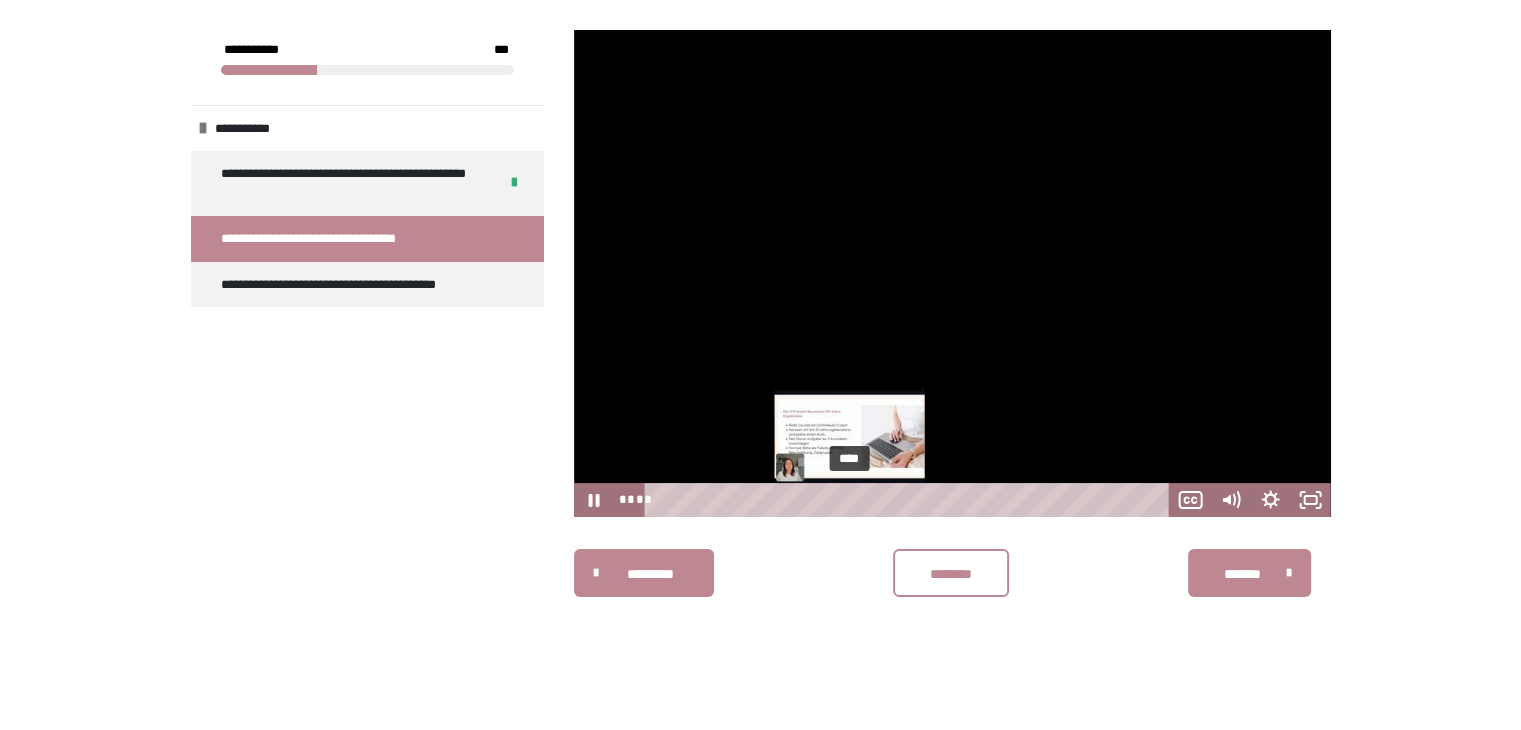 click on "****" at bounding box center (910, 500) 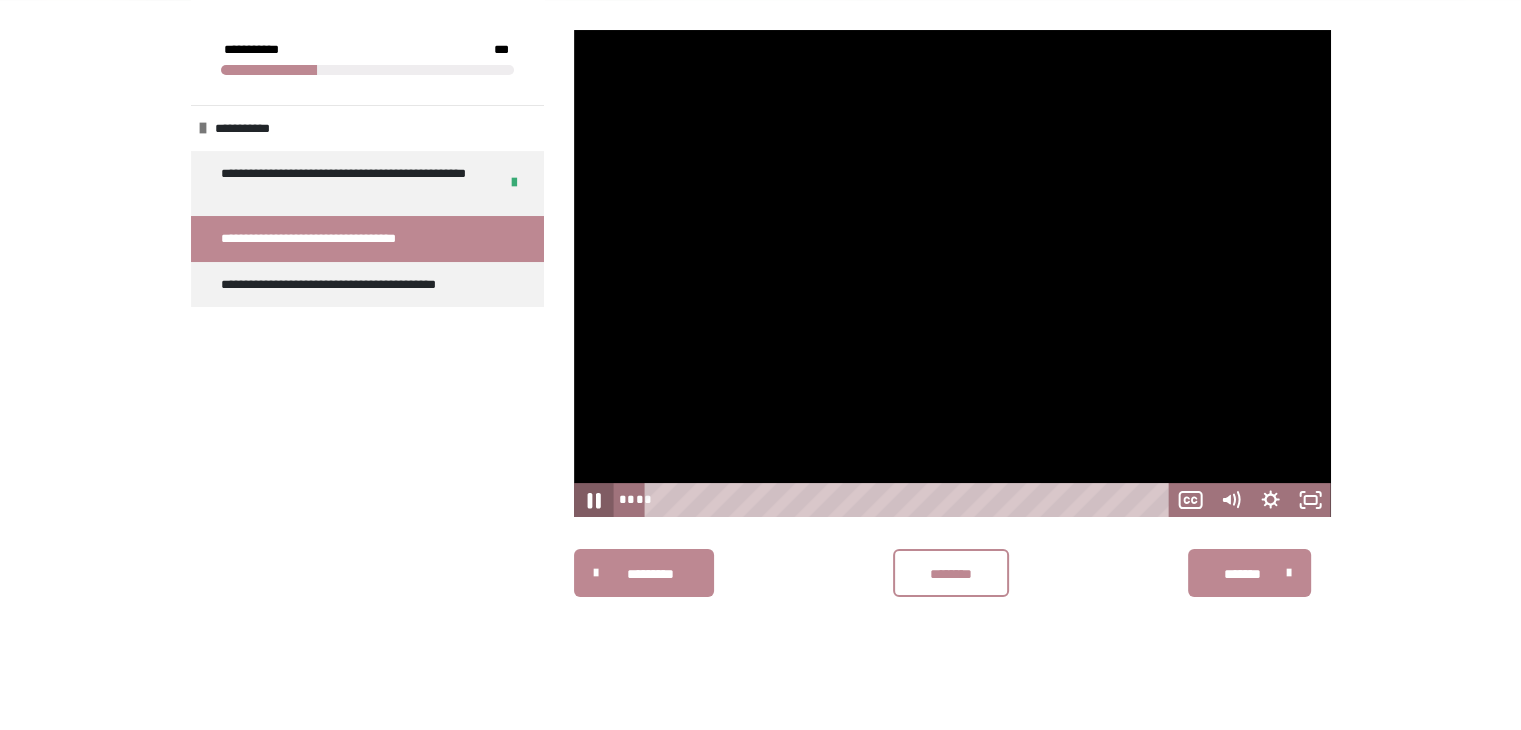 click 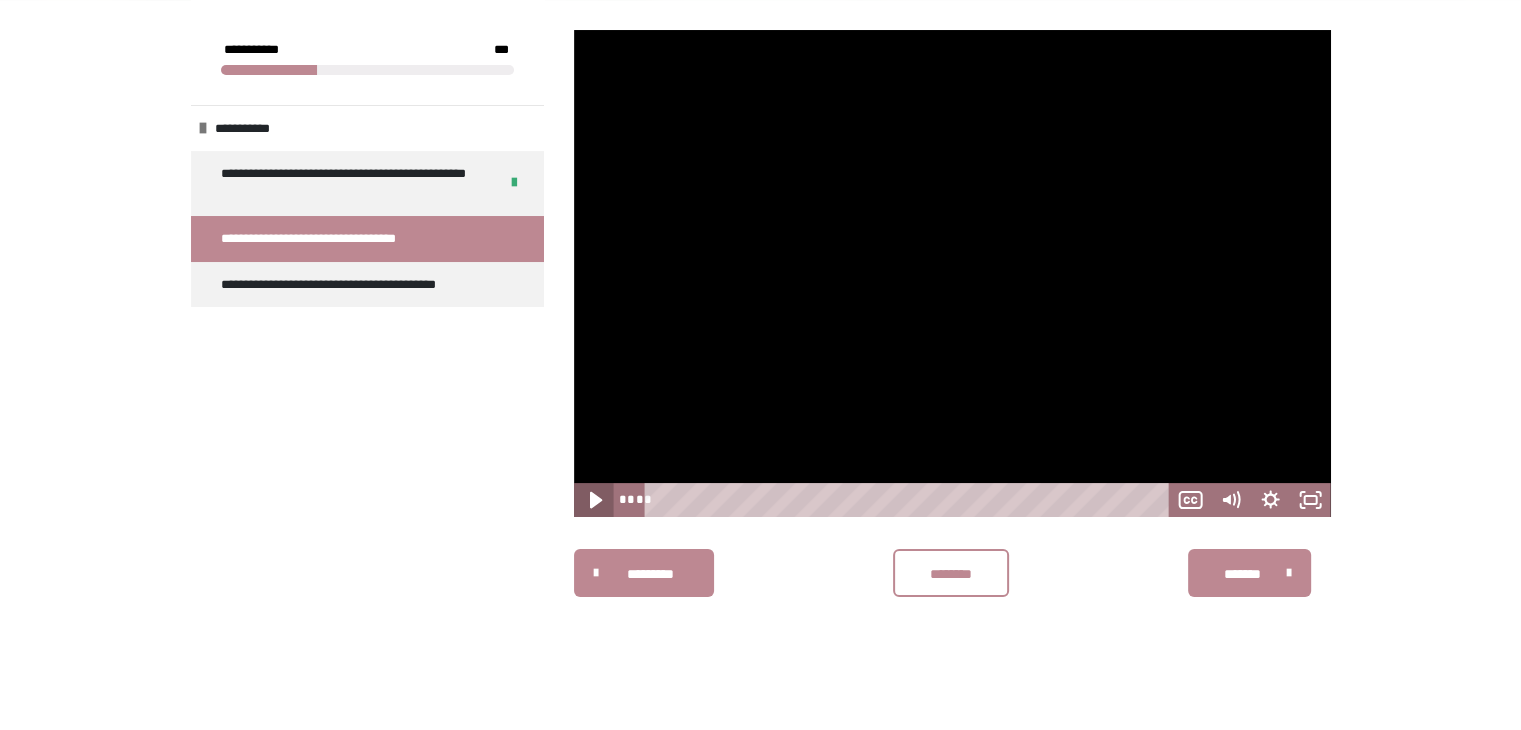 click 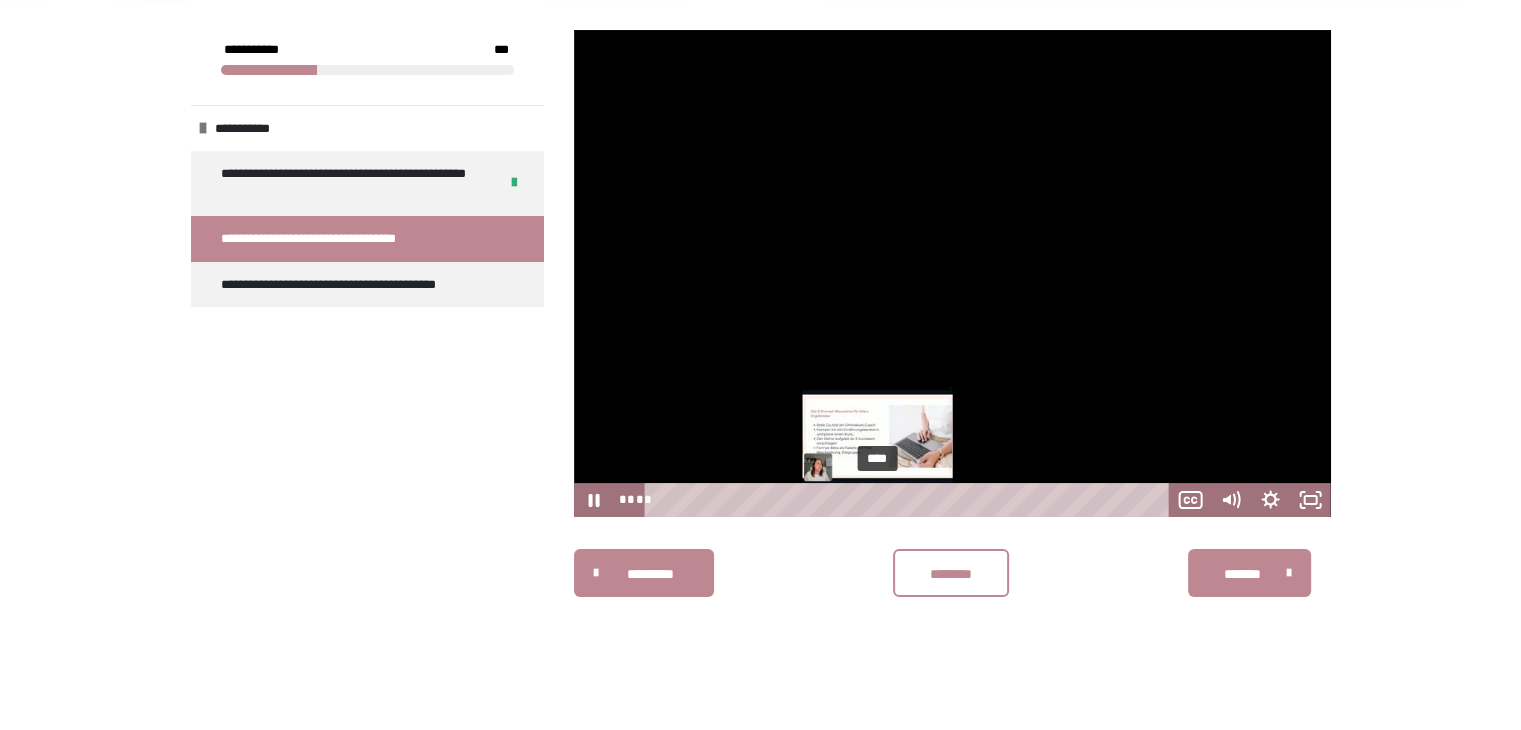 click on "****" at bounding box center [910, 500] 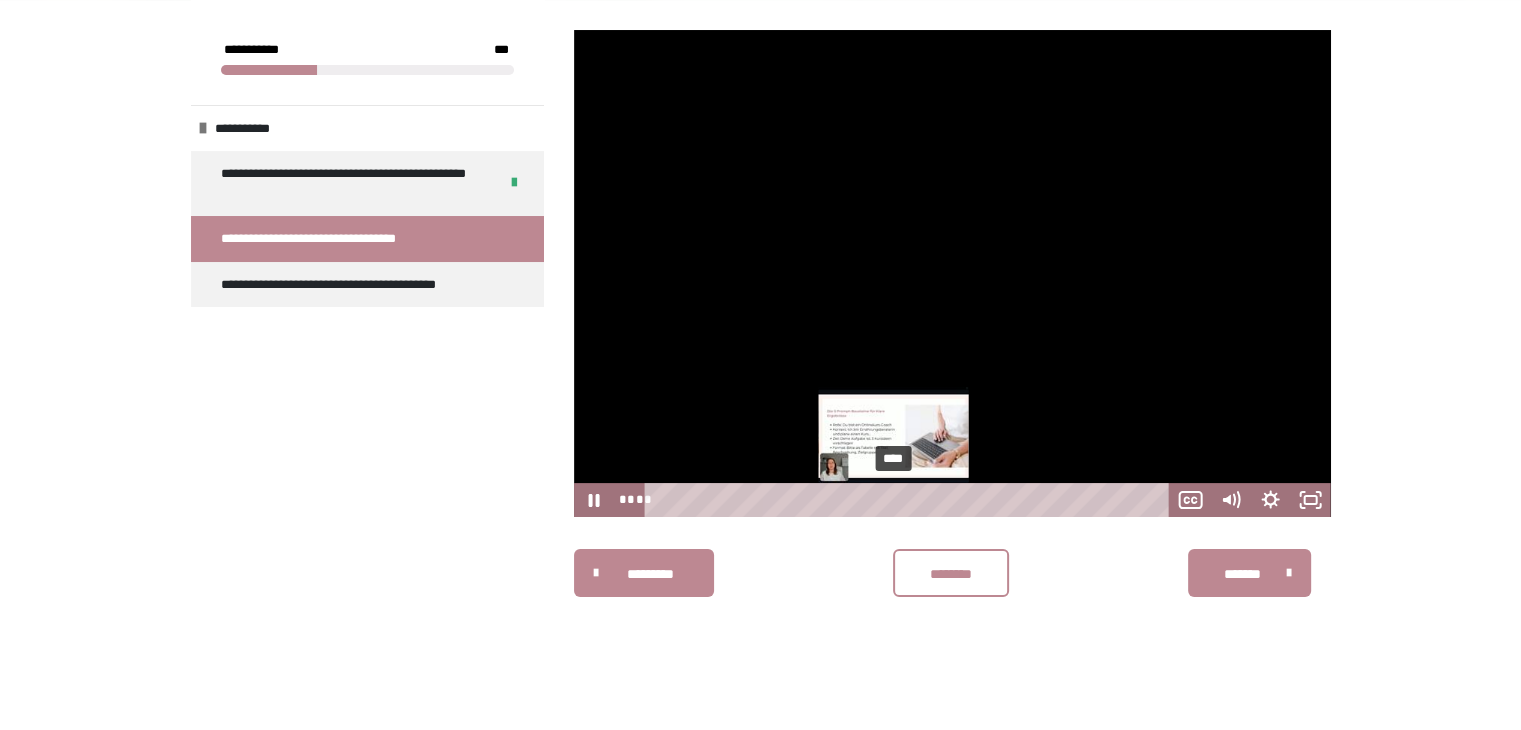 click on "****" at bounding box center (910, 500) 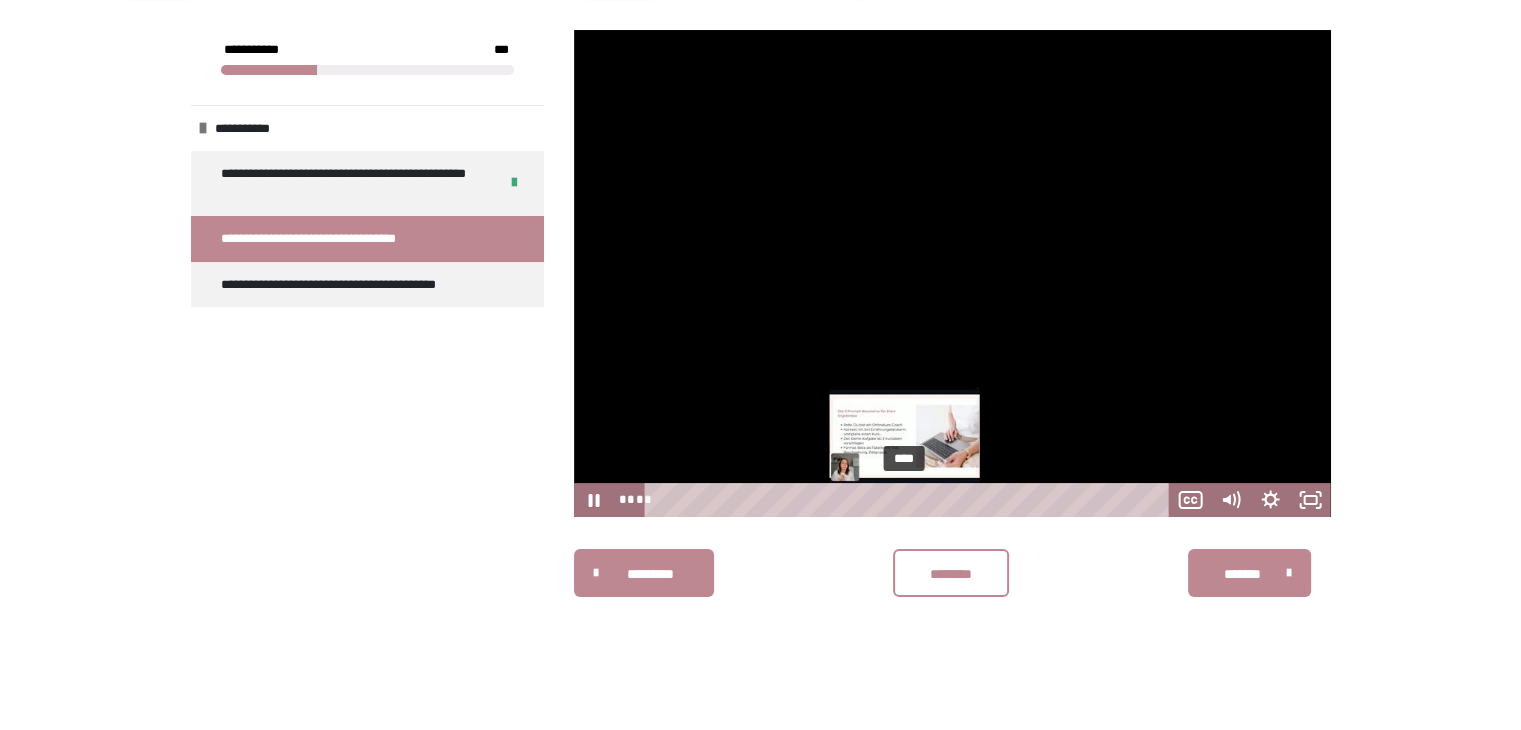 click on "****" at bounding box center (910, 500) 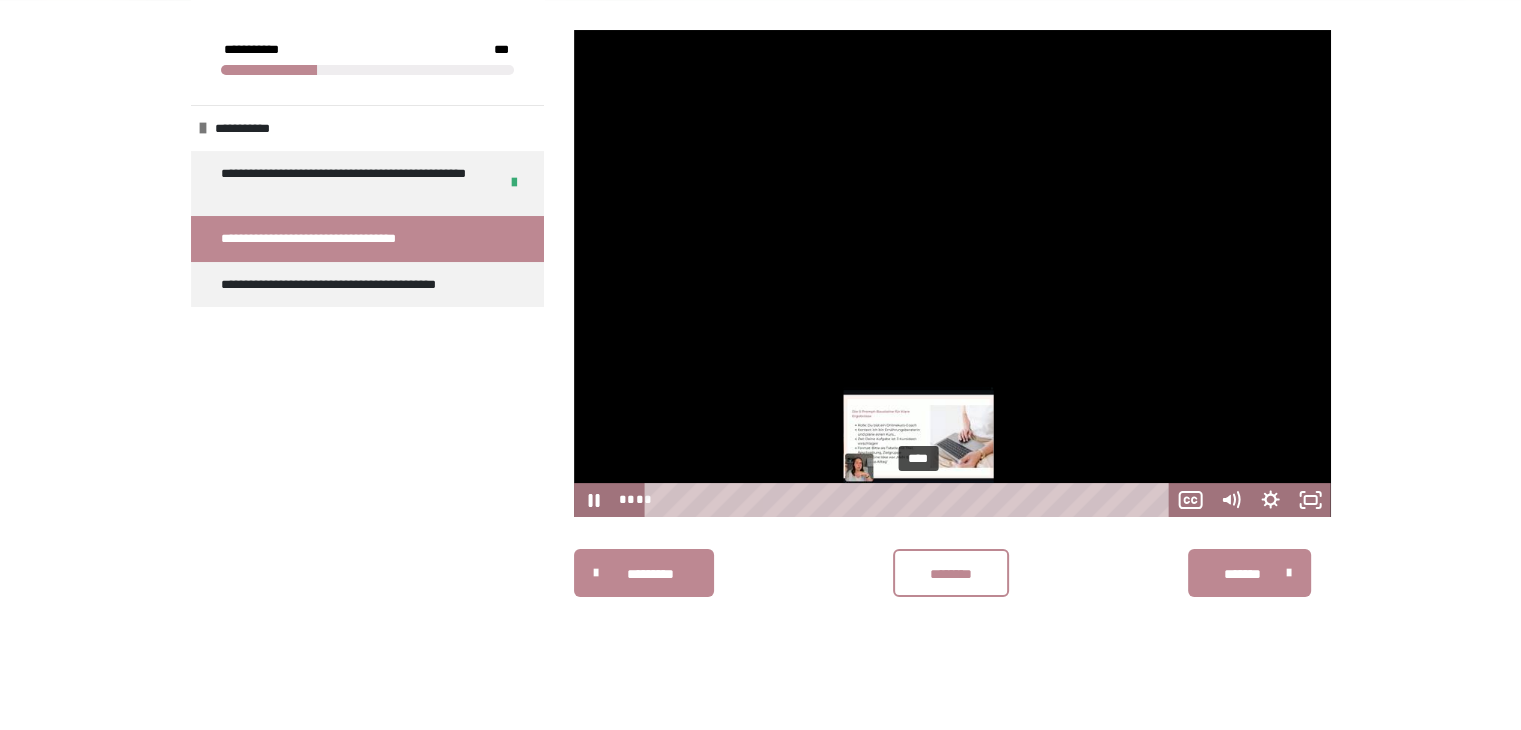 click on "****" at bounding box center [910, 500] 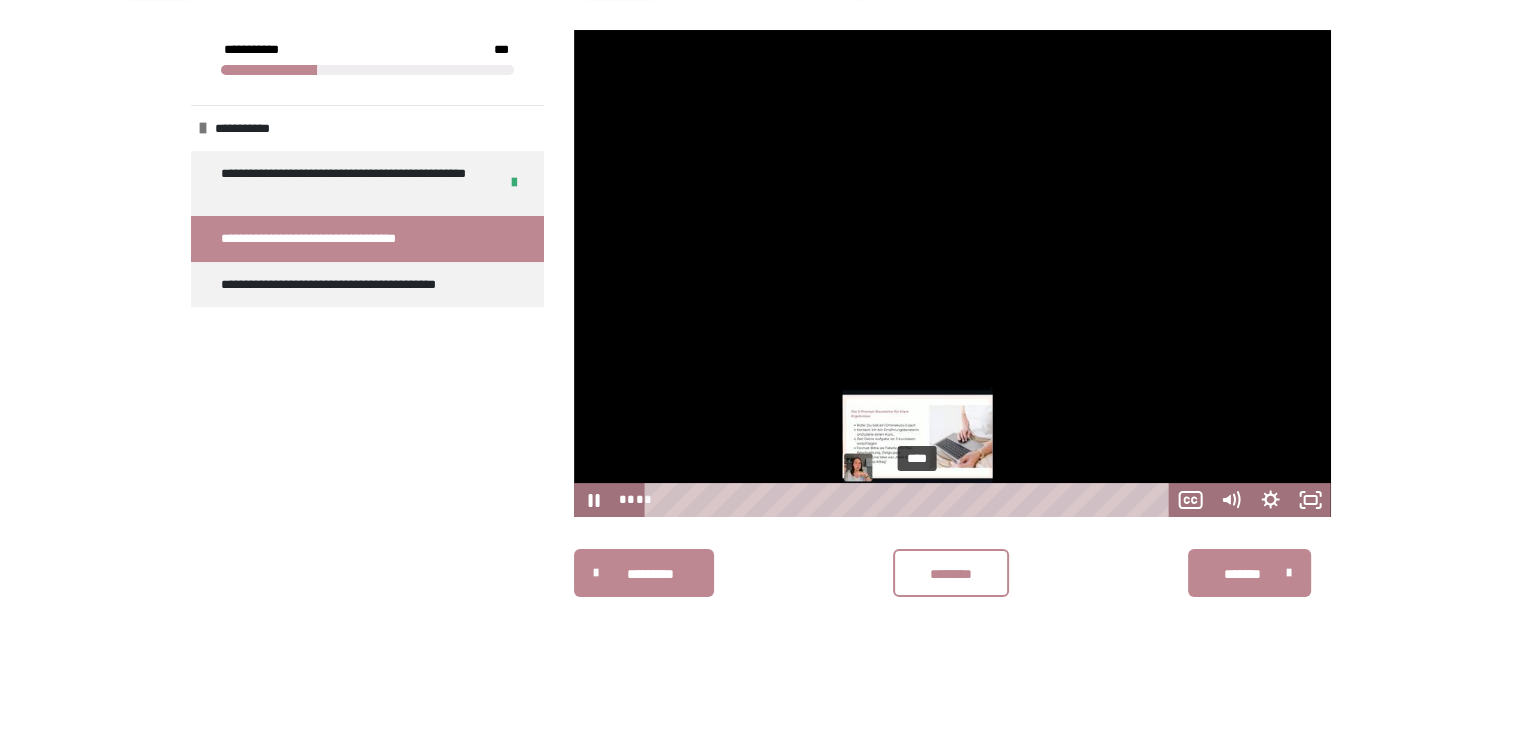 click on "****" at bounding box center (910, 500) 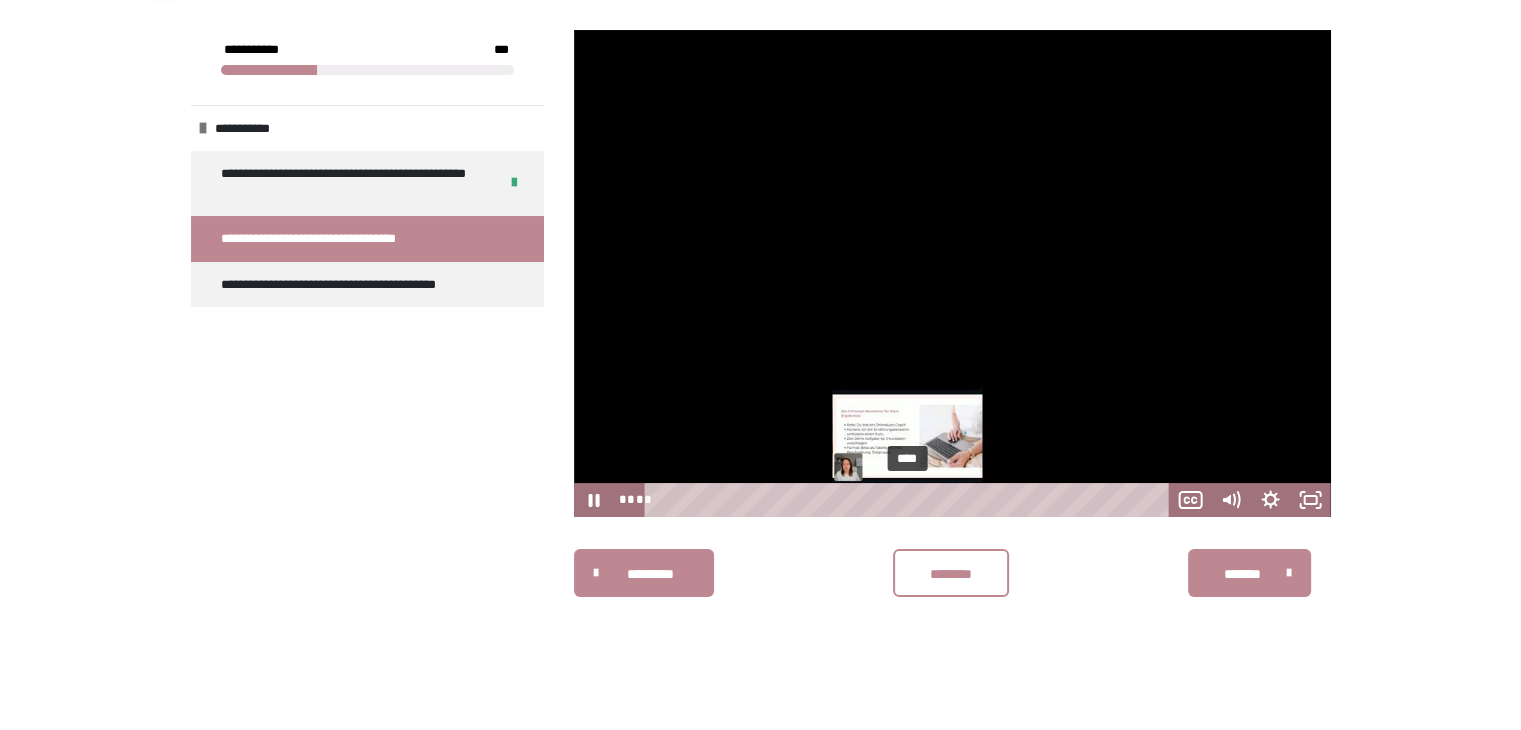 click on "****" at bounding box center [910, 500] 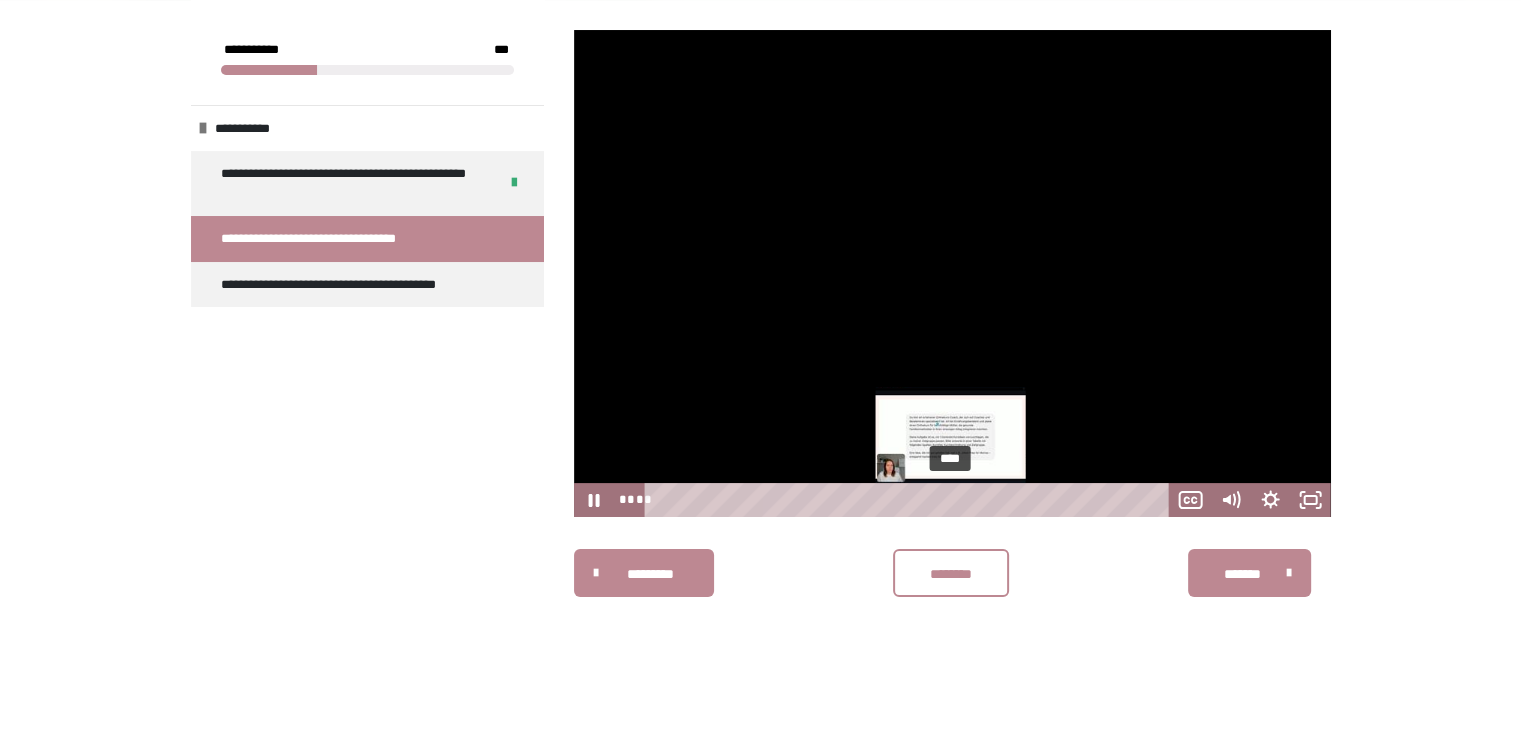 click on "****" at bounding box center [910, 500] 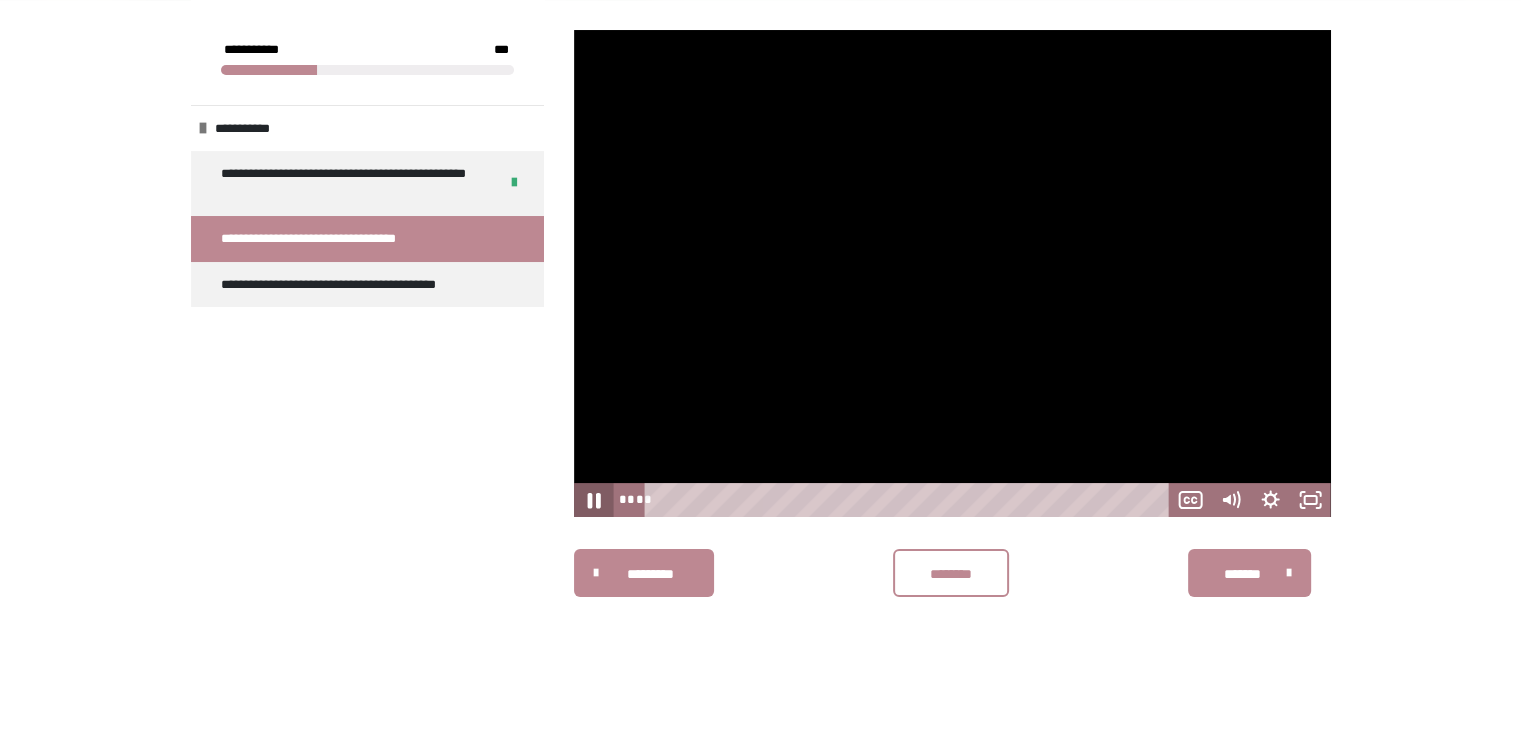 click 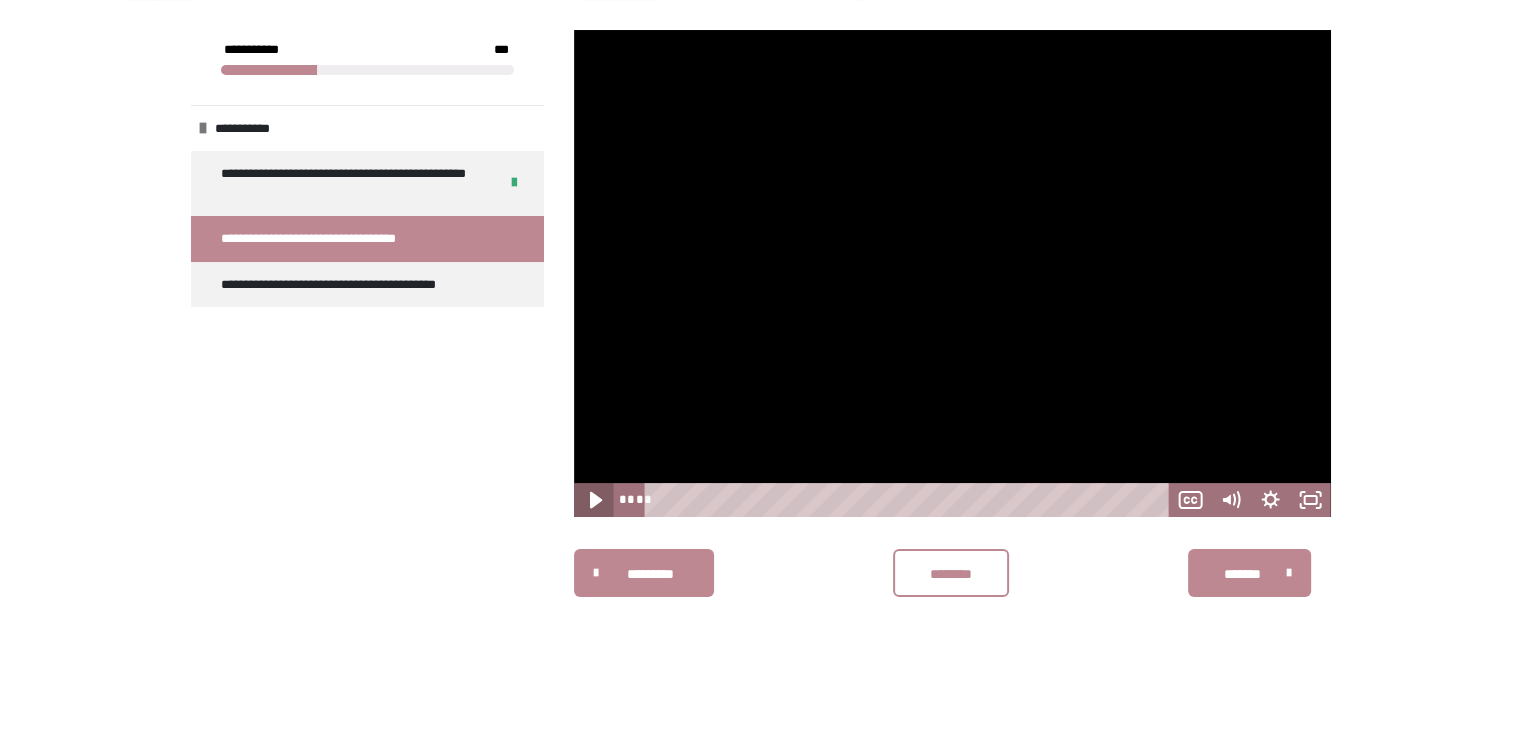 click 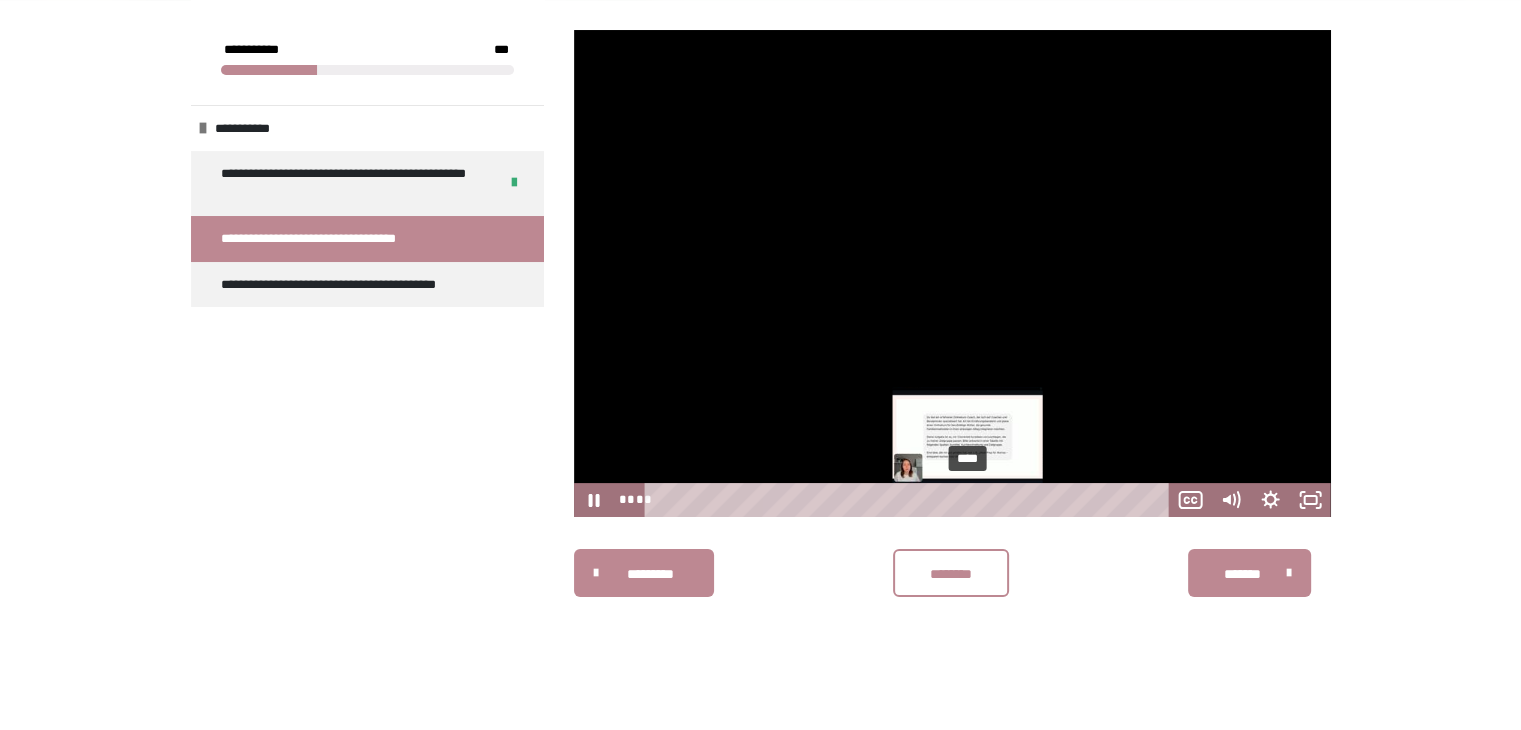 click on "****" at bounding box center [910, 500] 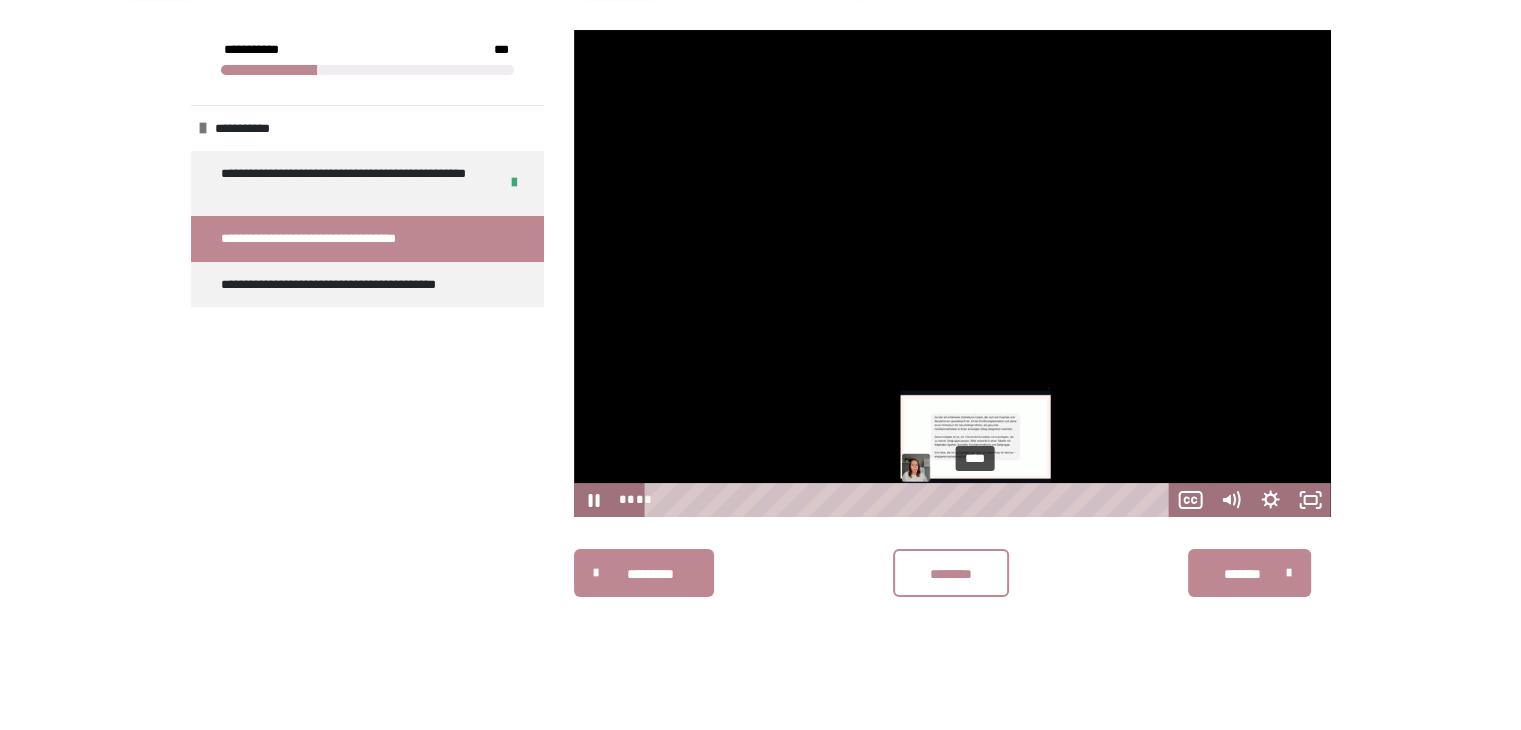 click on "****" at bounding box center (910, 500) 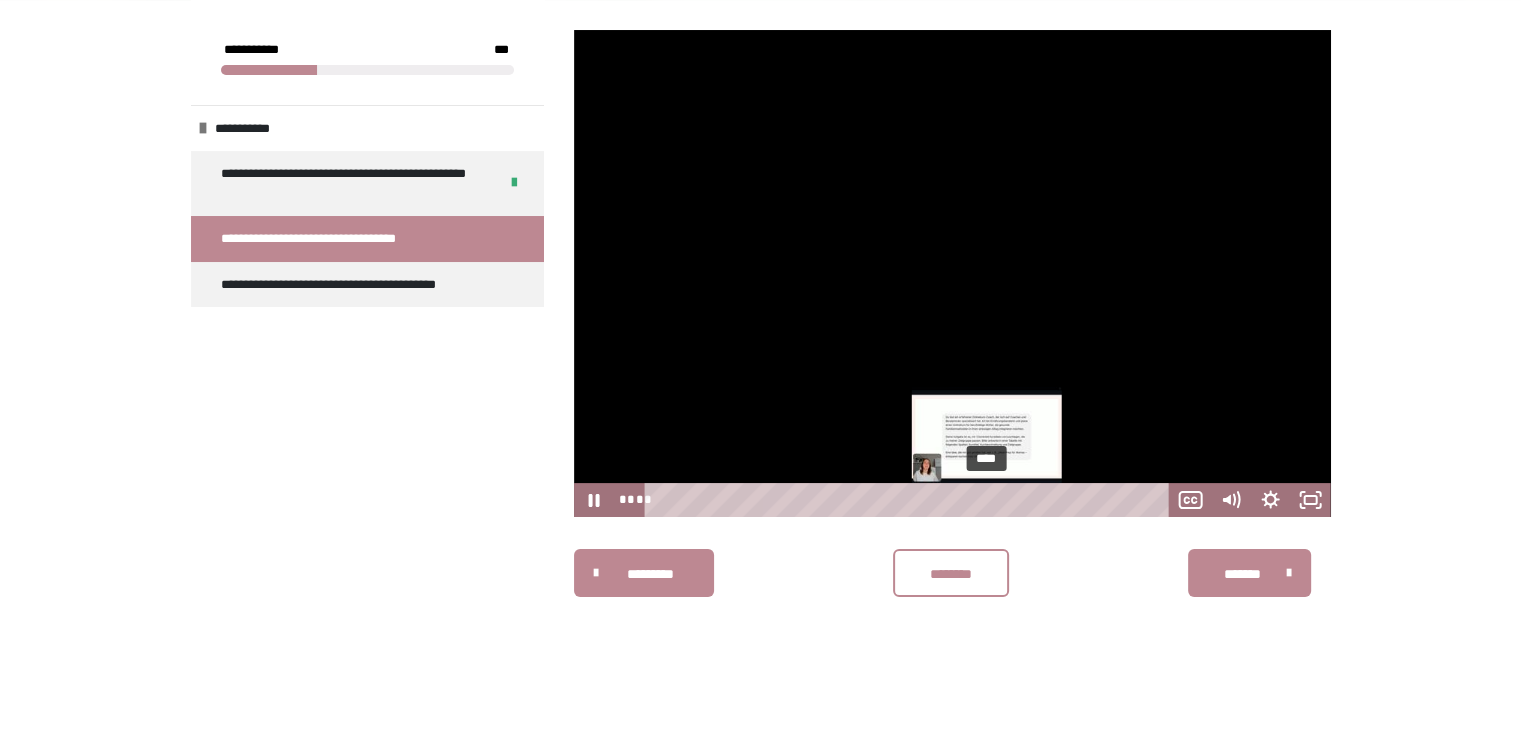 click on "****" at bounding box center [910, 500] 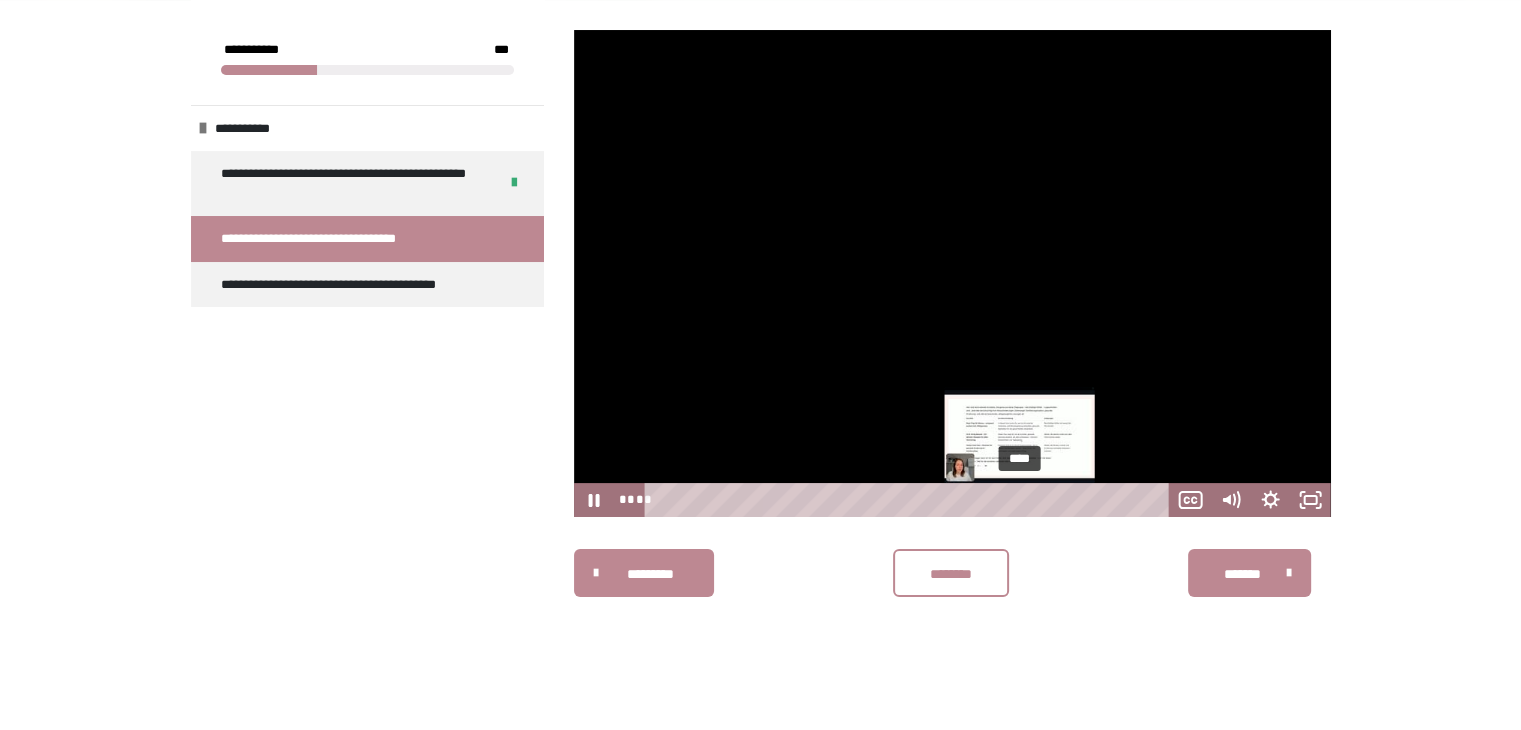 click on "****" at bounding box center [910, 500] 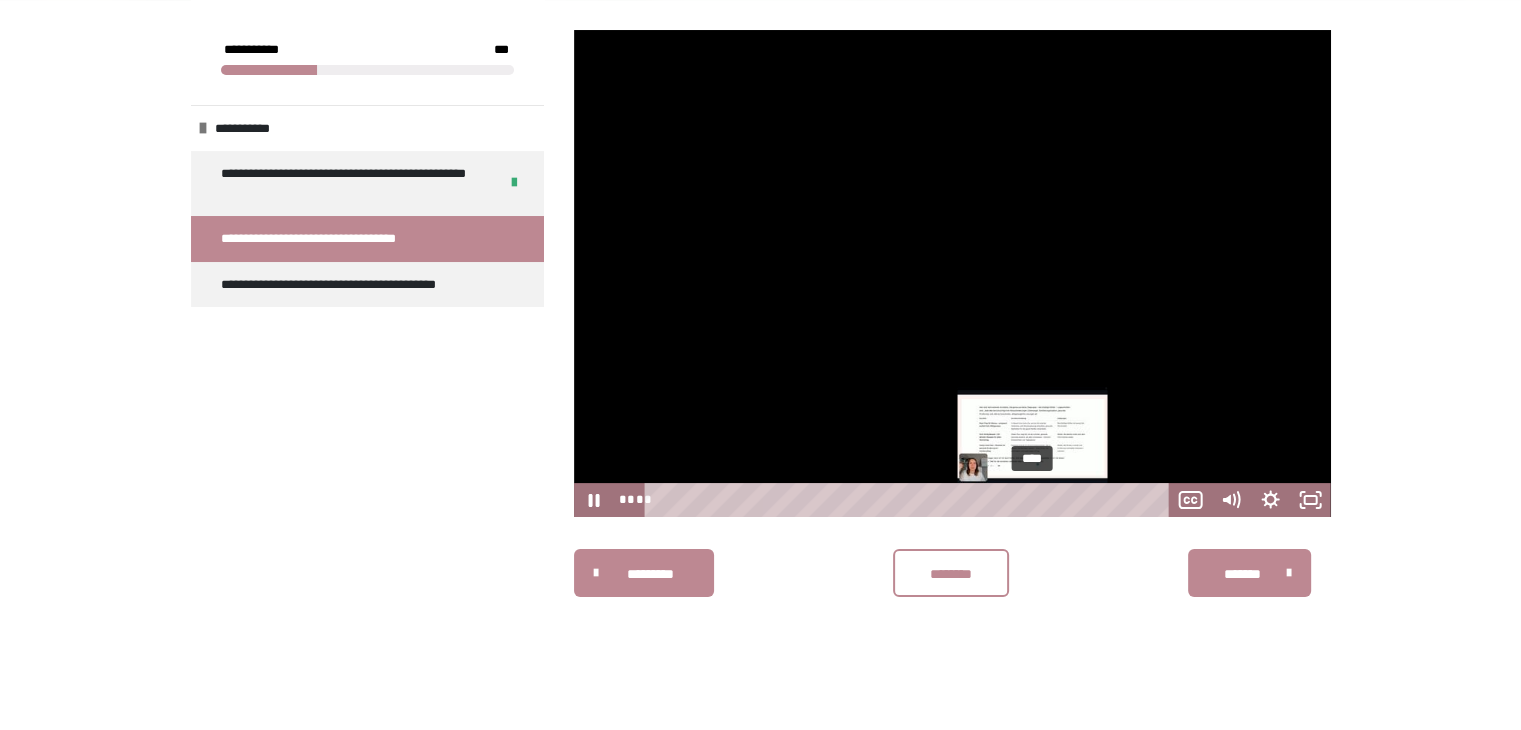 click on "****" at bounding box center (910, 500) 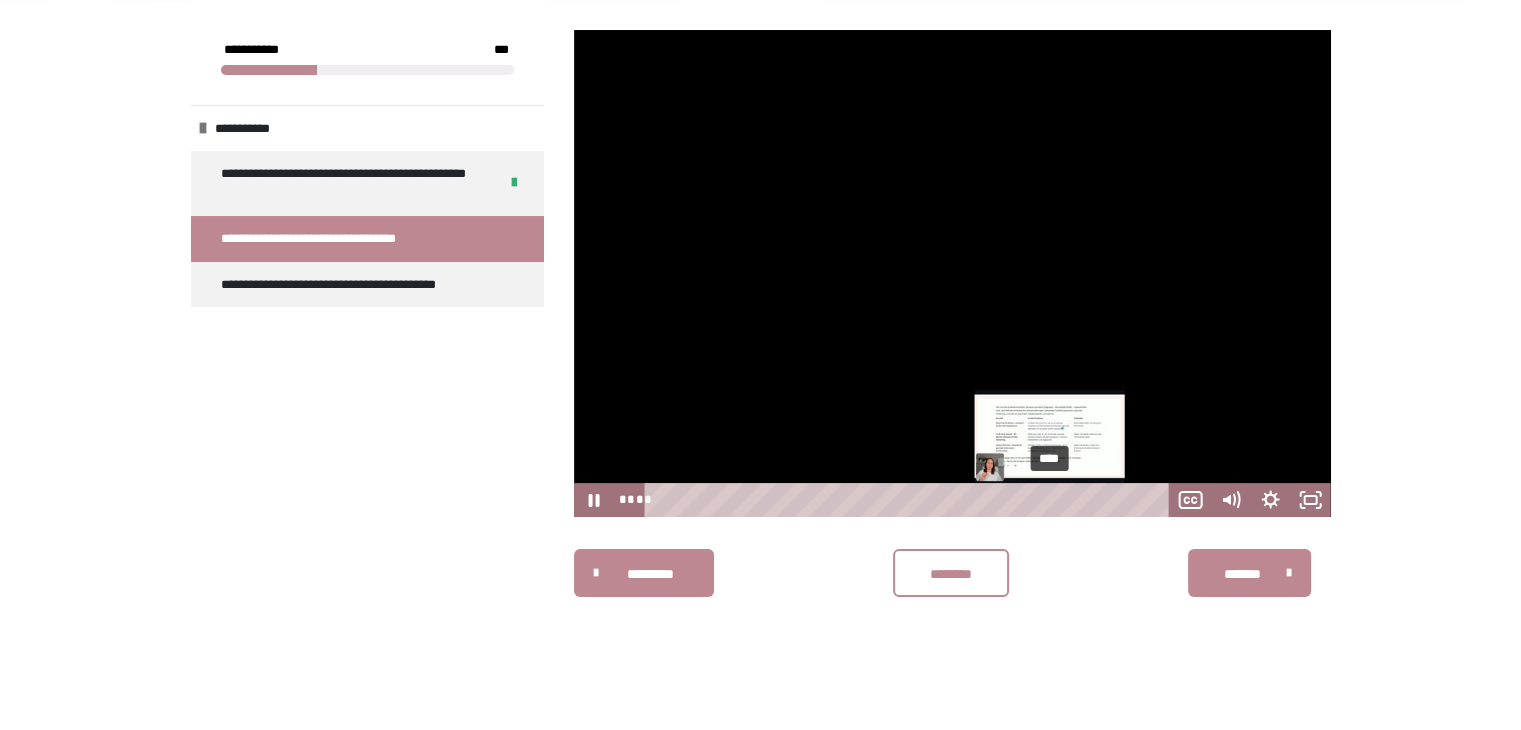 click on "****" at bounding box center (910, 500) 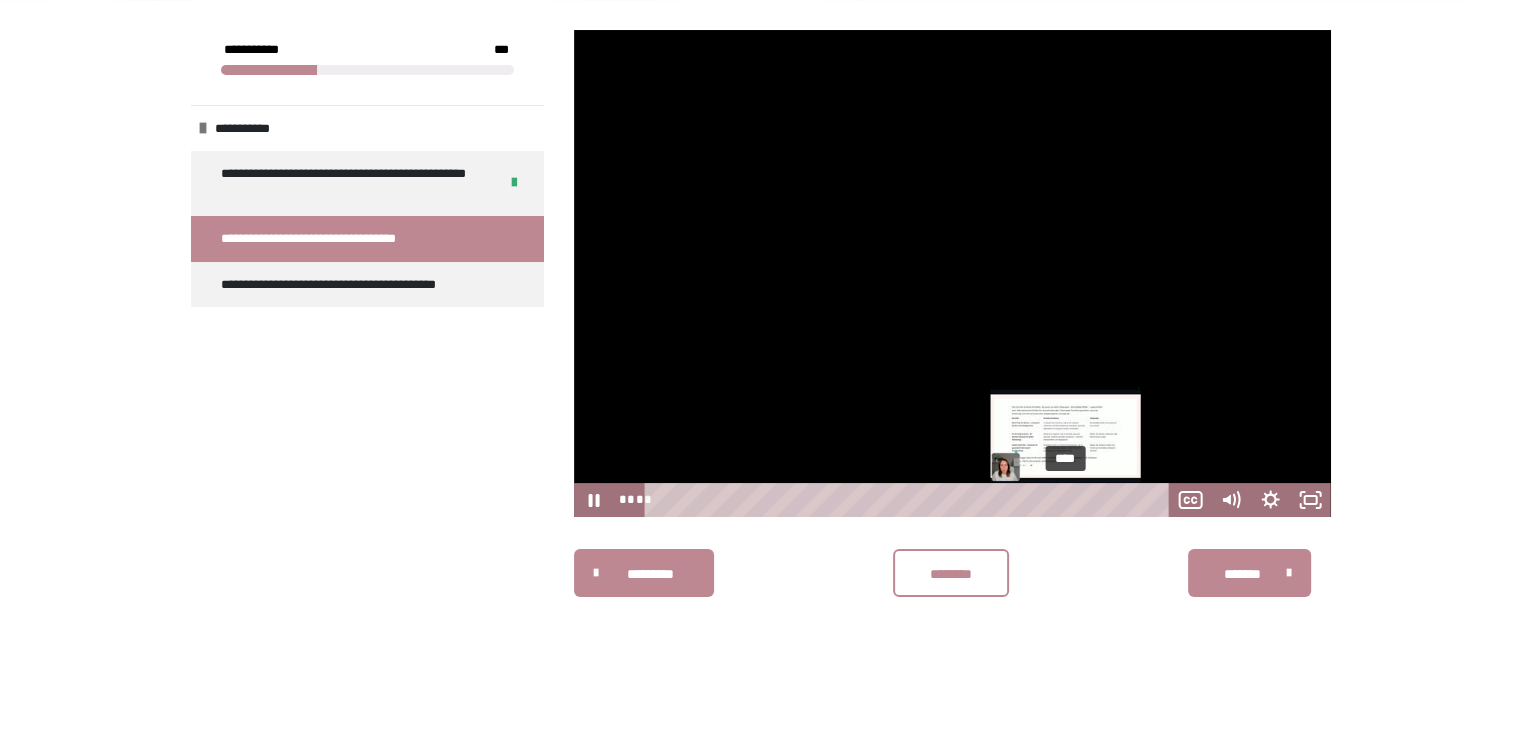 click on "****" at bounding box center (910, 500) 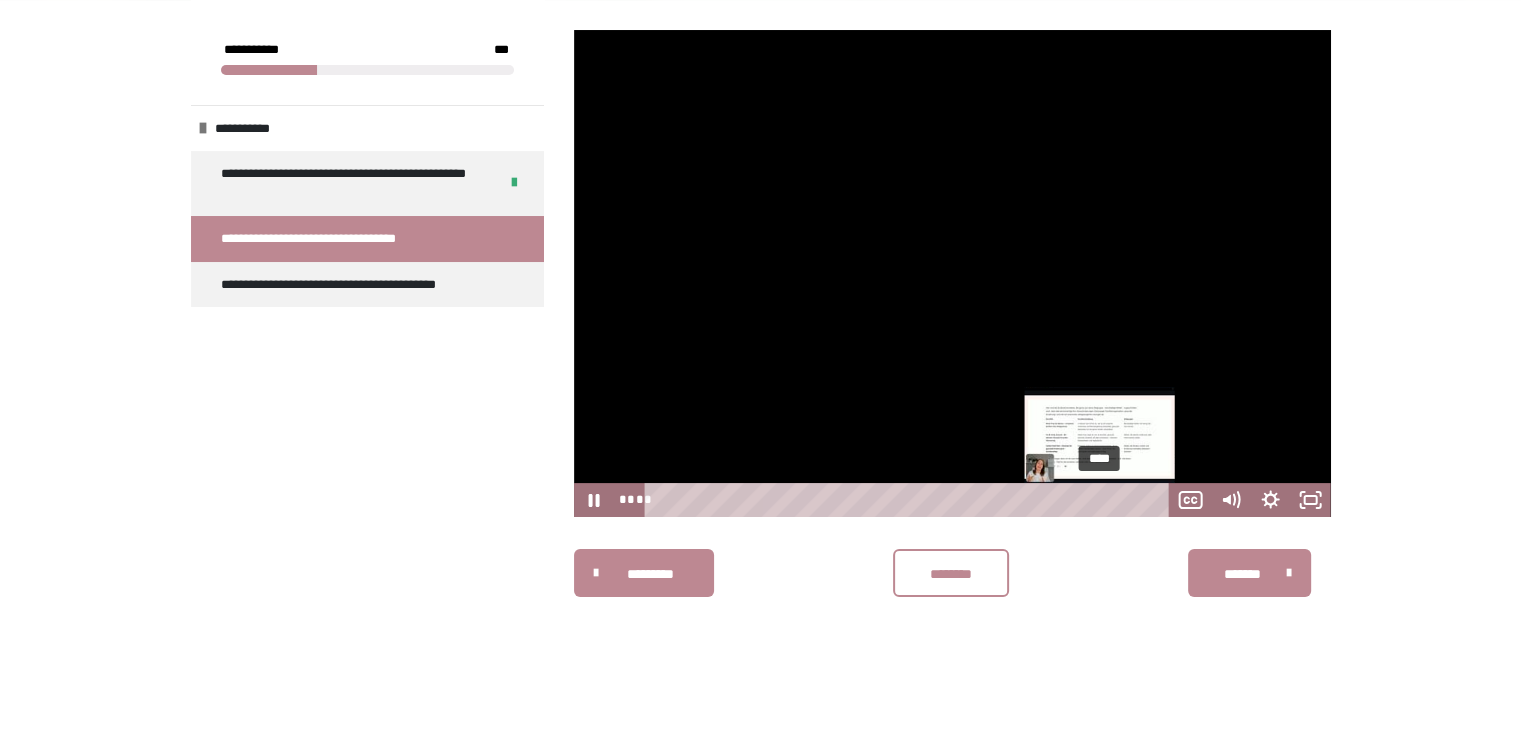 click on "****" at bounding box center (910, 500) 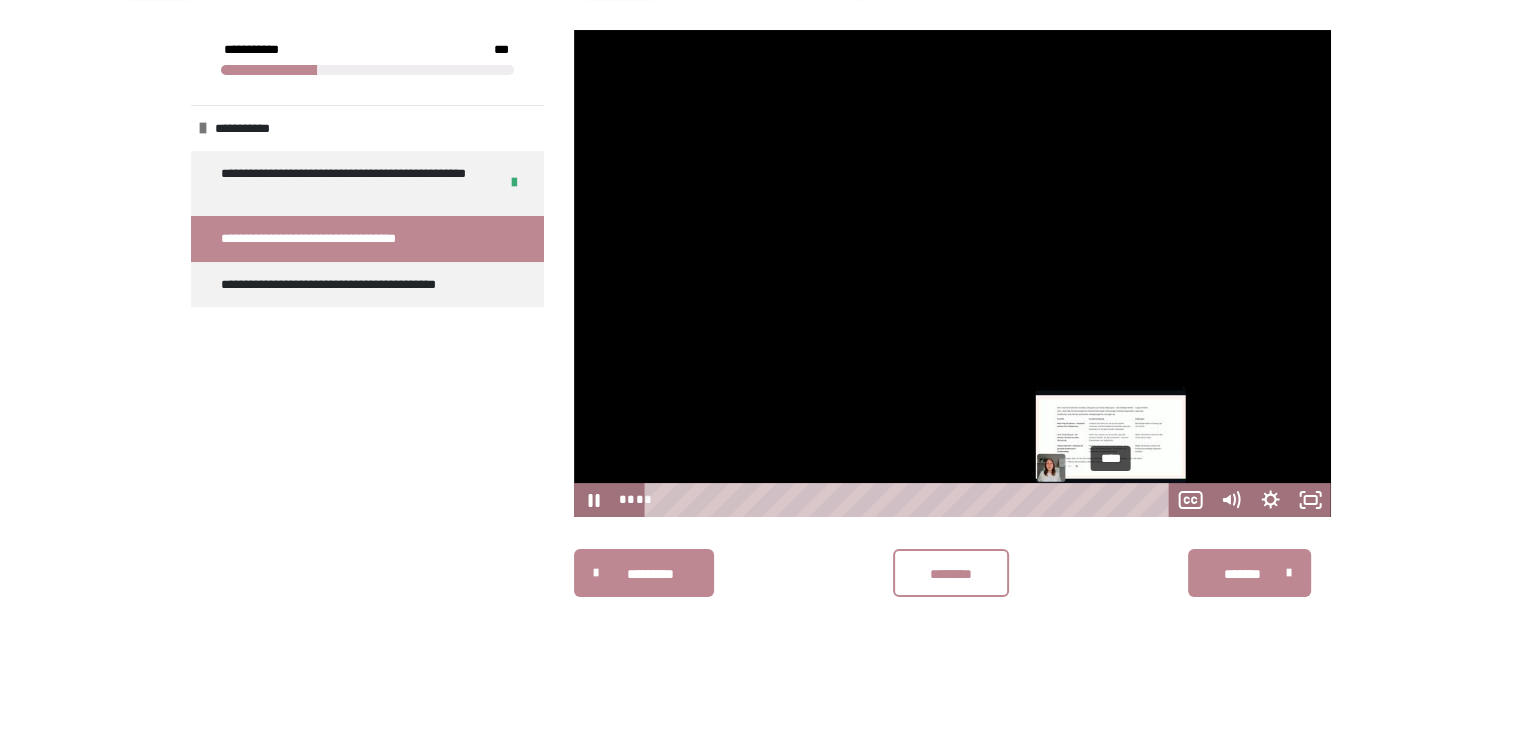 click on "****" at bounding box center (910, 500) 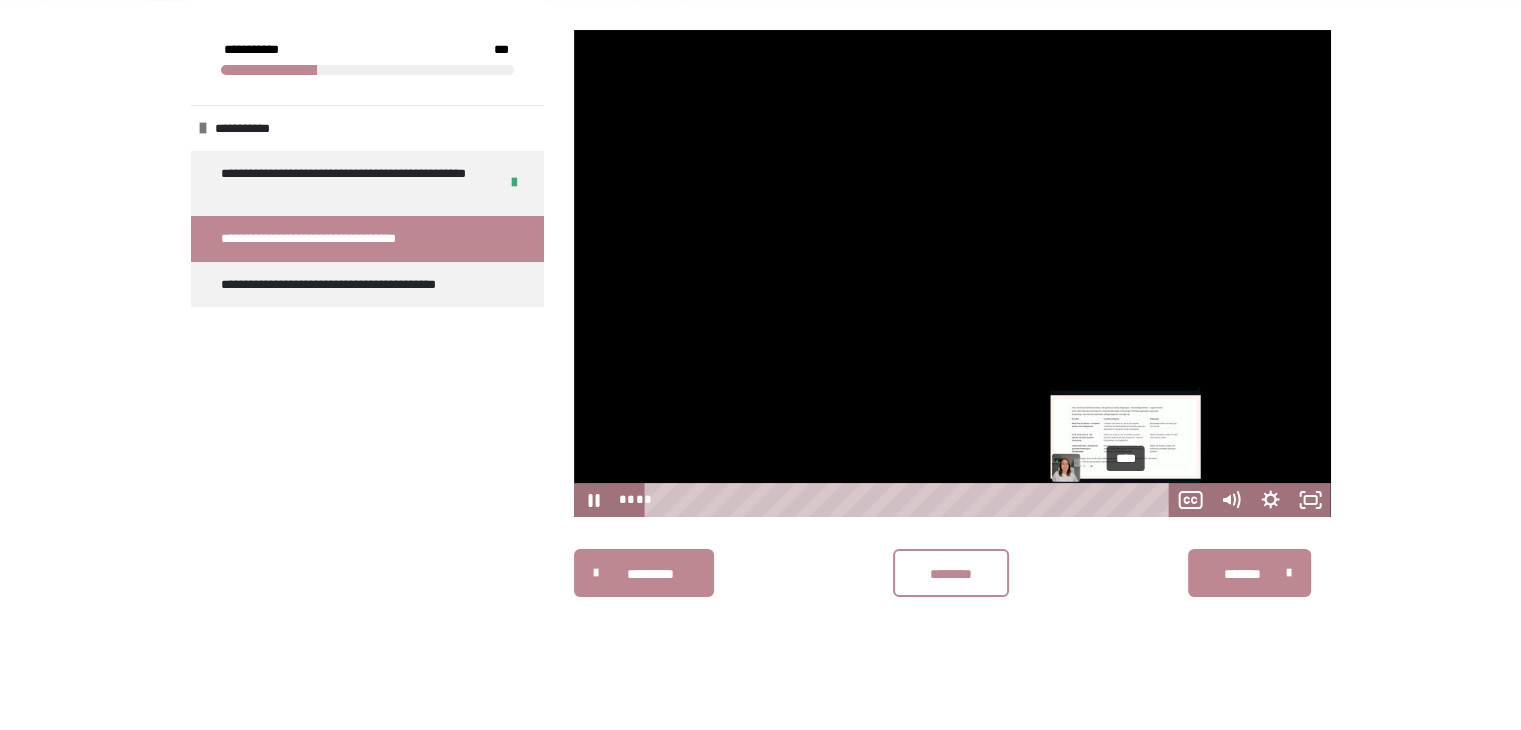click on "****" at bounding box center (910, 500) 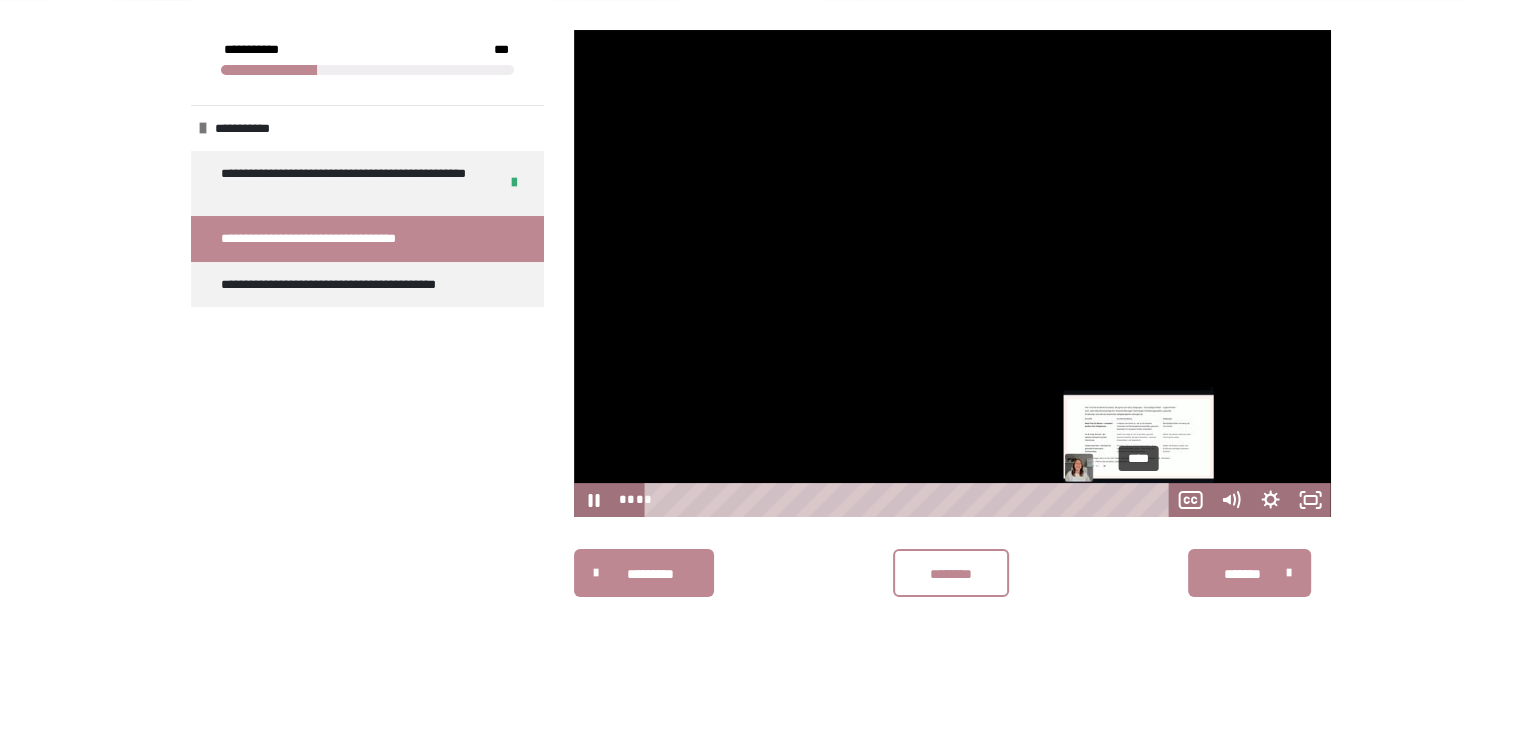 click on "****" at bounding box center [910, 500] 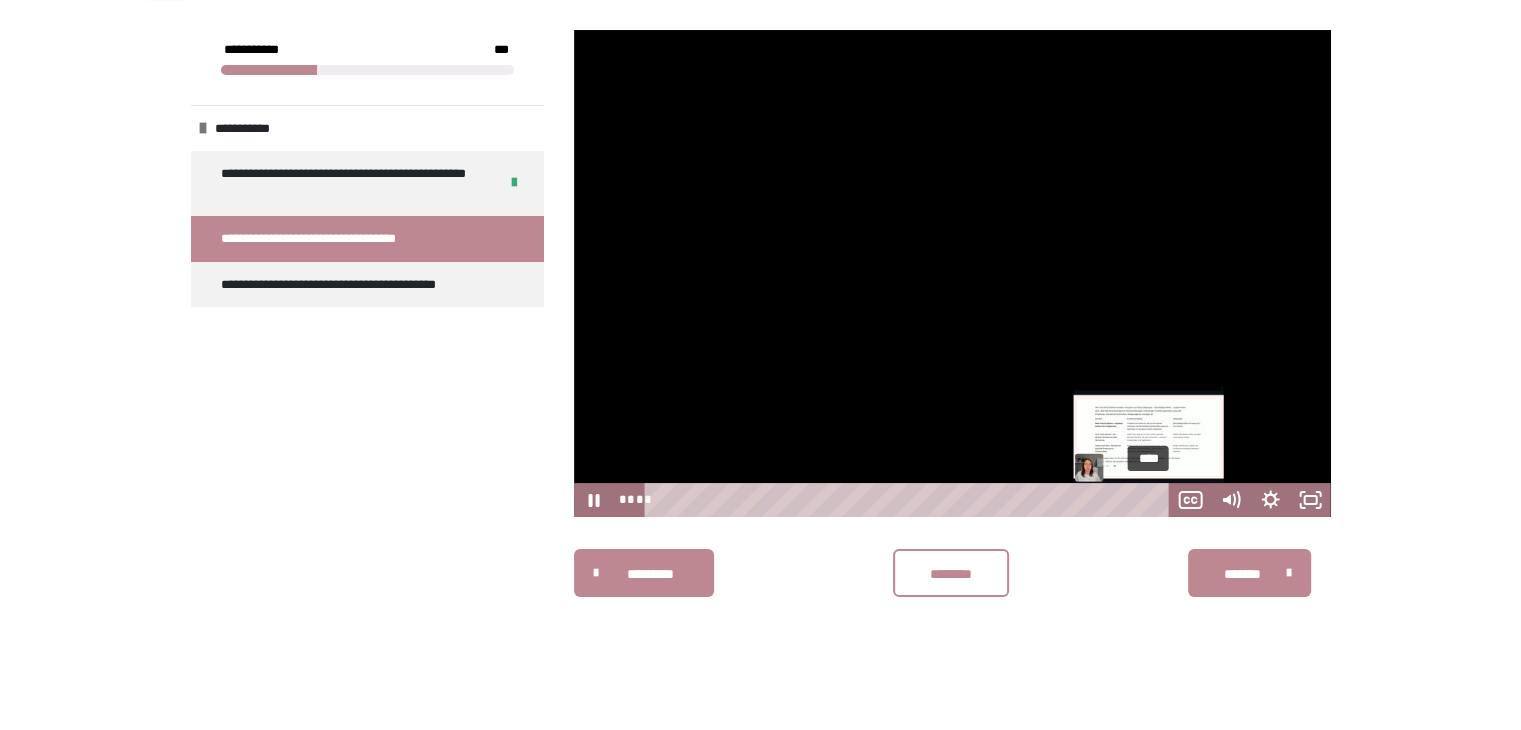 click on "****" at bounding box center (910, 500) 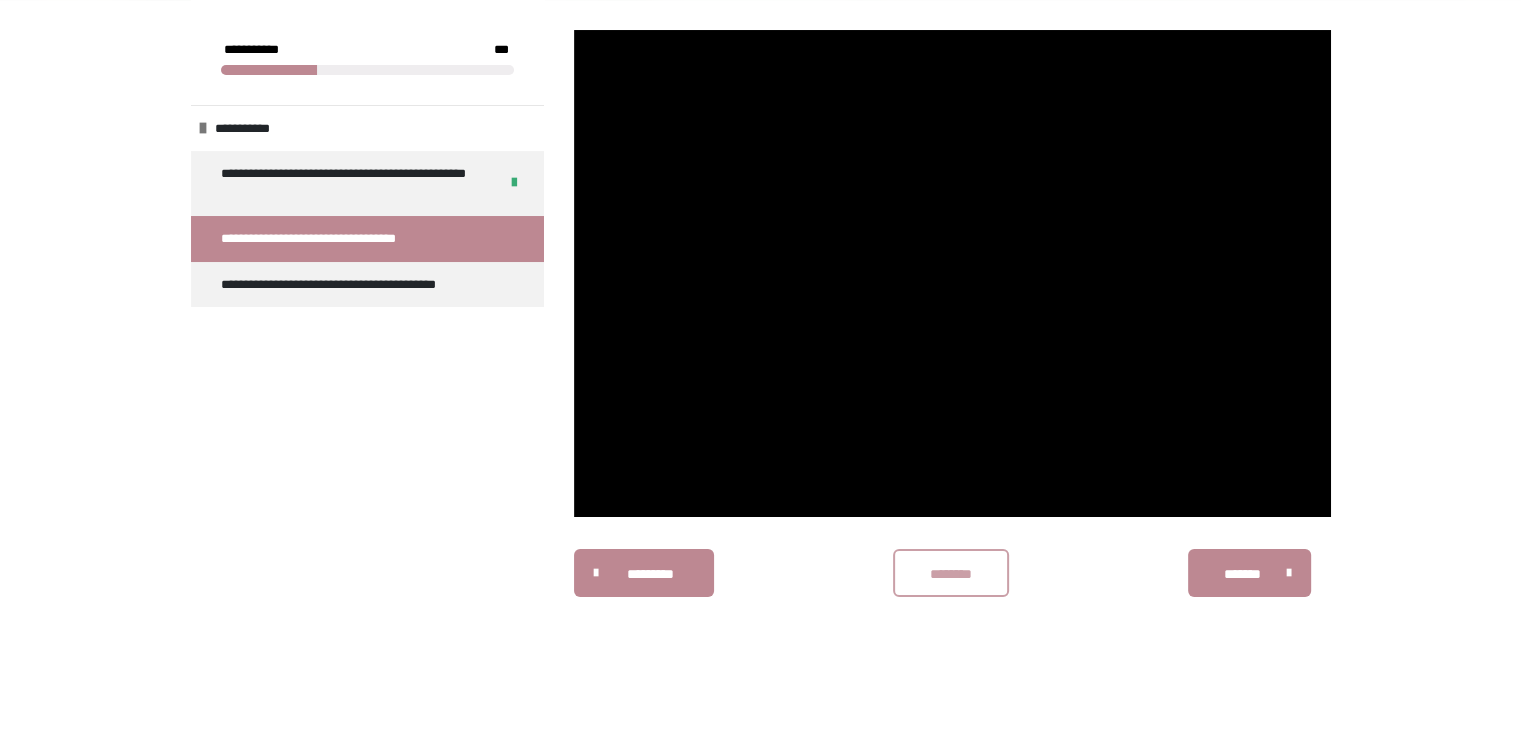 click on "********" at bounding box center (951, 573) 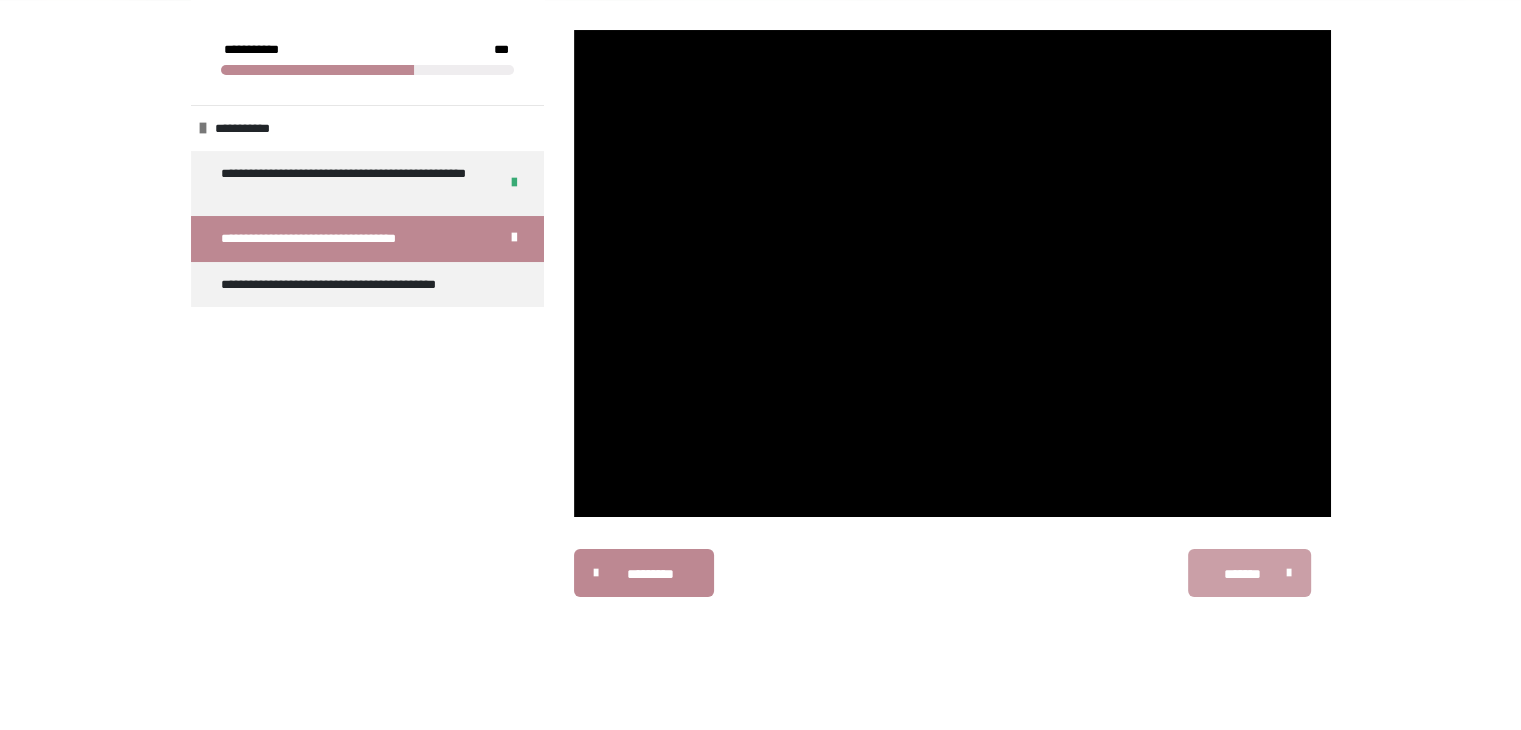 click on "*******" at bounding box center [1242, 574] 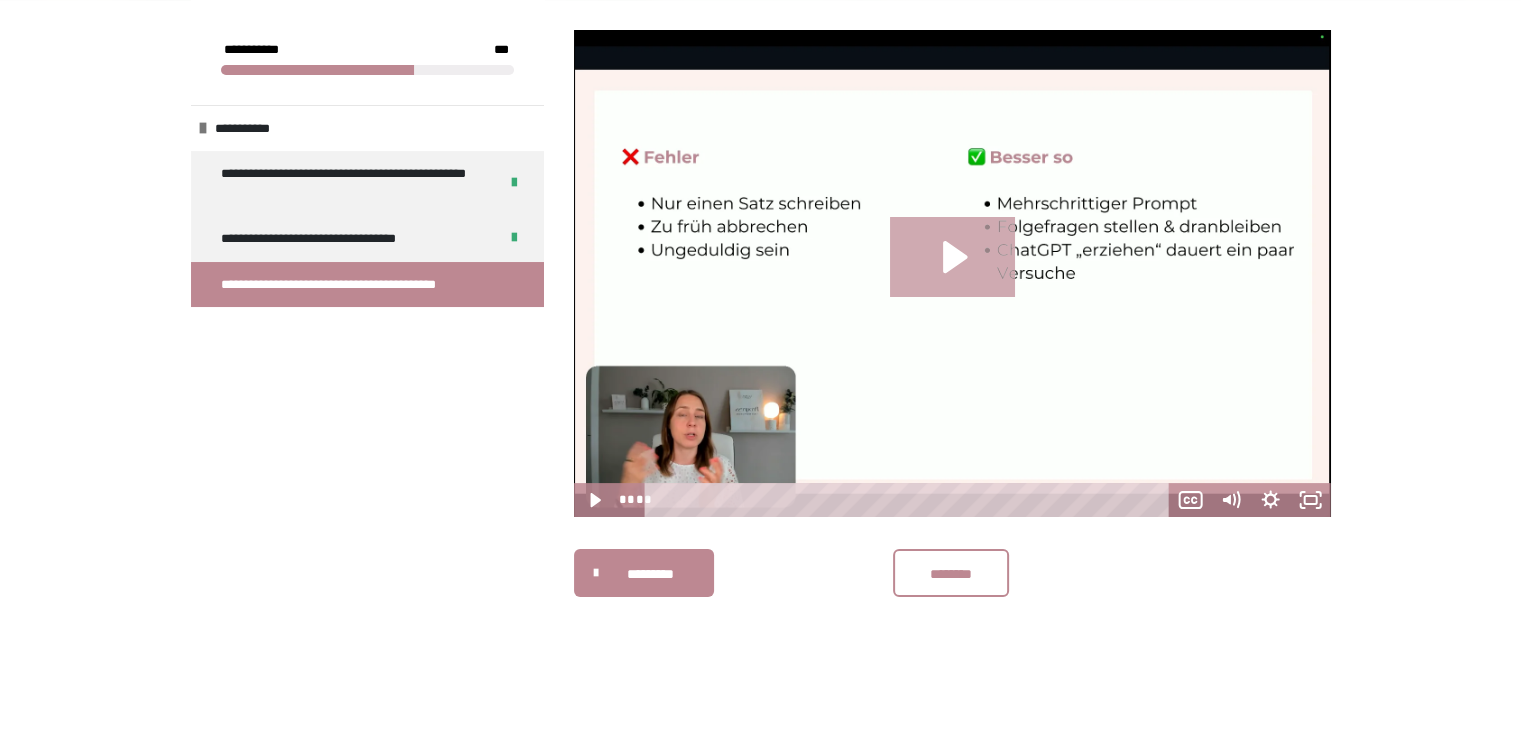click 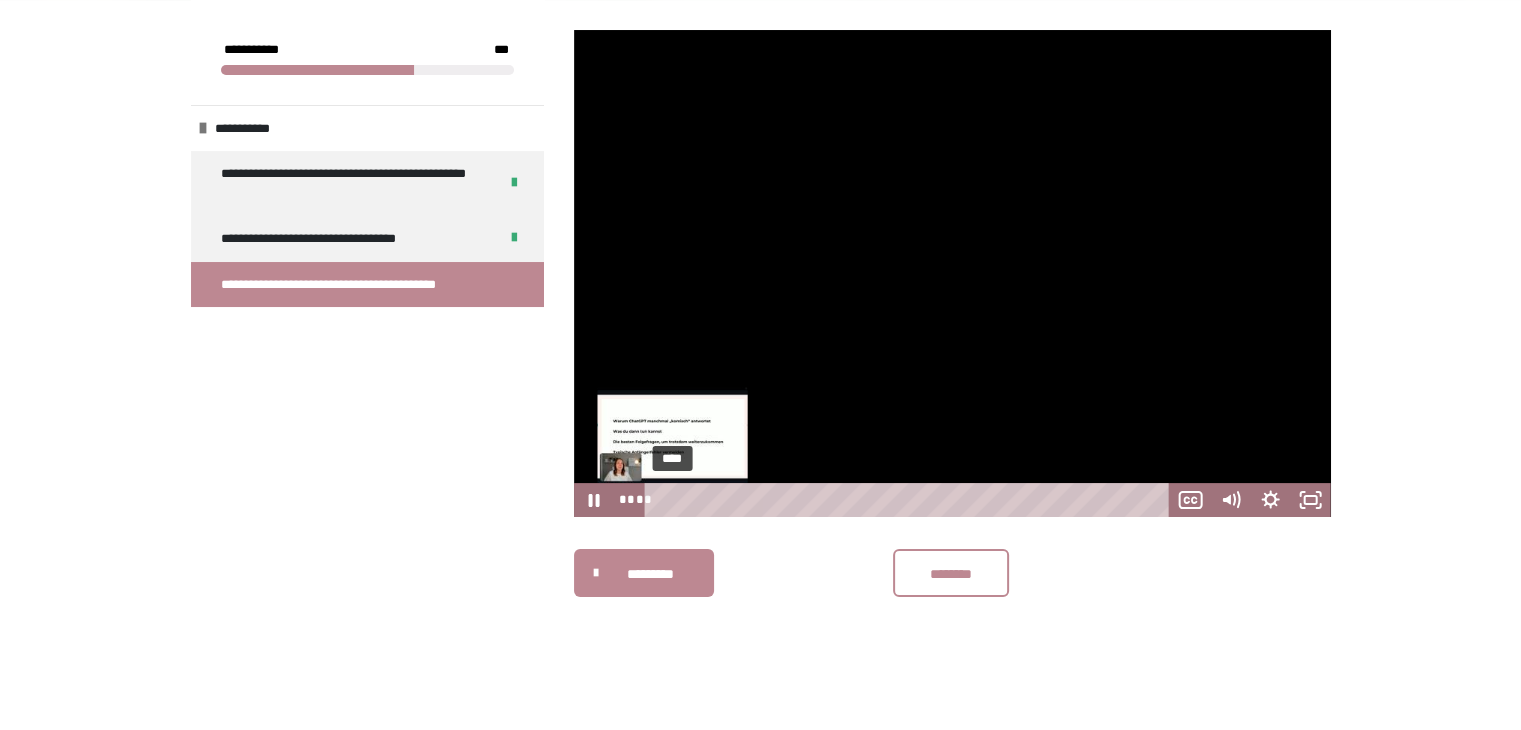 click on "****" at bounding box center [910, 500] 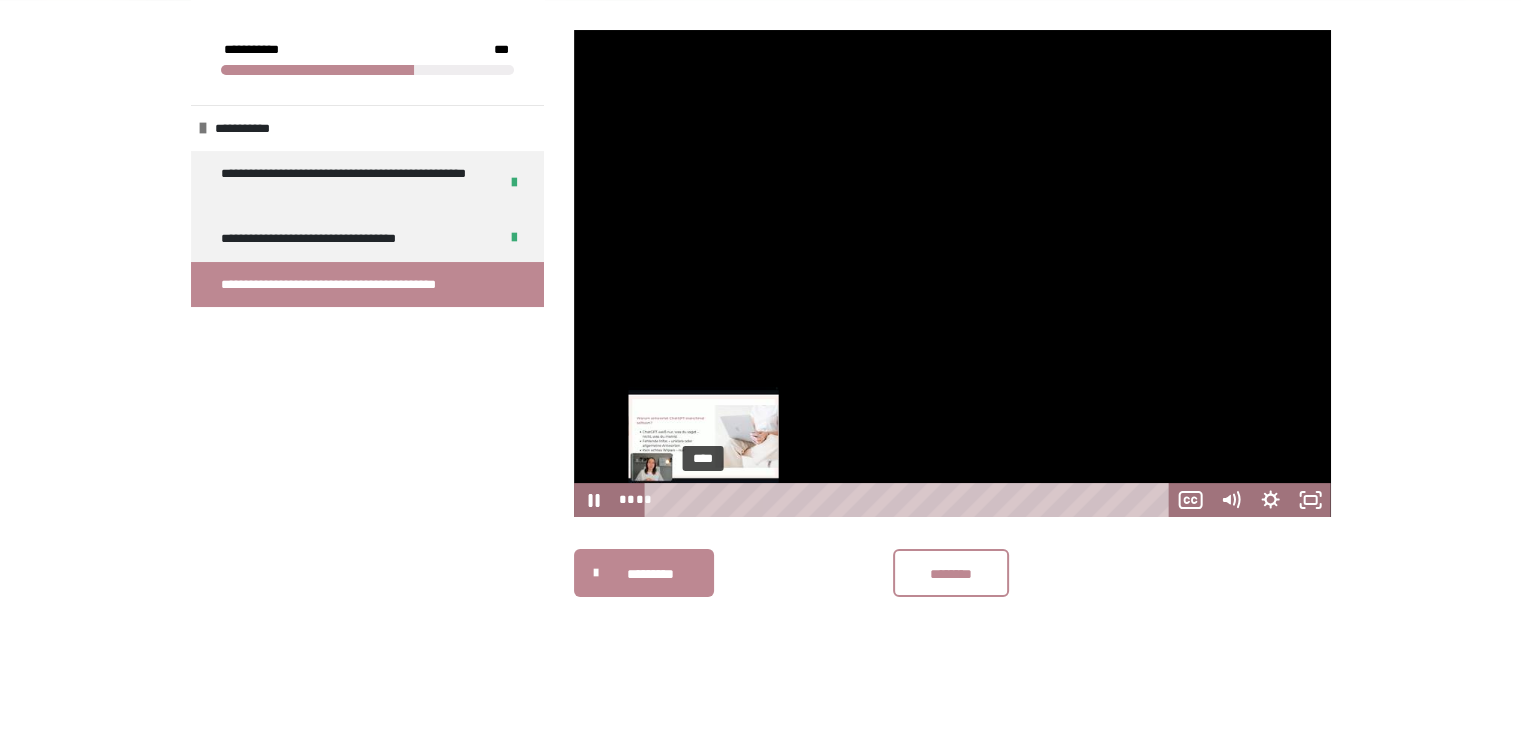 click on "****" at bounding box center [910, 500] 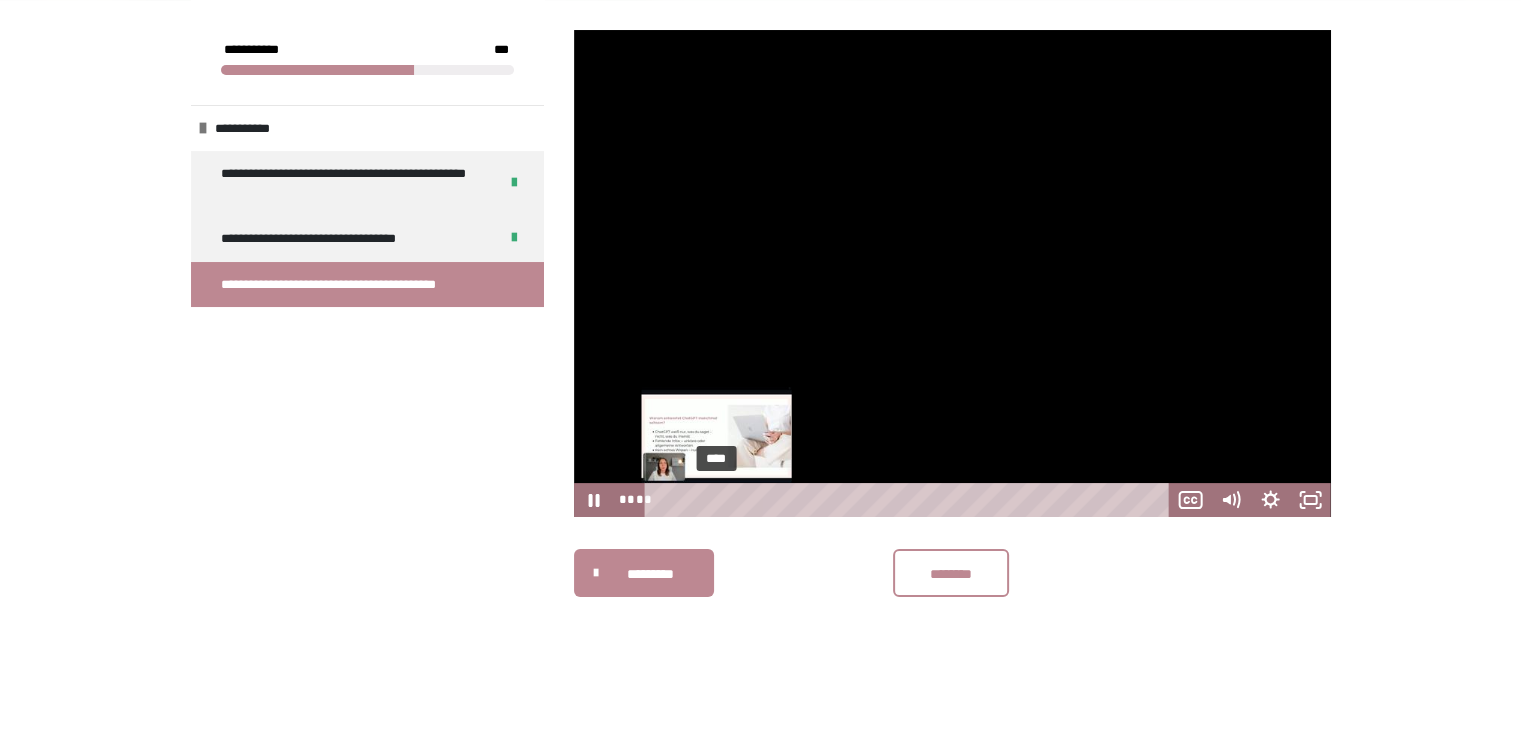 click on "****" at bounding box center [910, 500] 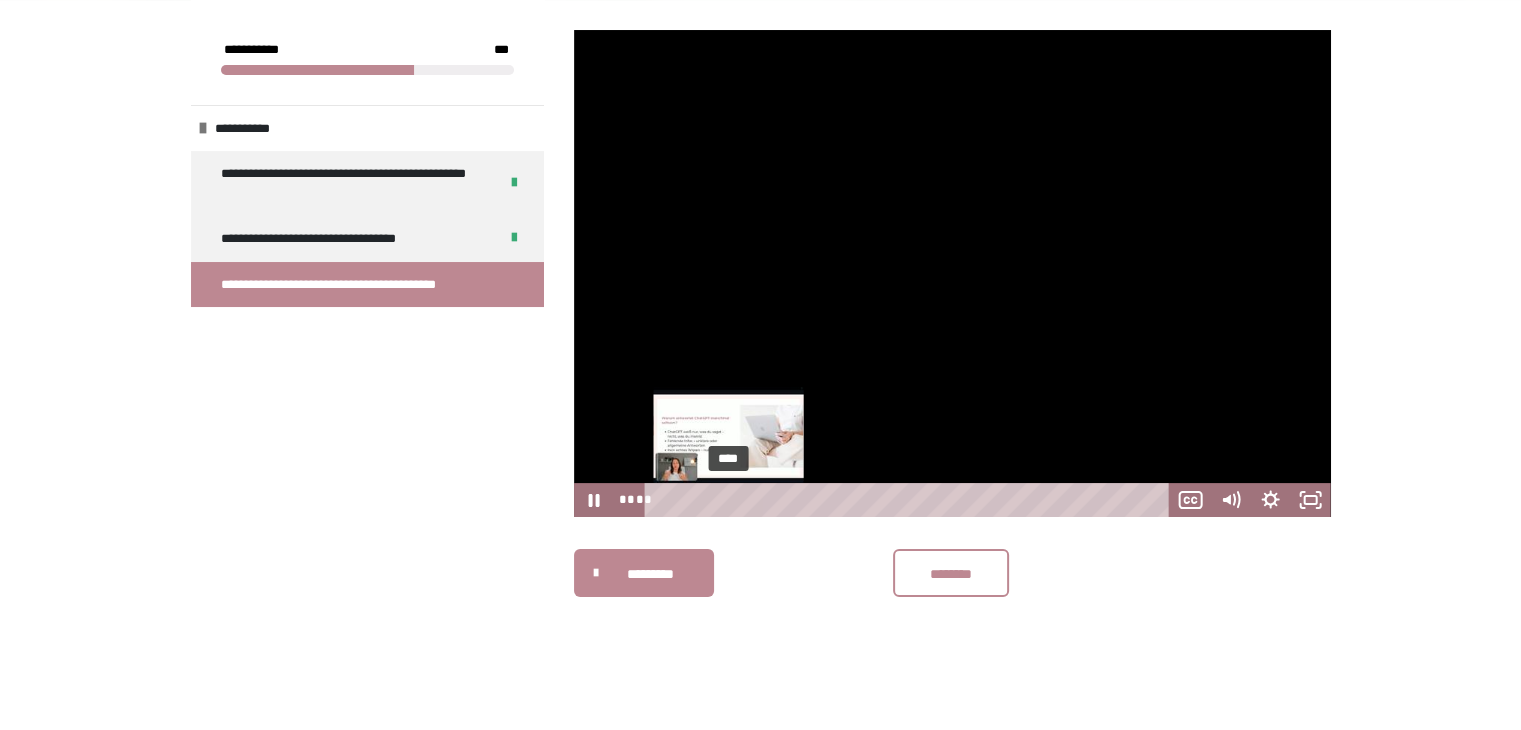 click on "****" at bounding box center [910, 500] 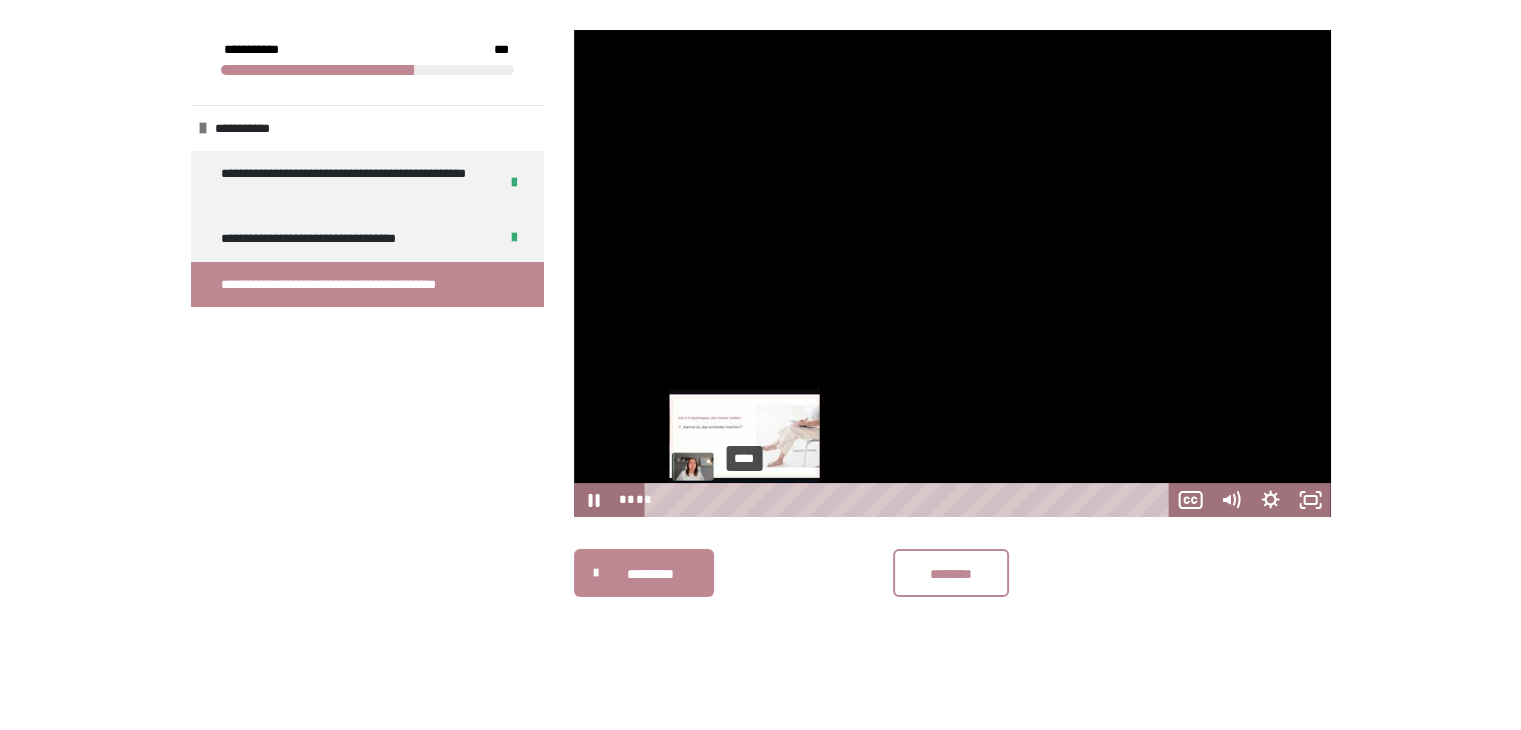 click on "****" at bounding box center (910, 500) 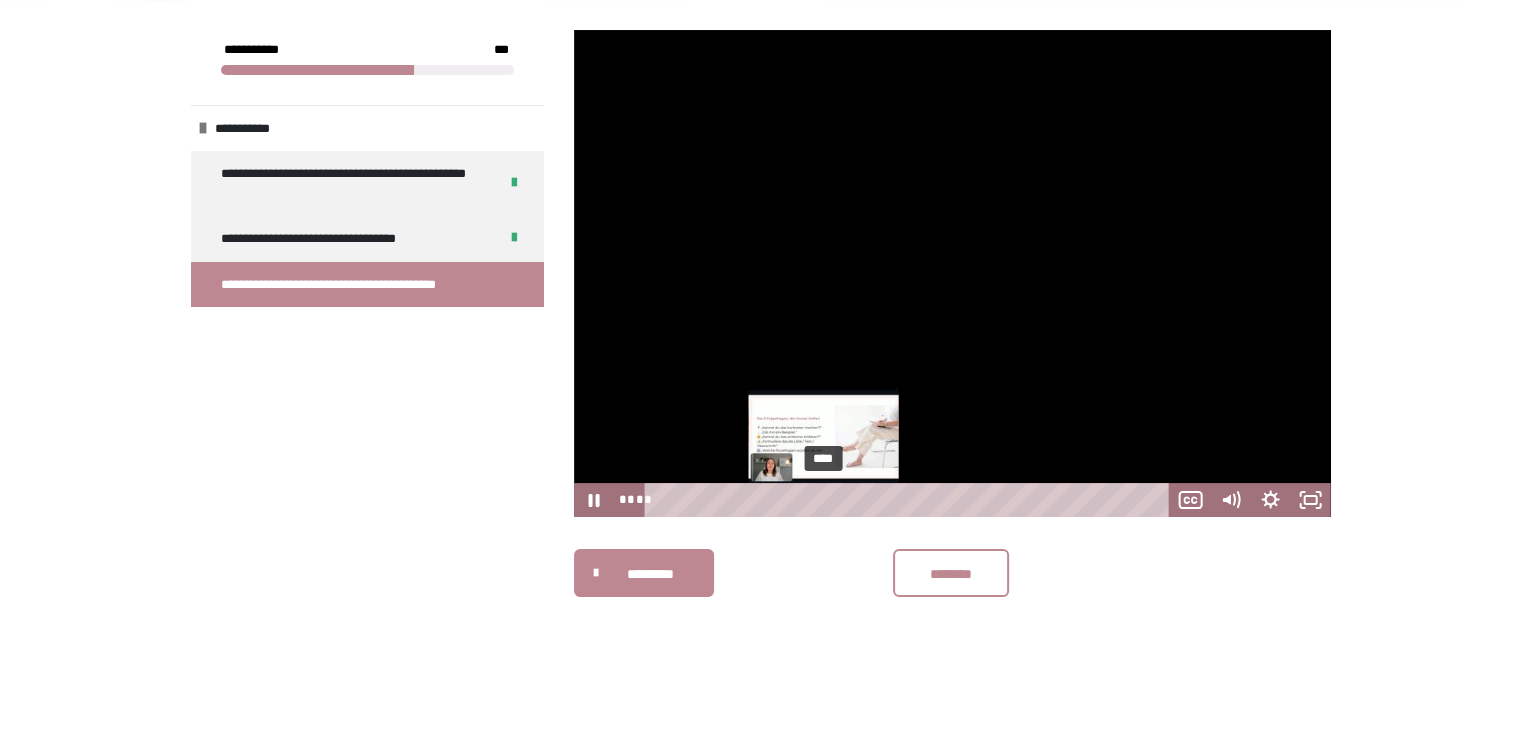 click on "****" at bounding box center (910, 500) 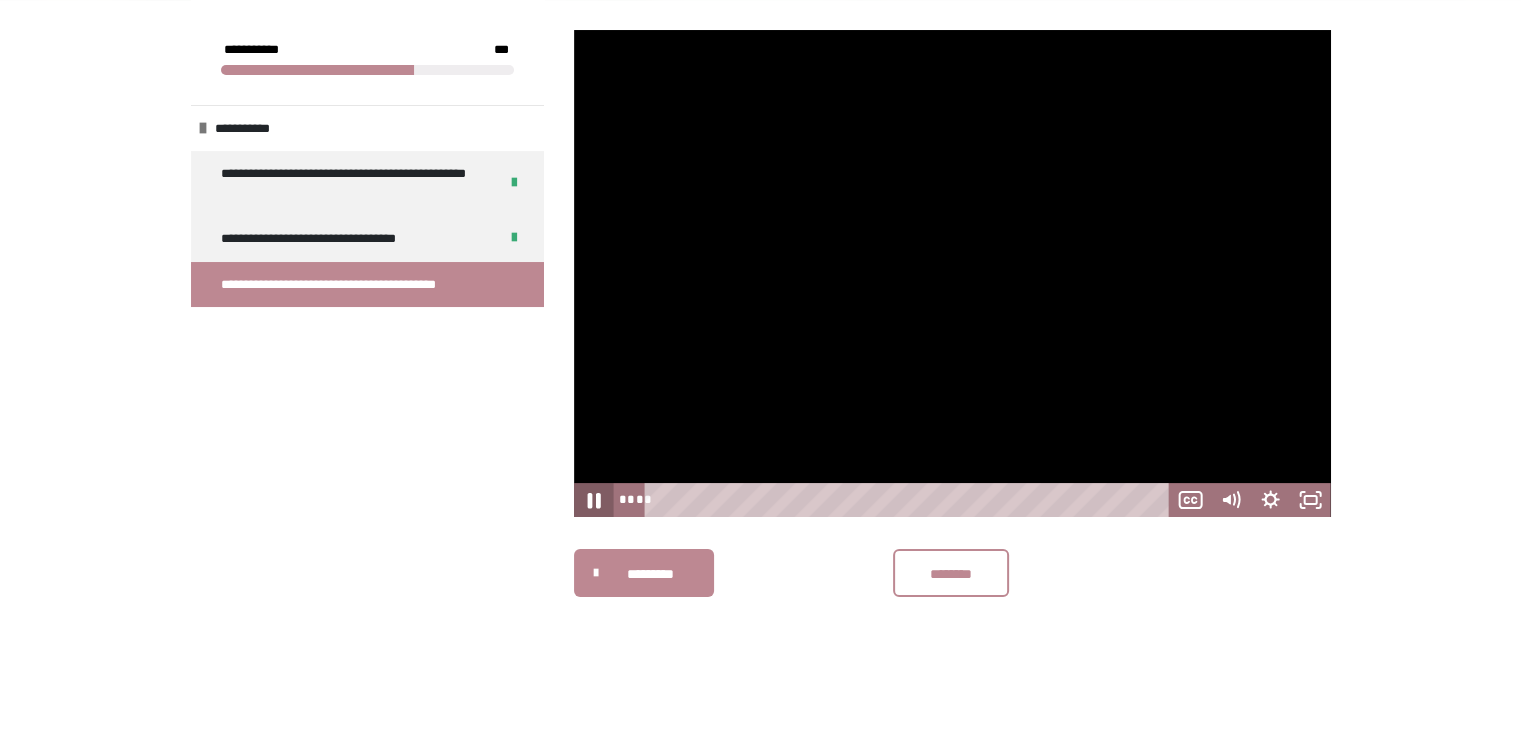 click 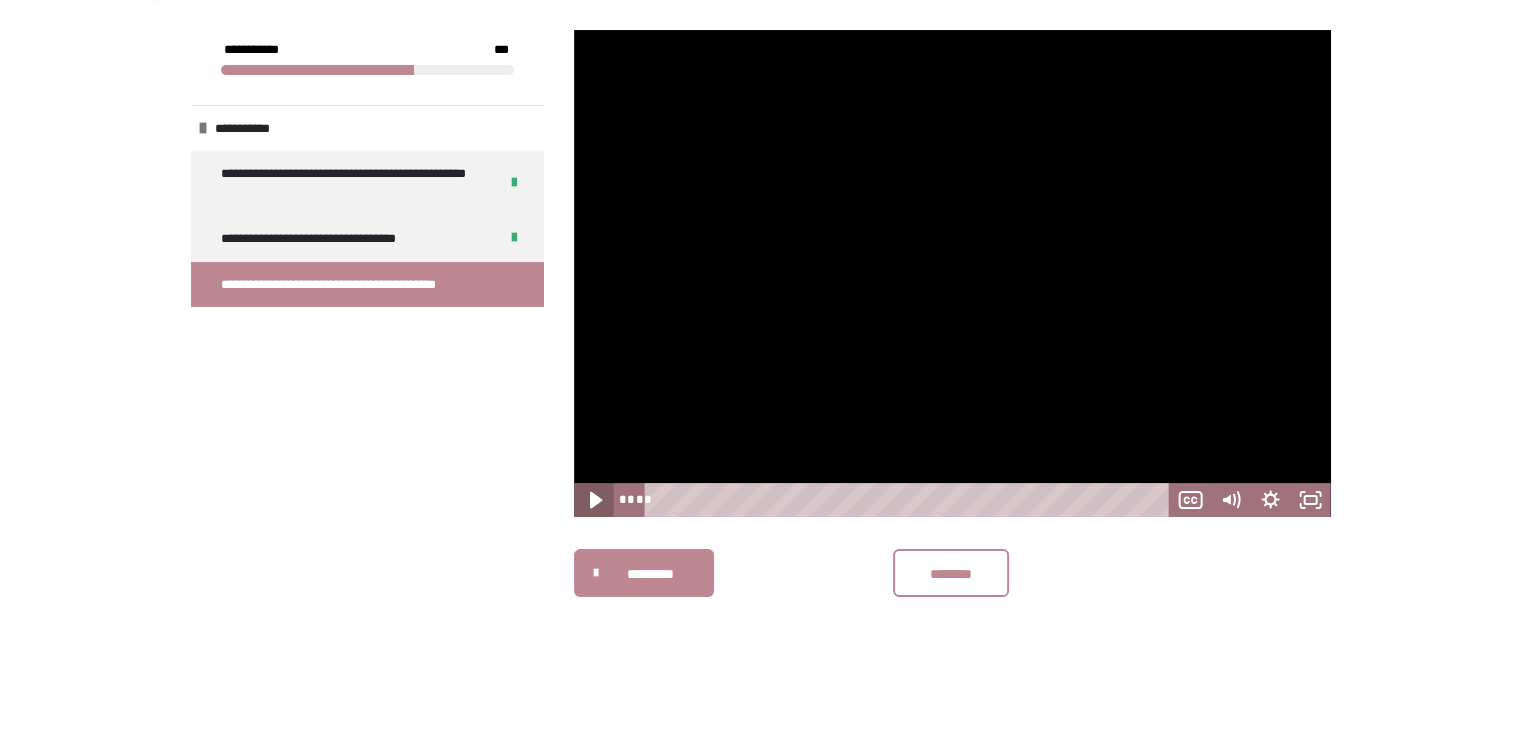 click 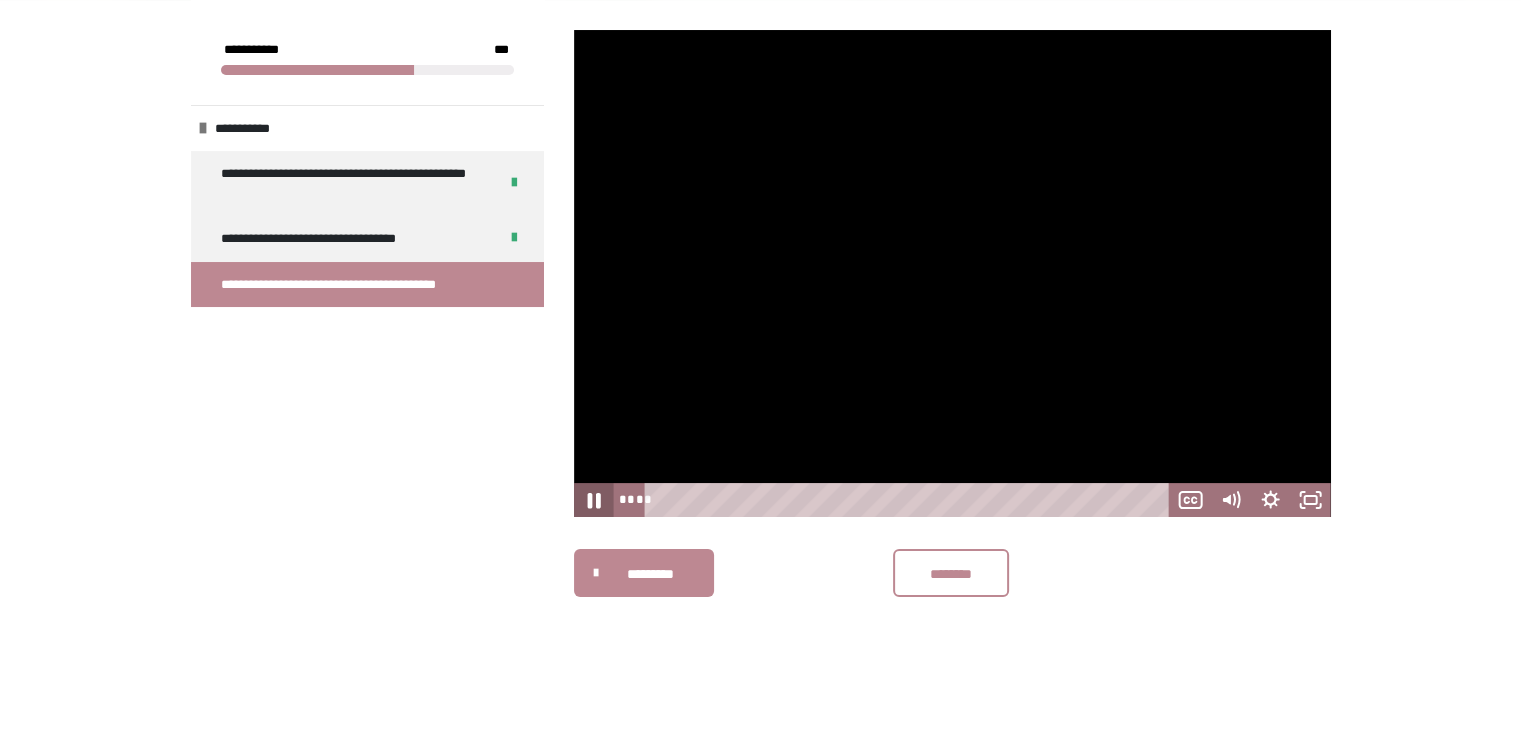 click 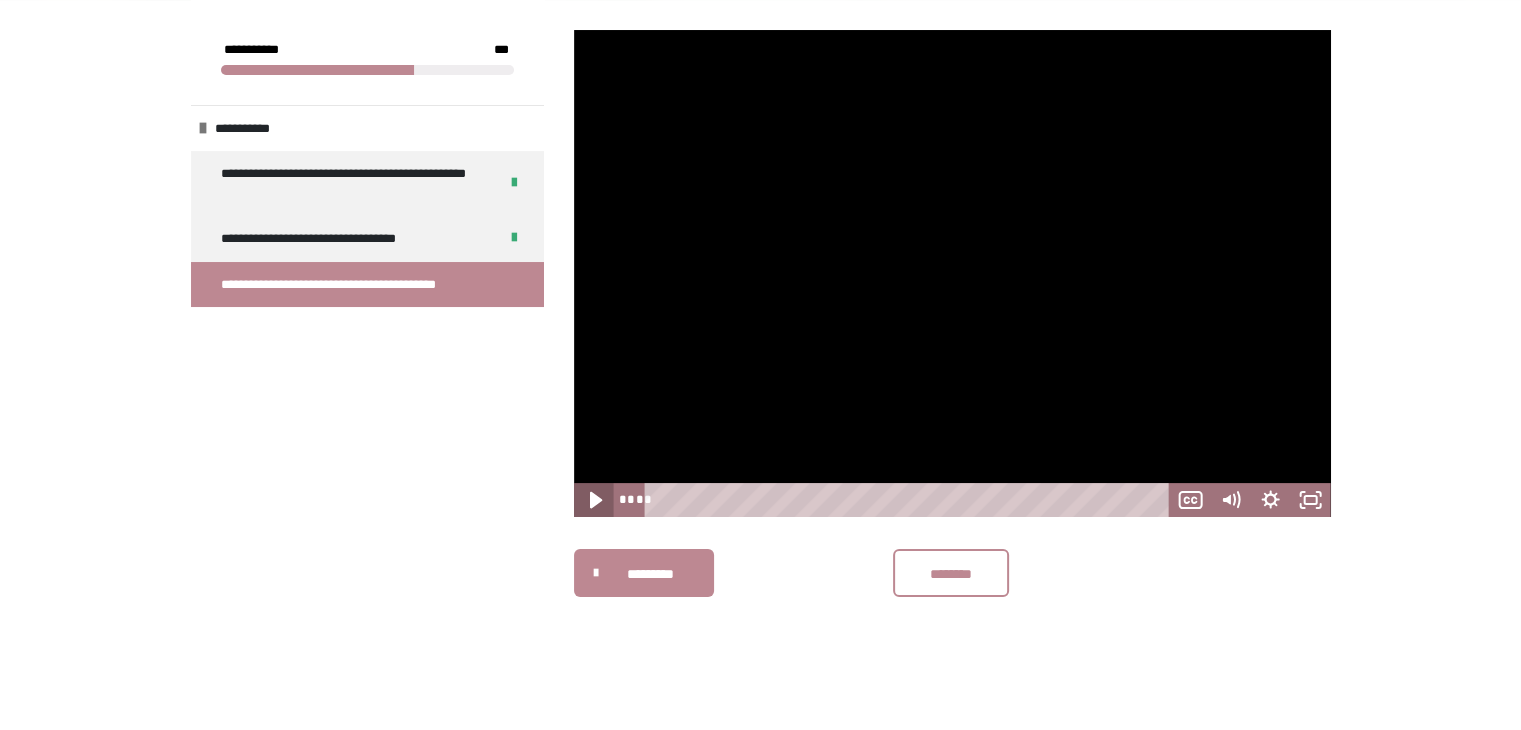 click 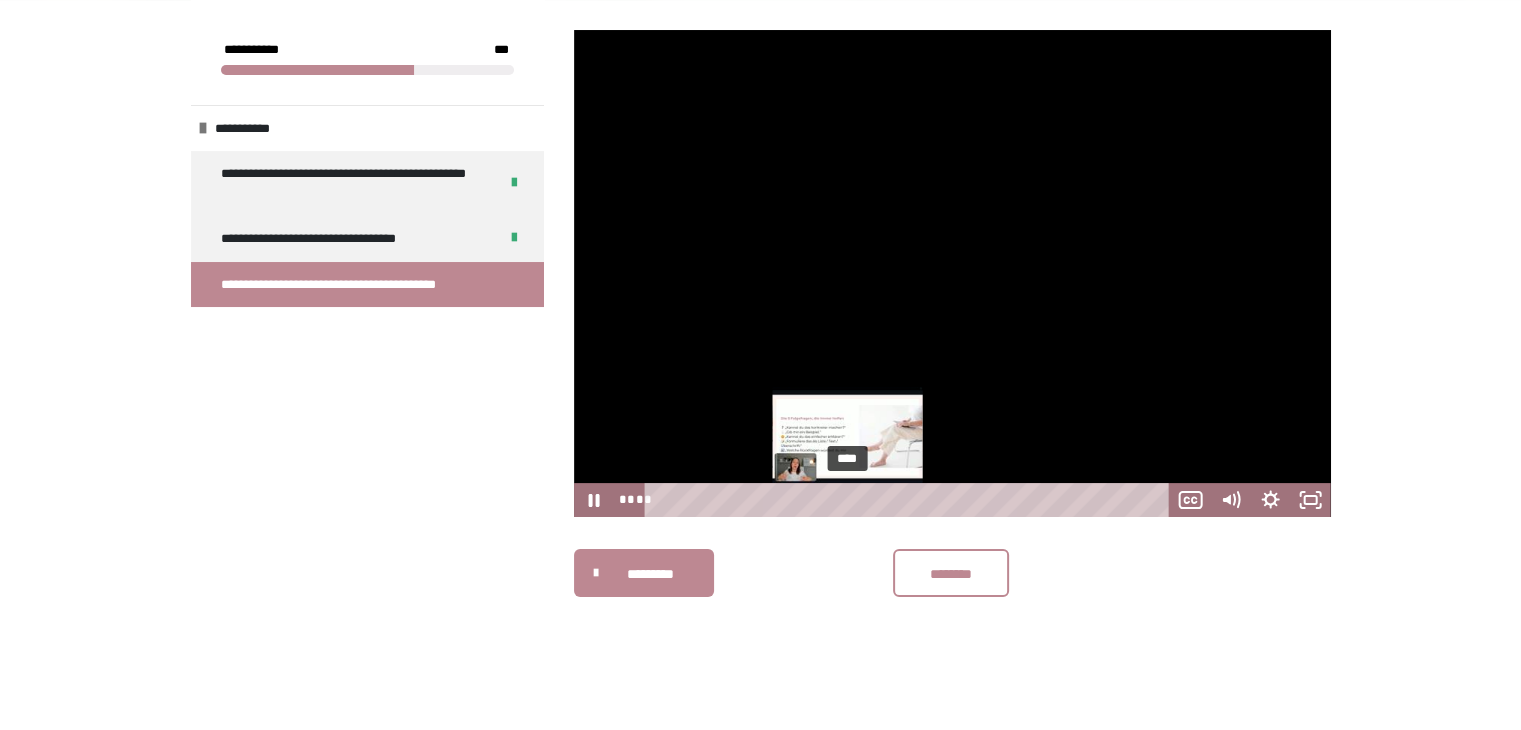 click on "****" at bounding box center [910, 500] 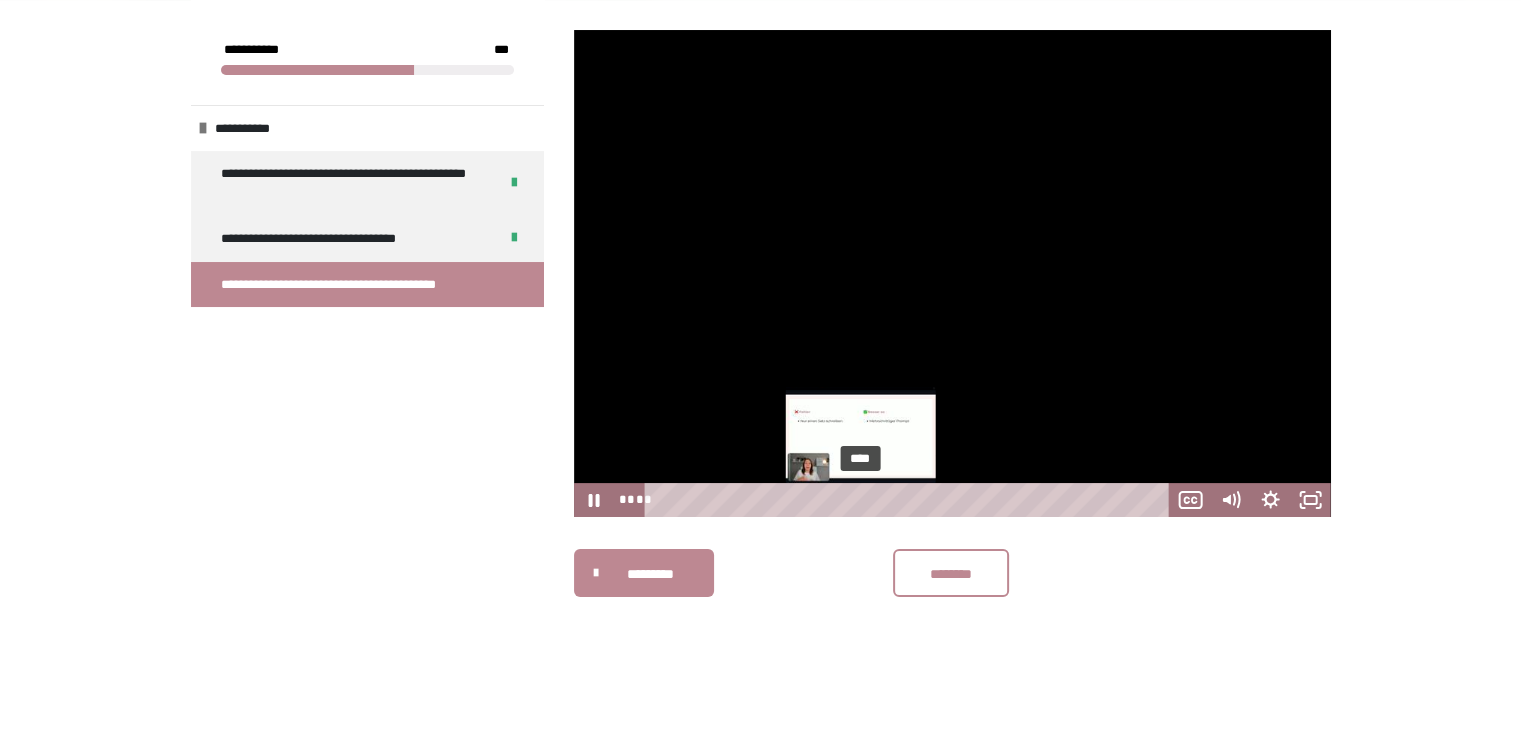 click on "****" at bounding box center (910, 500) 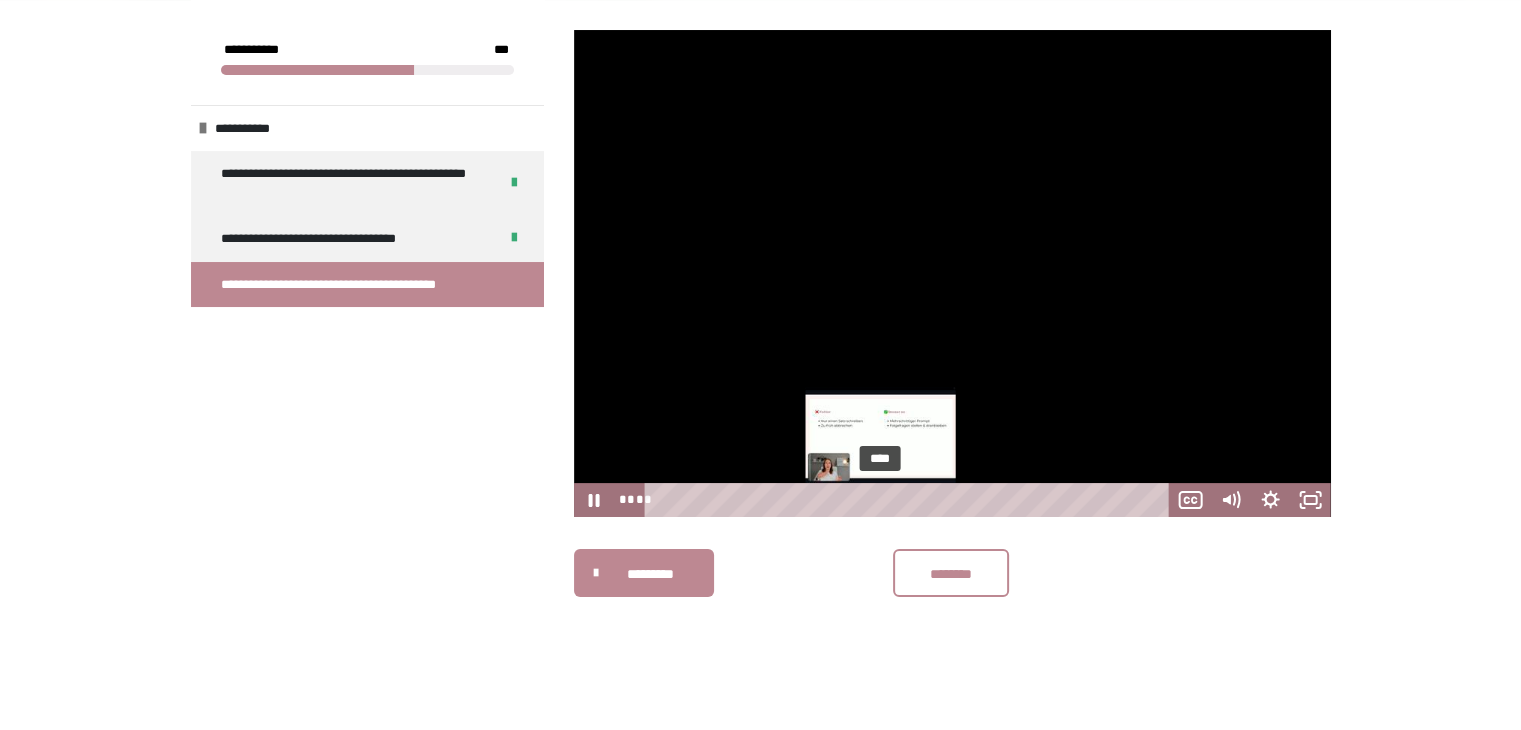 click on "****" at bounding box center [910, 500] 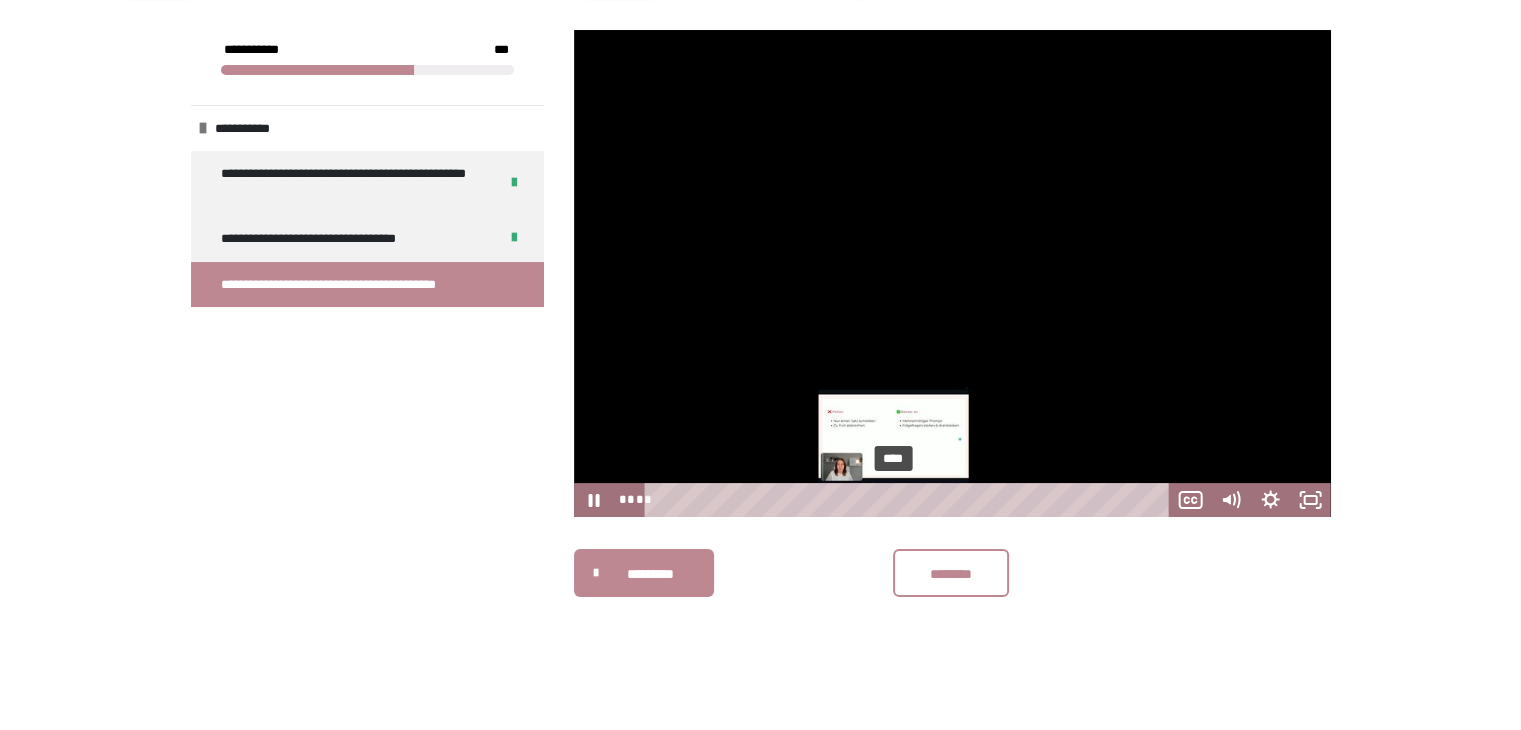 click on "****" at bounding box center (910, 500) 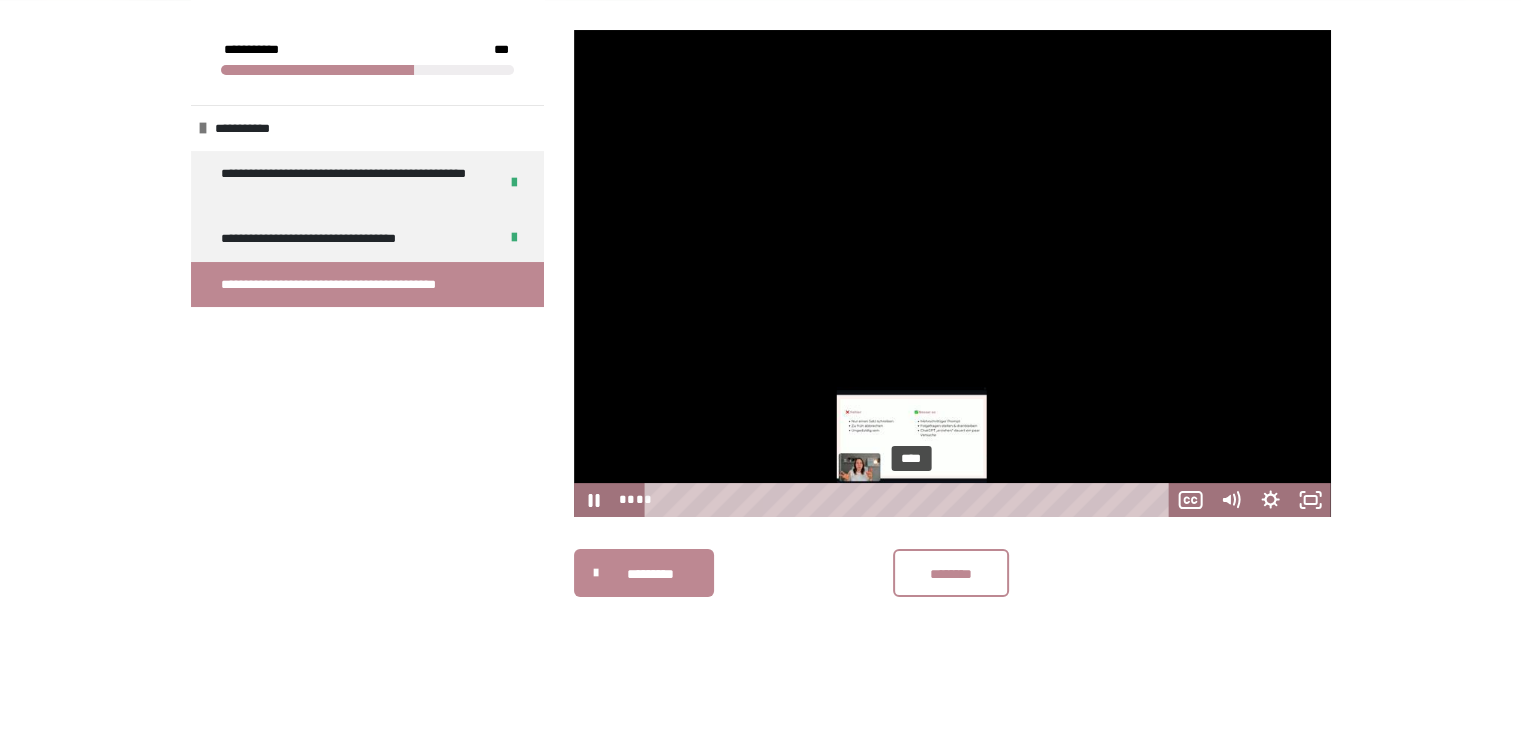 click on "****" at bounding box center [910, 500] 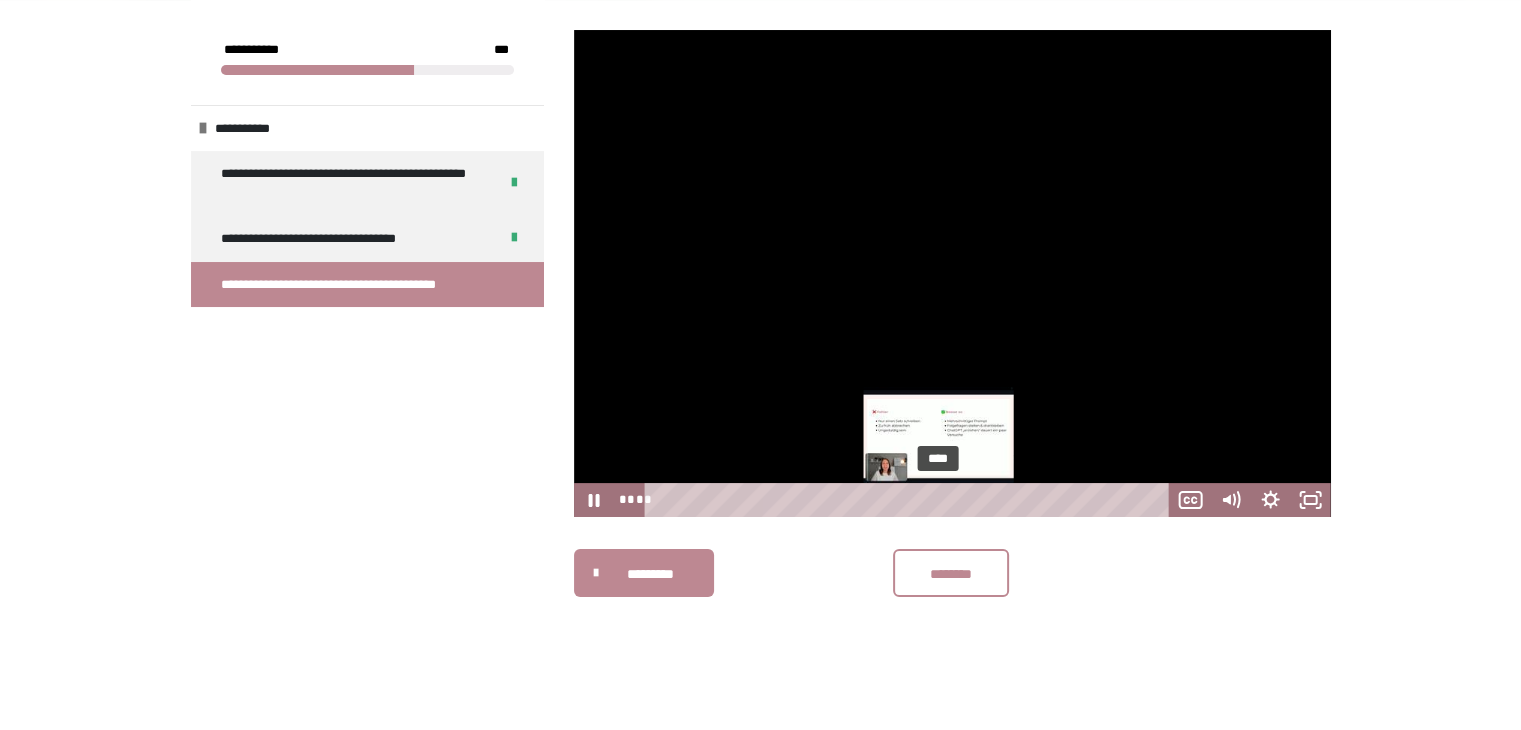click on "****" at bounding box center (910, 500) 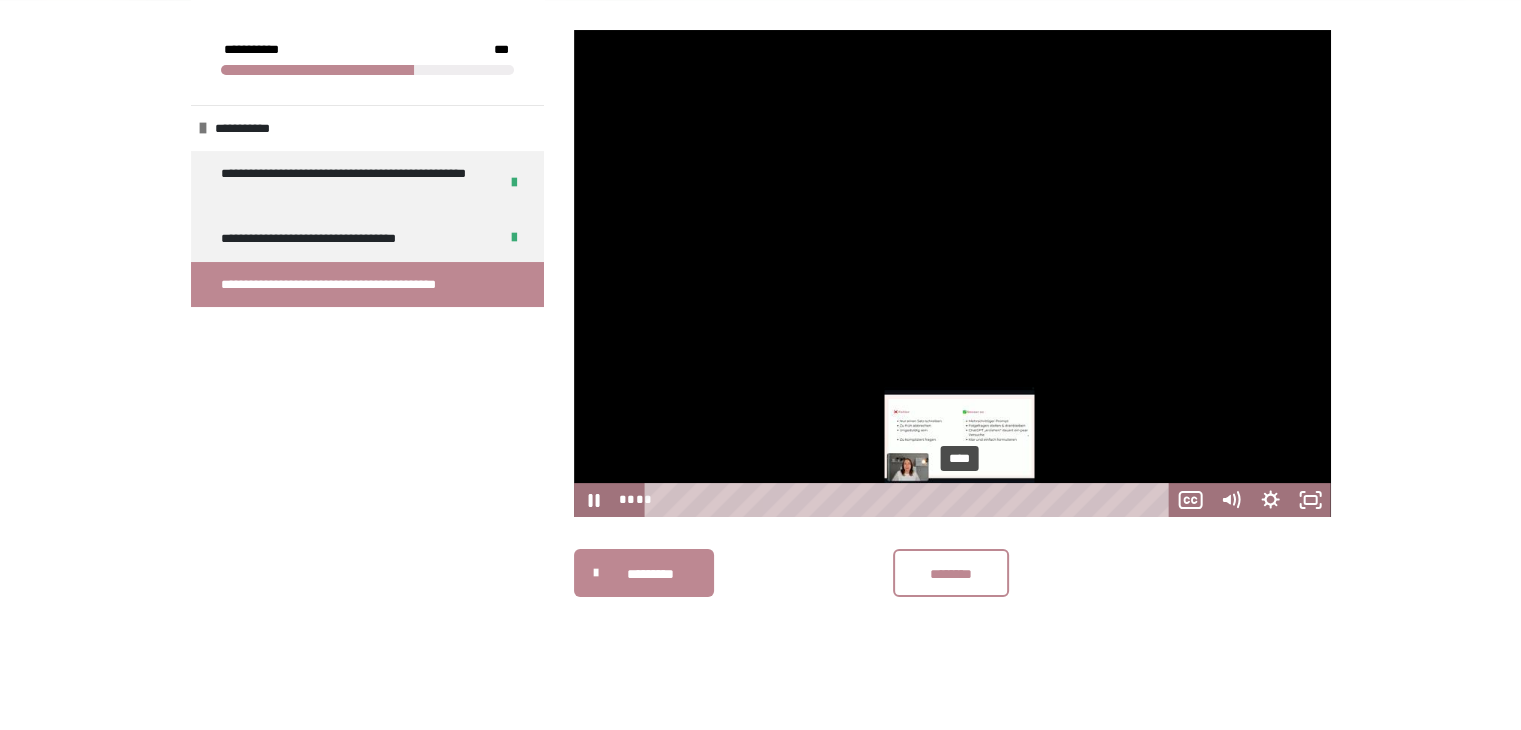 click on "****" at bounding box center [910, 500] 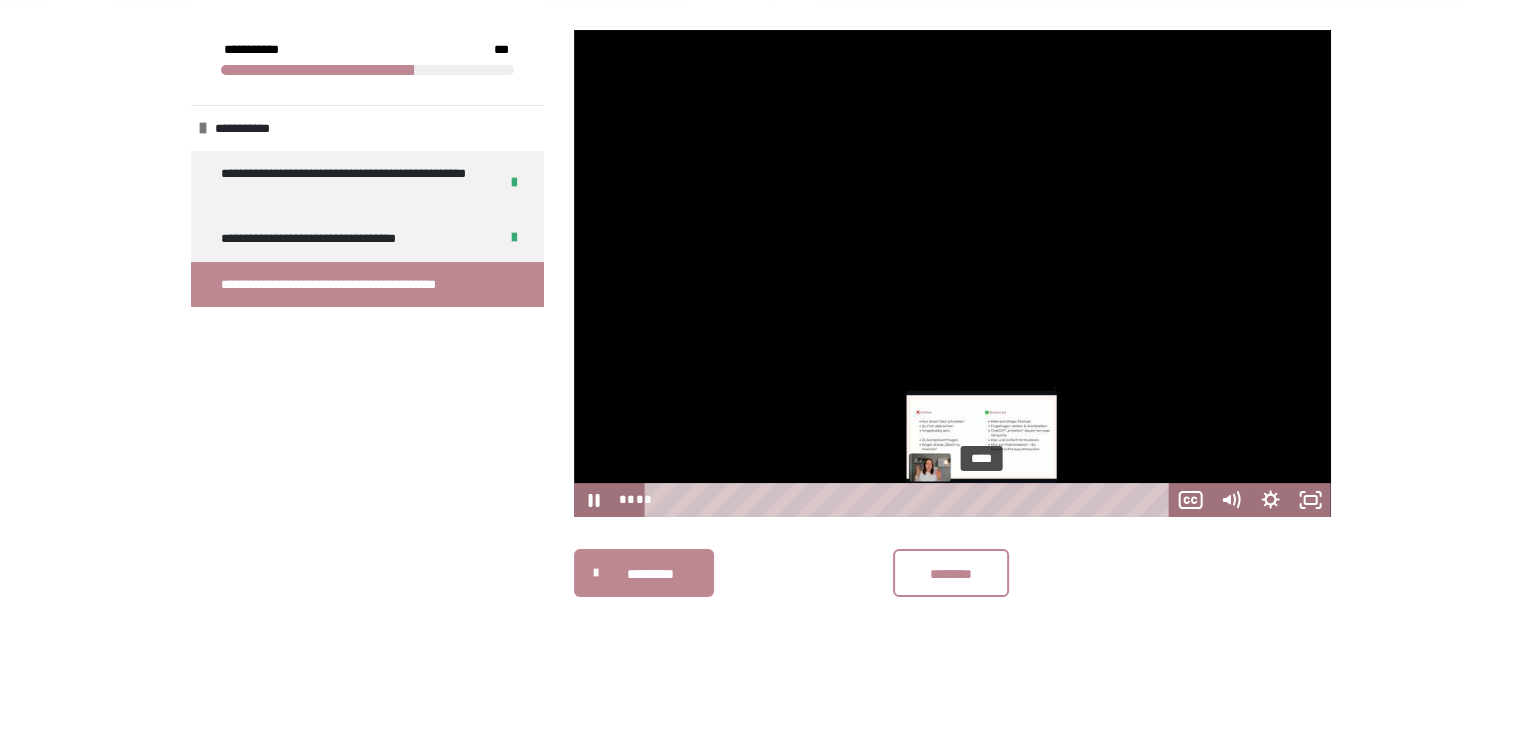 click on "****" at bounding box center (910, 500) 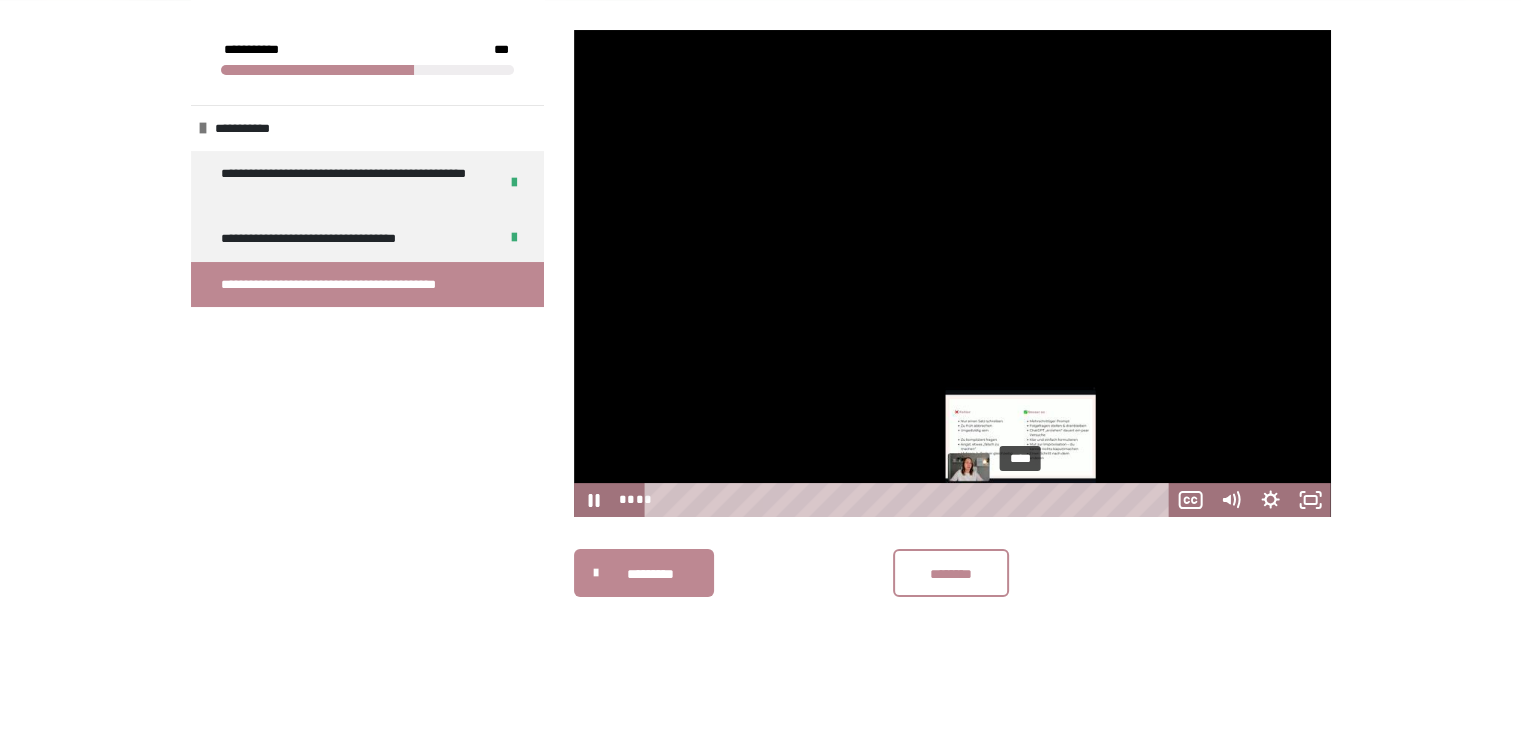 click on "****" at bounding box center [910, 500] 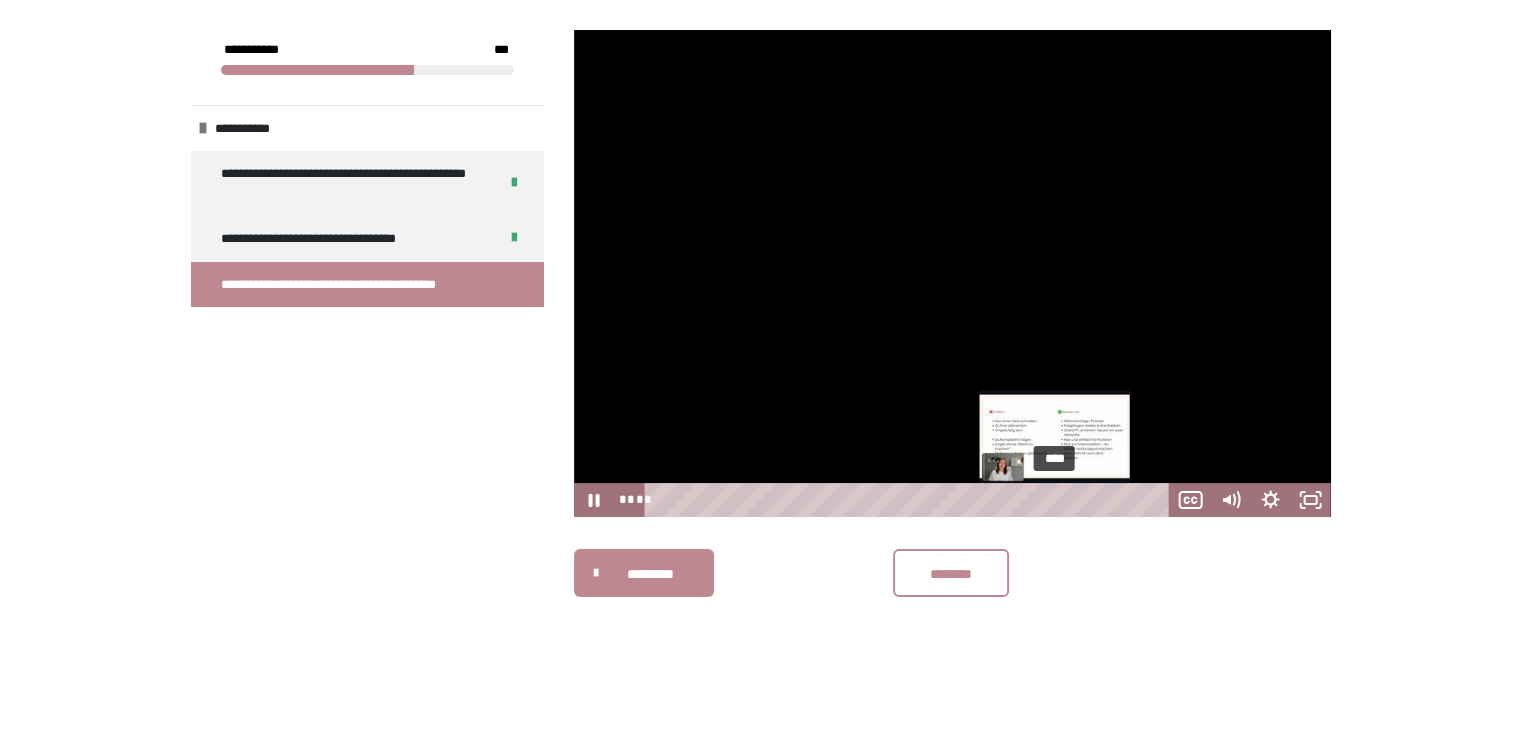 click on "****" at bounding box center [910, 500] 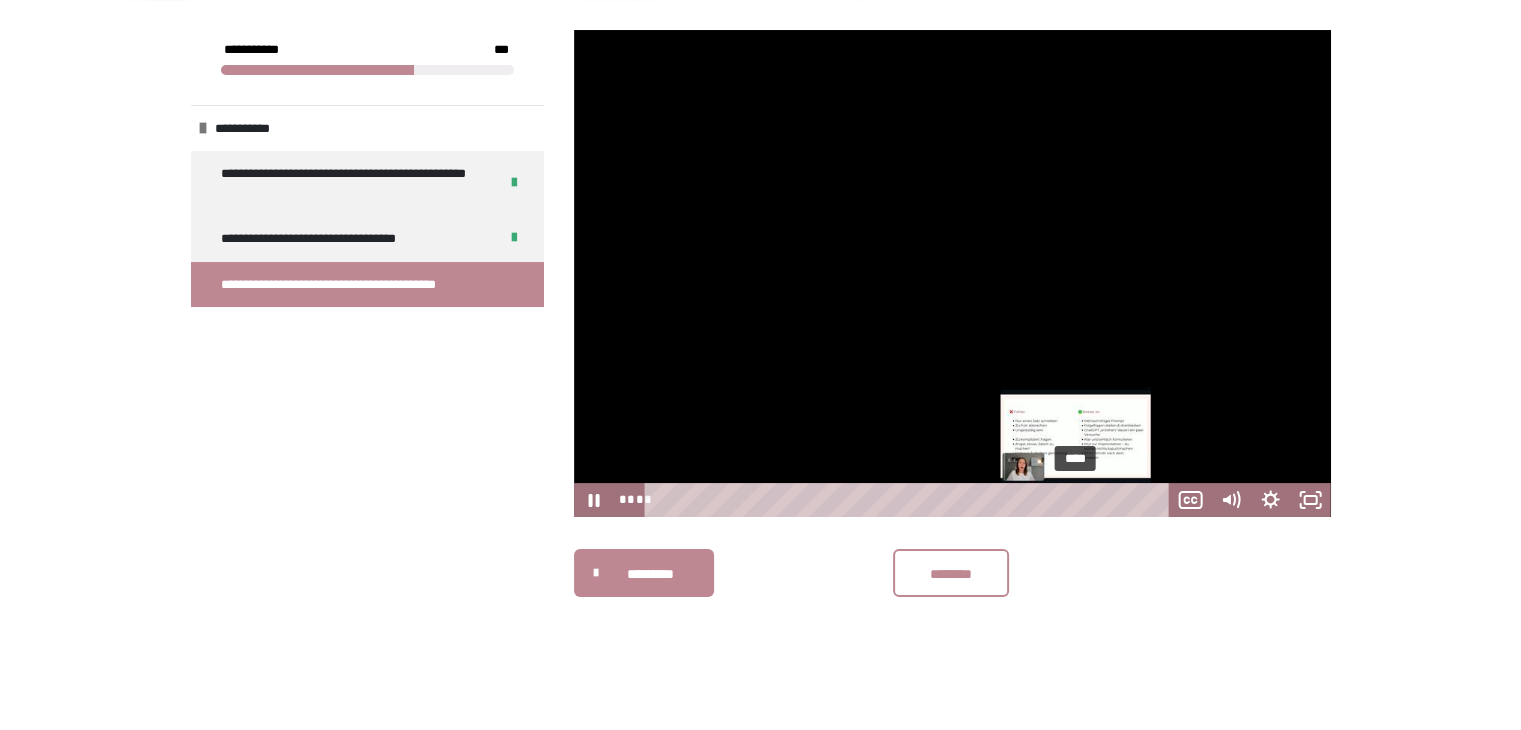 click on "****" at bounding box center (910, 500) 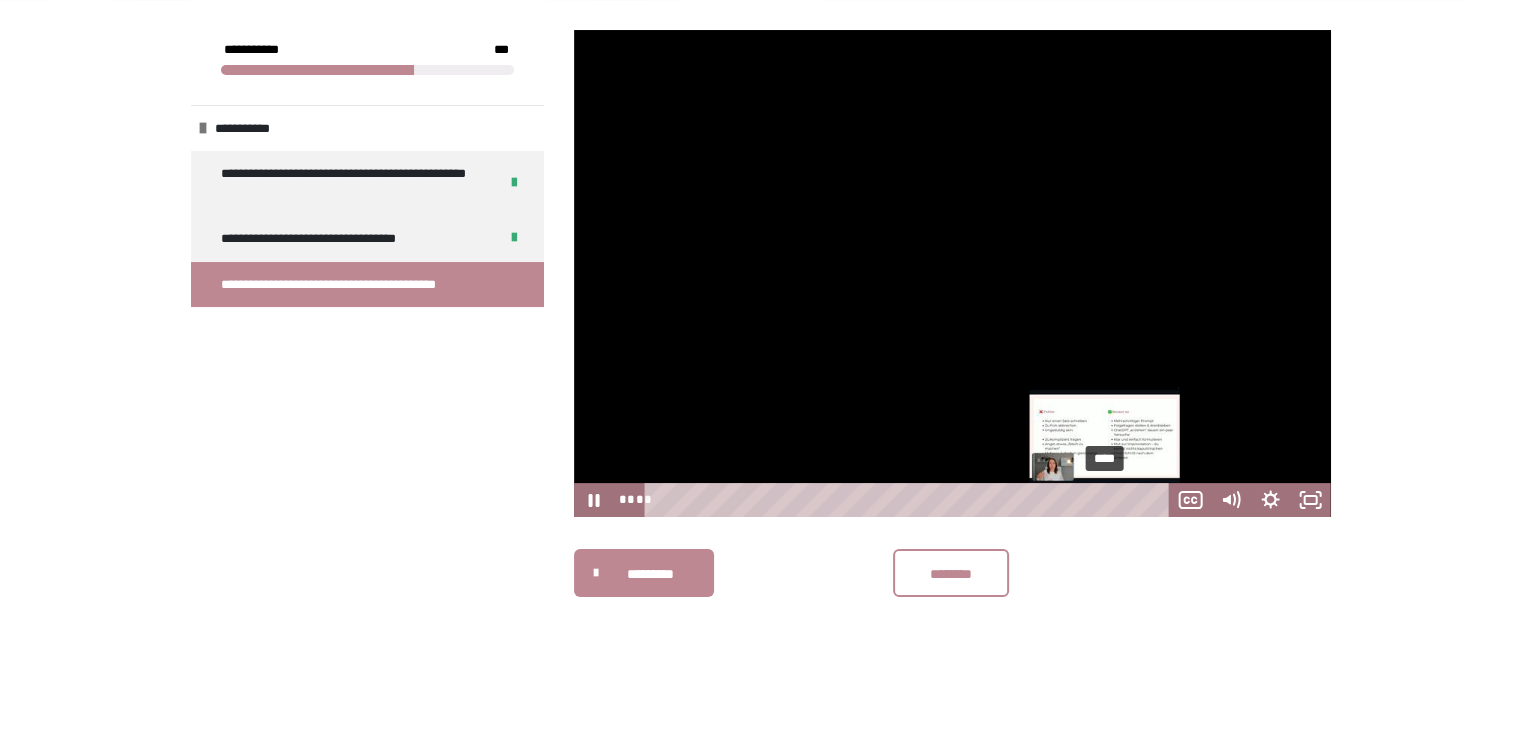 click on "****" at bounding box center [910, 500] 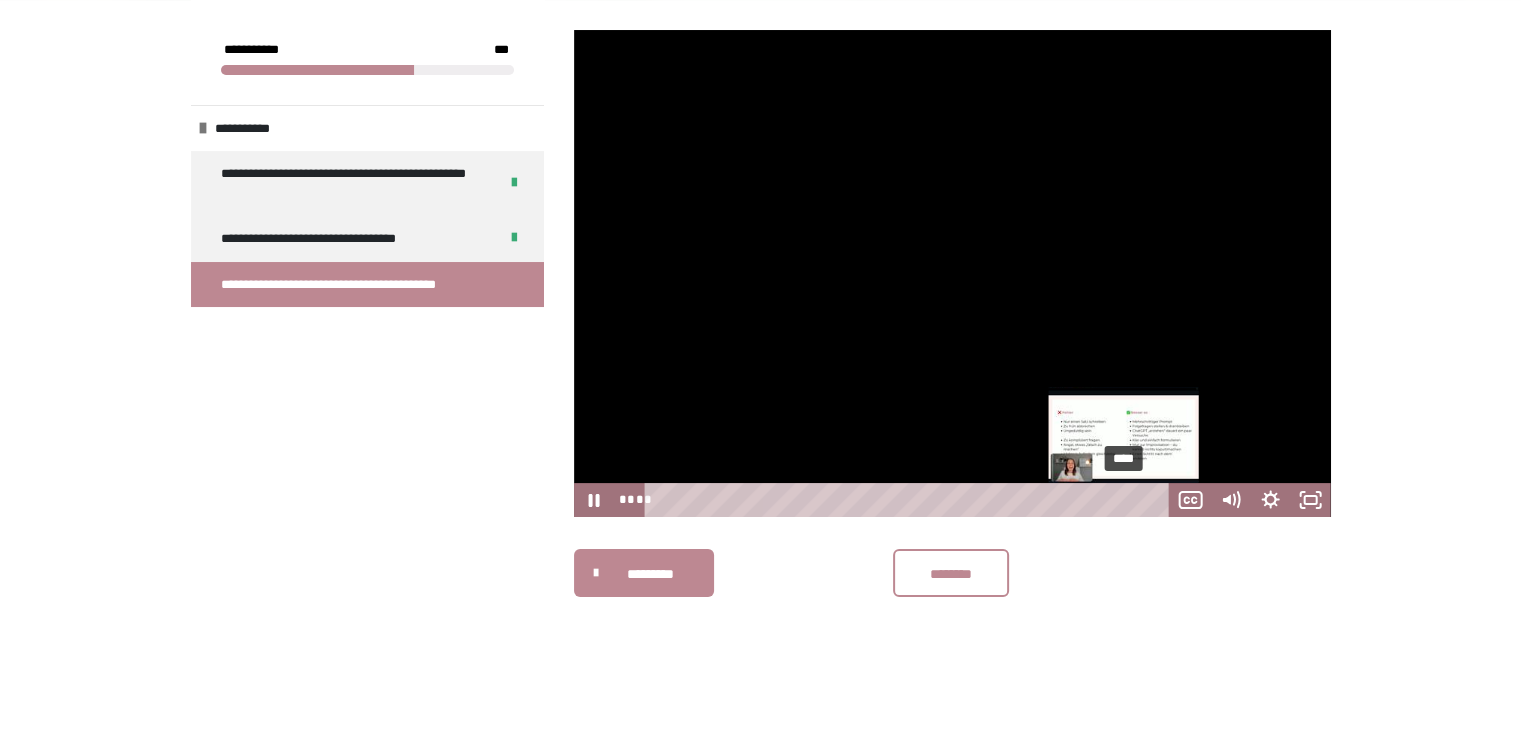 click on "****" at bounding box center (910, 500) 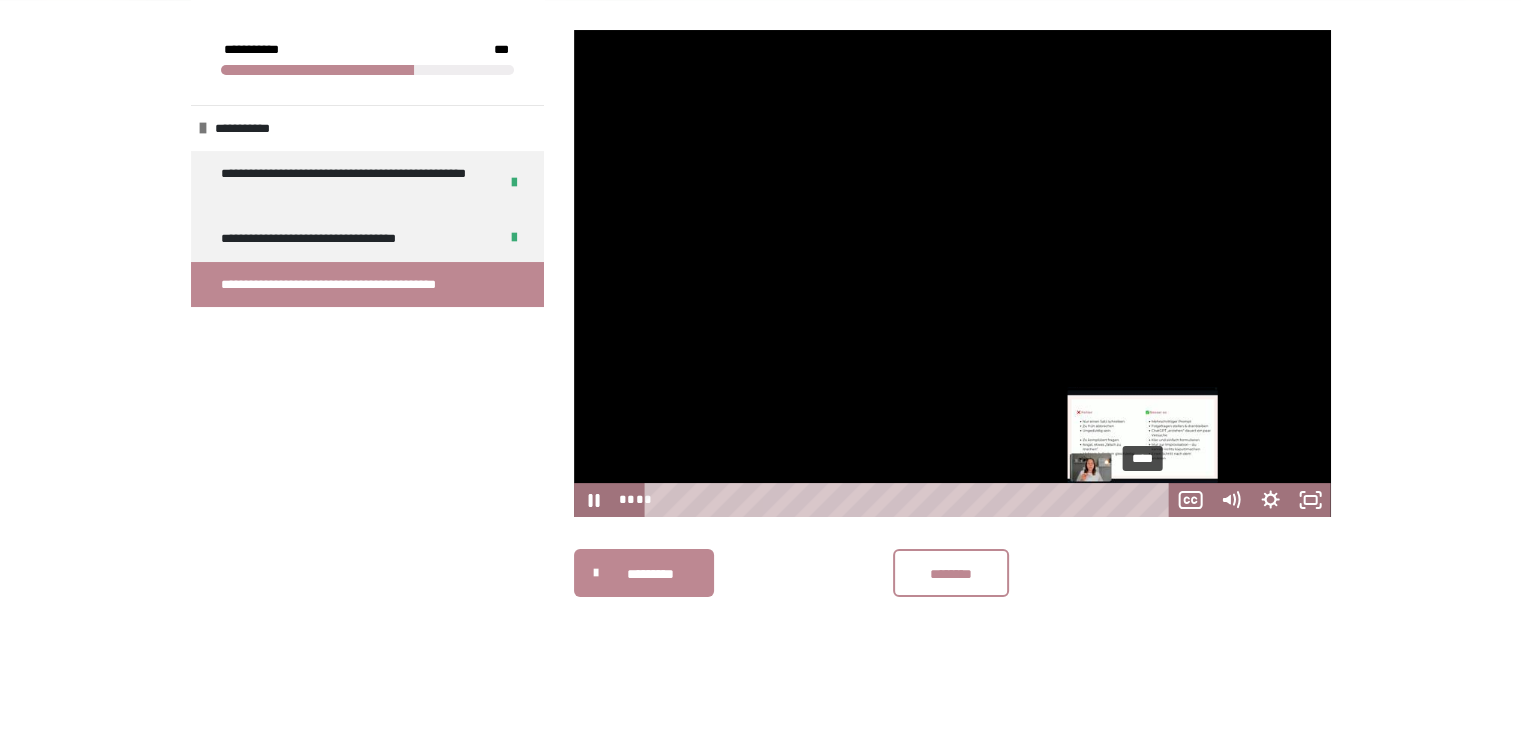 click on "****" at bounding box center [910, 500] 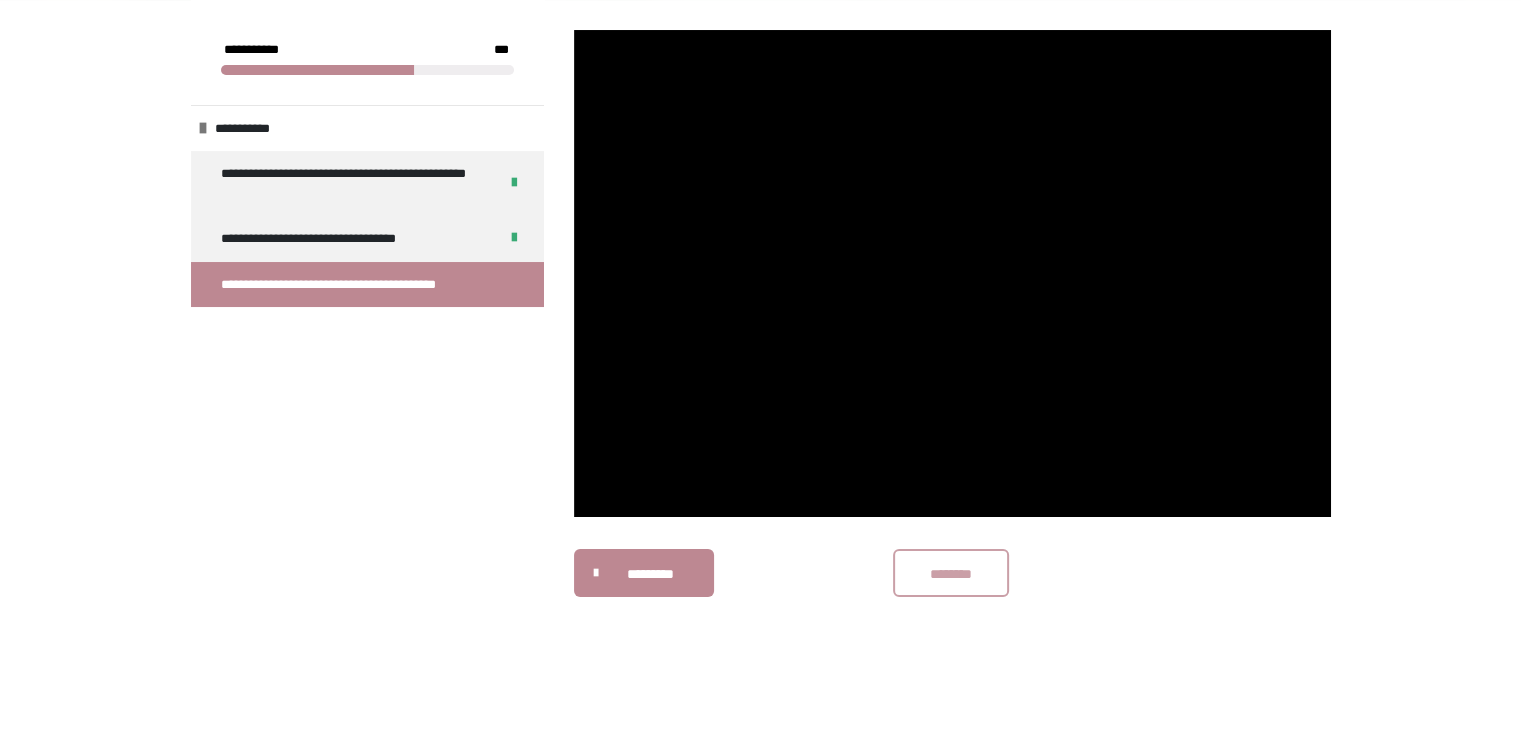 click on "********" at bounding box center [951, 574] 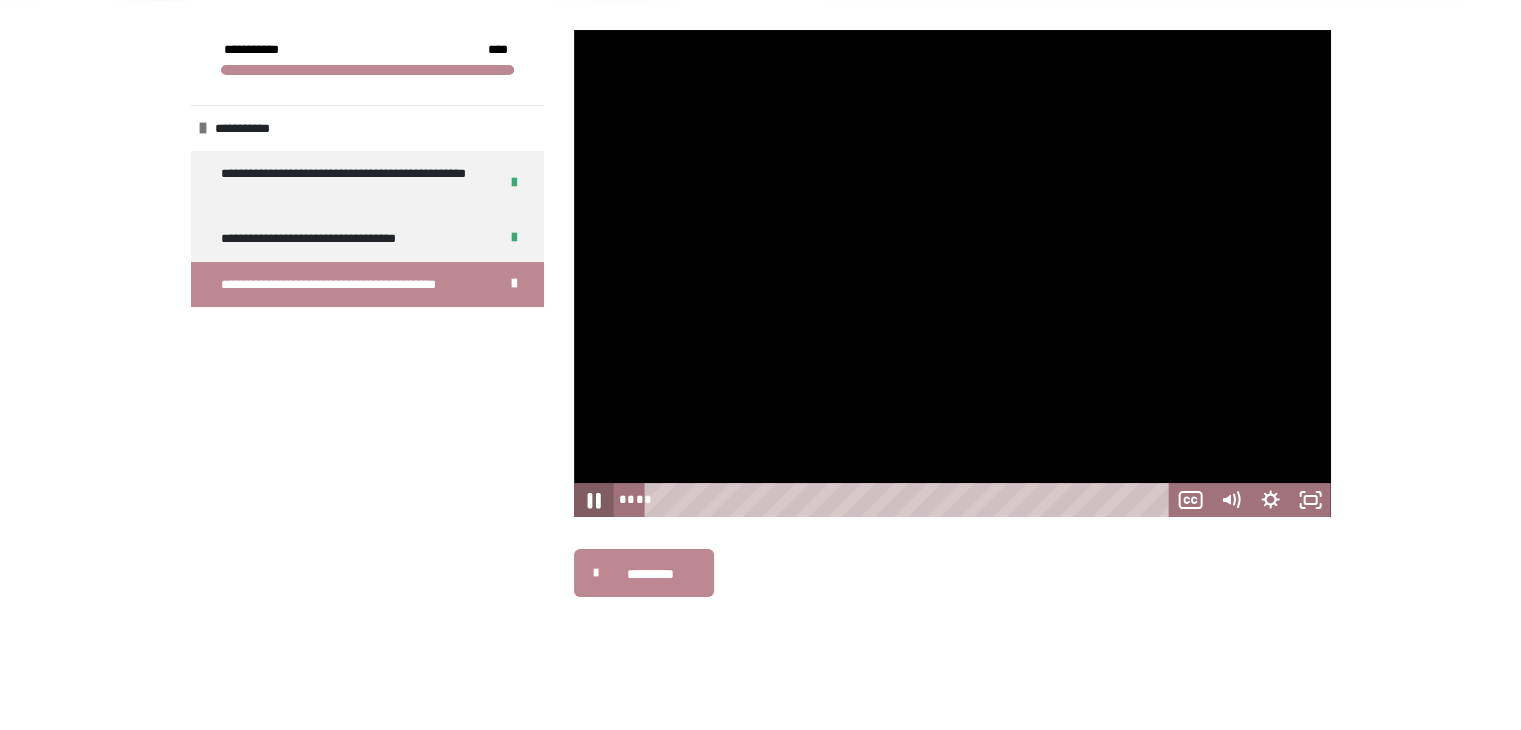 click 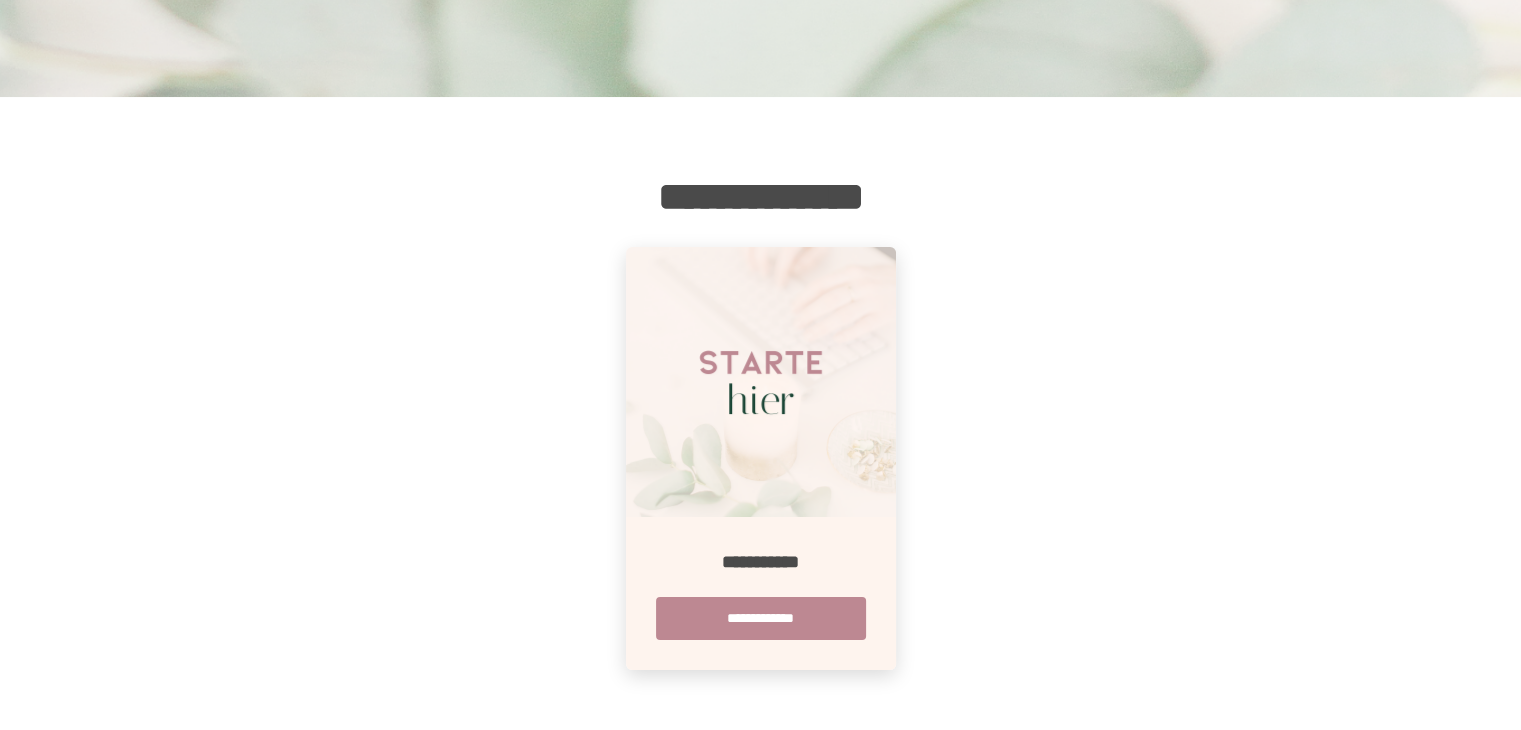 scroll, scrollTop: 0, scrollLeft: 0, axis: both 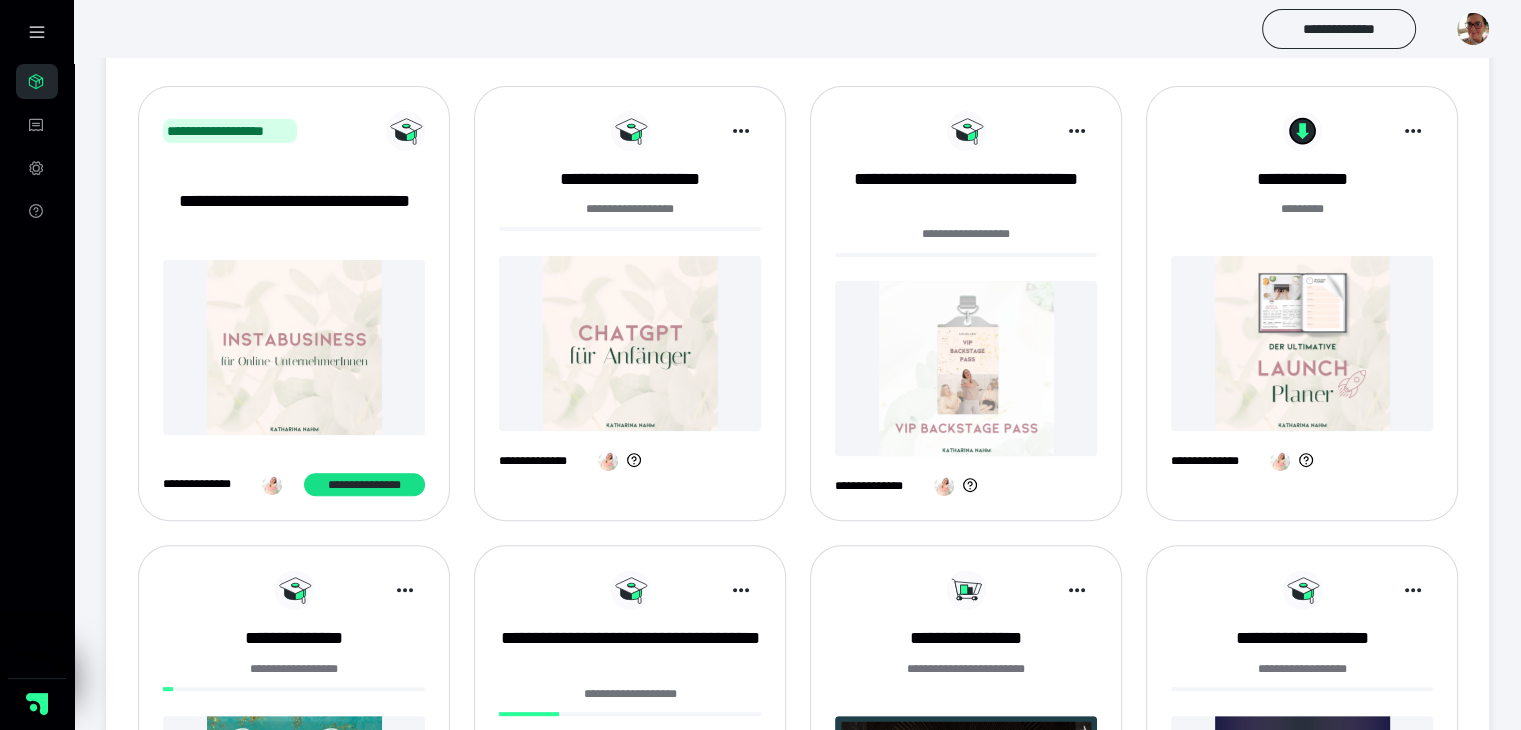click at bounding box center (966, 368) 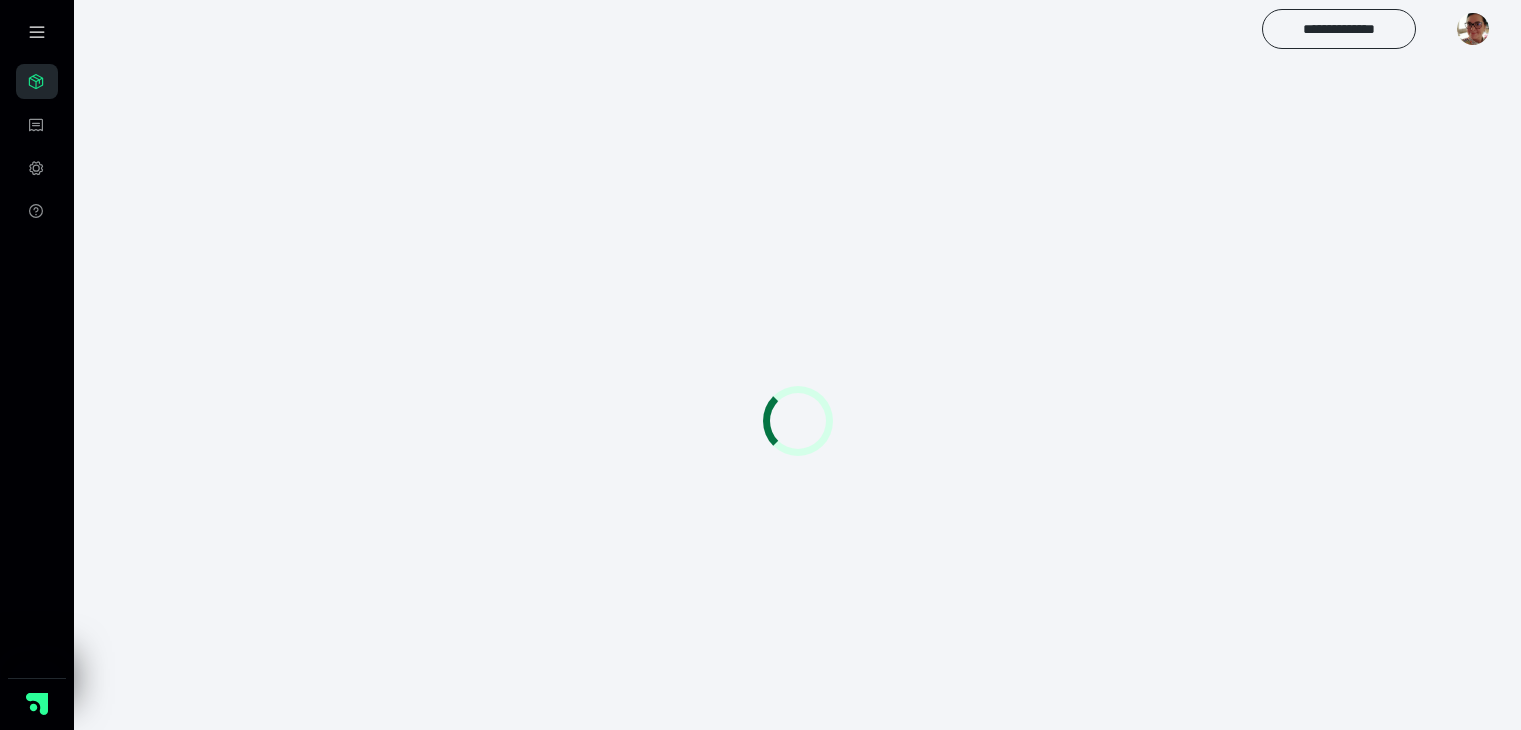 scroll, scrollTop: 0, scrollLeft: 0, axis: both 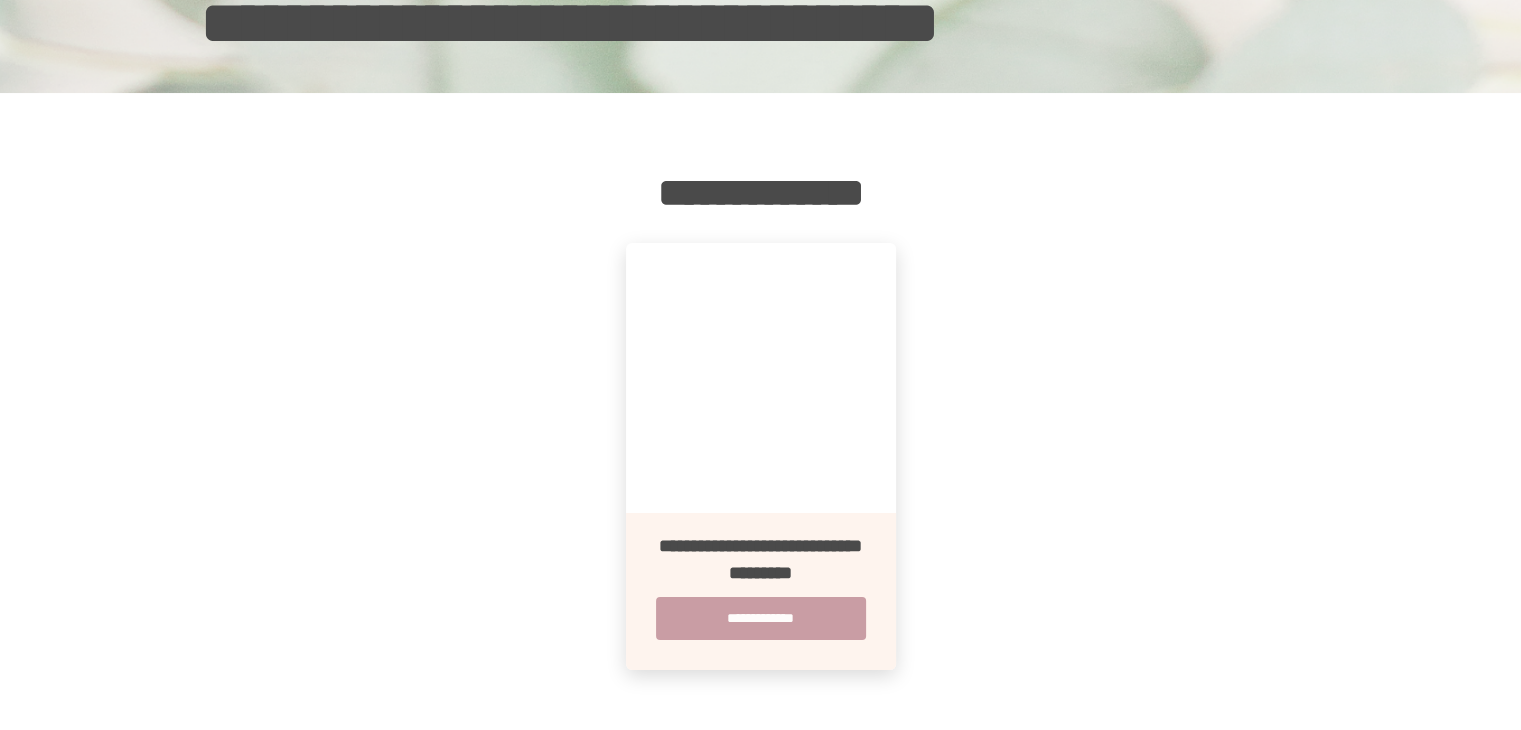 click on "**********" at bounding box center (761, 618) 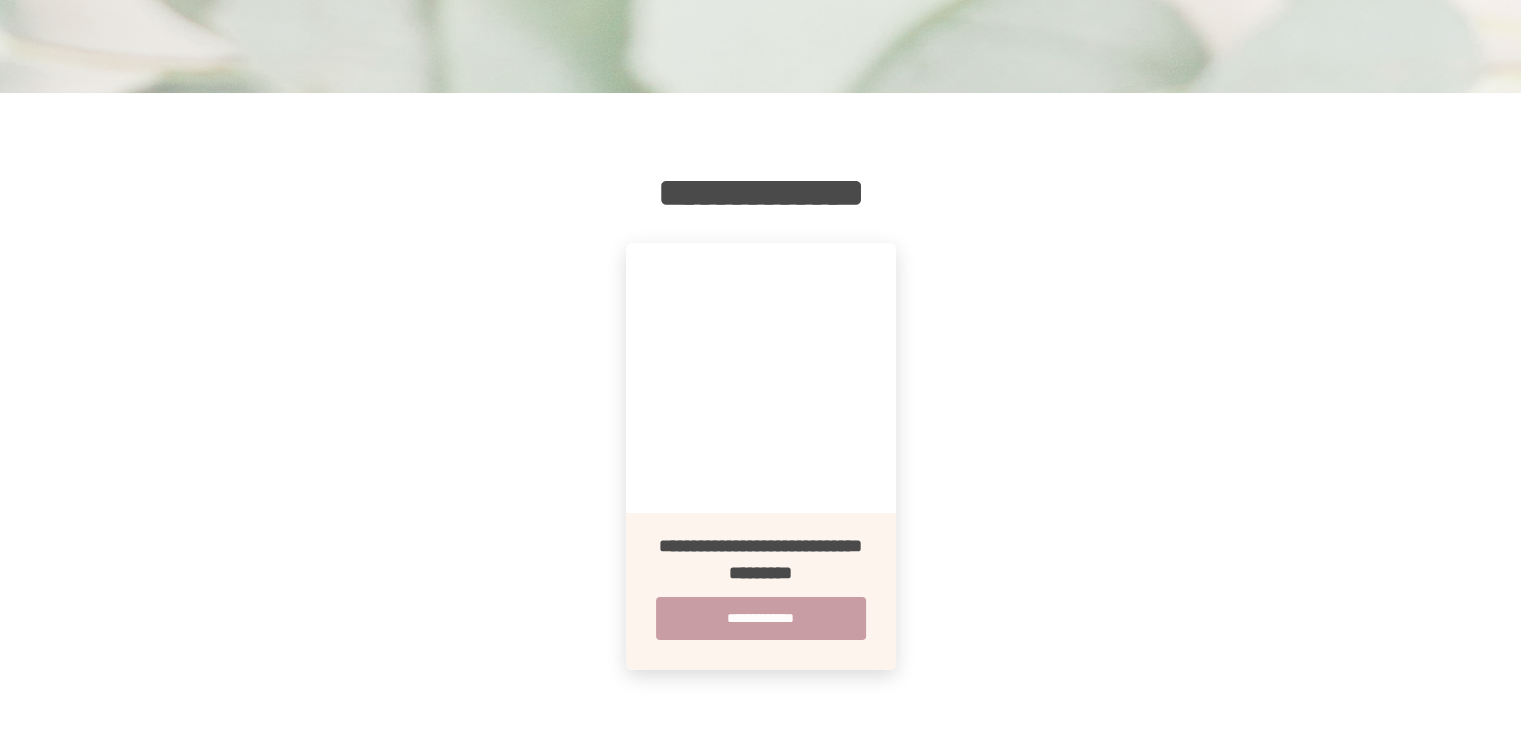 scroll, scrollTop: 0, scrollLeft: 0, axis: both 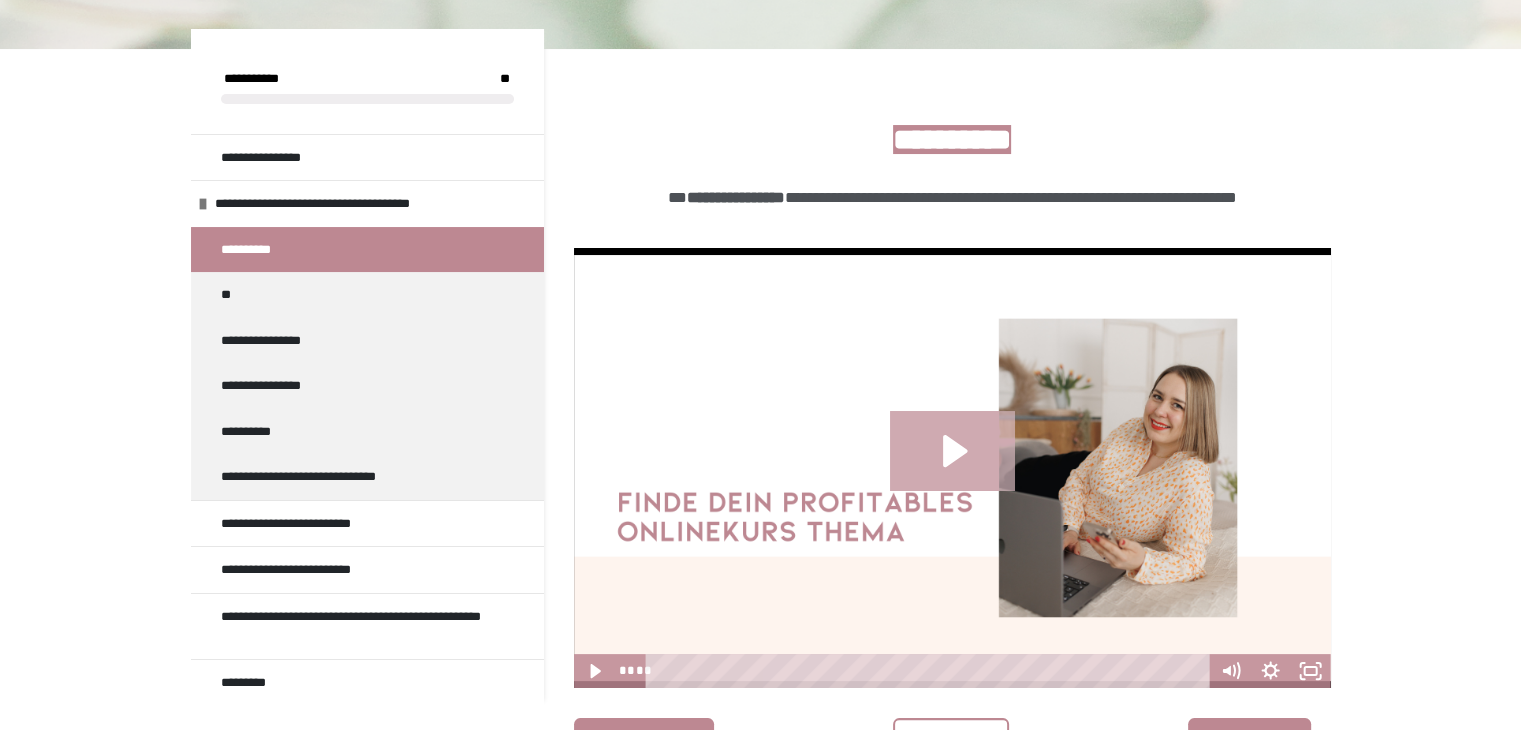 click 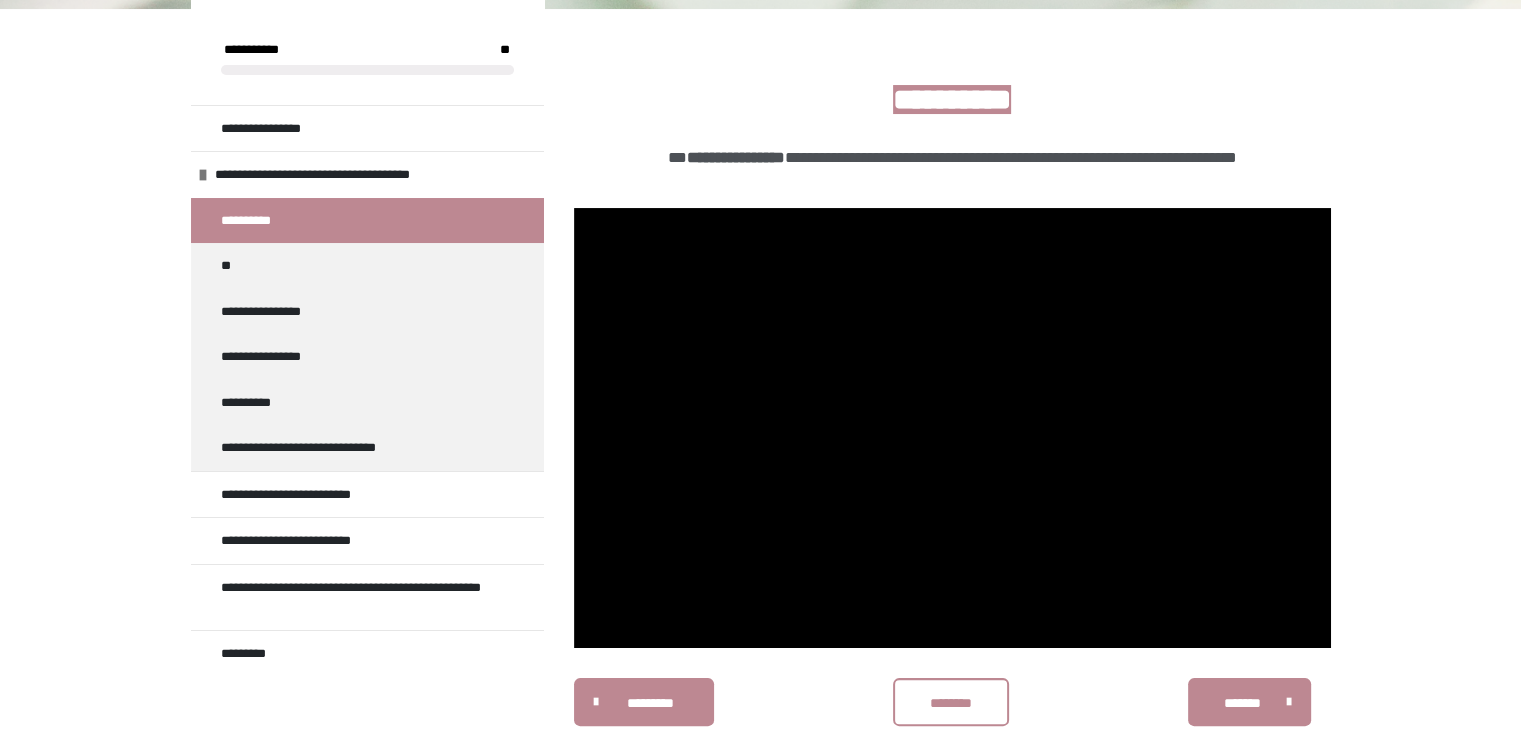 scroll, scrollTop: 311, scrollLeft: 0, axis: vertical 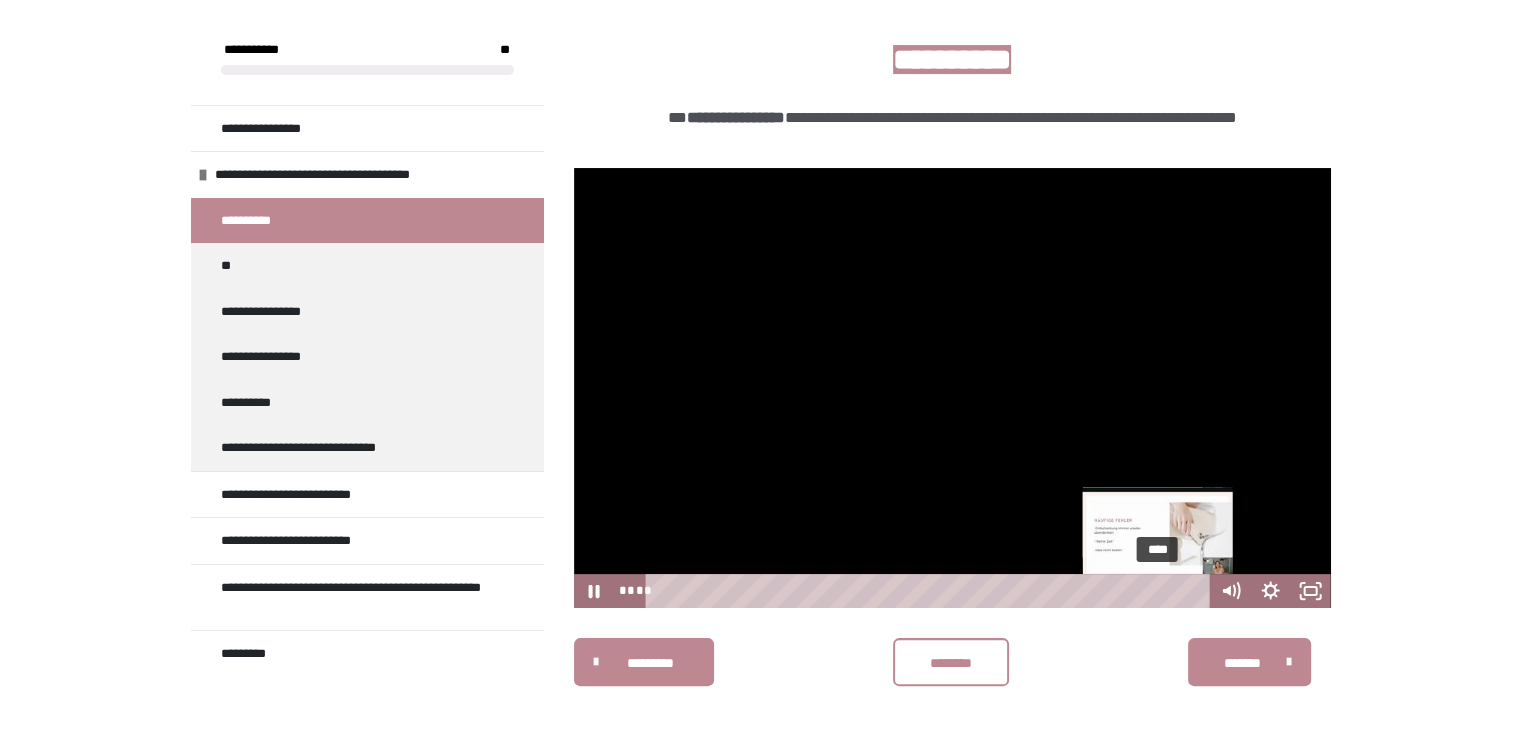 click on "****" at bounding box center [930, 591] 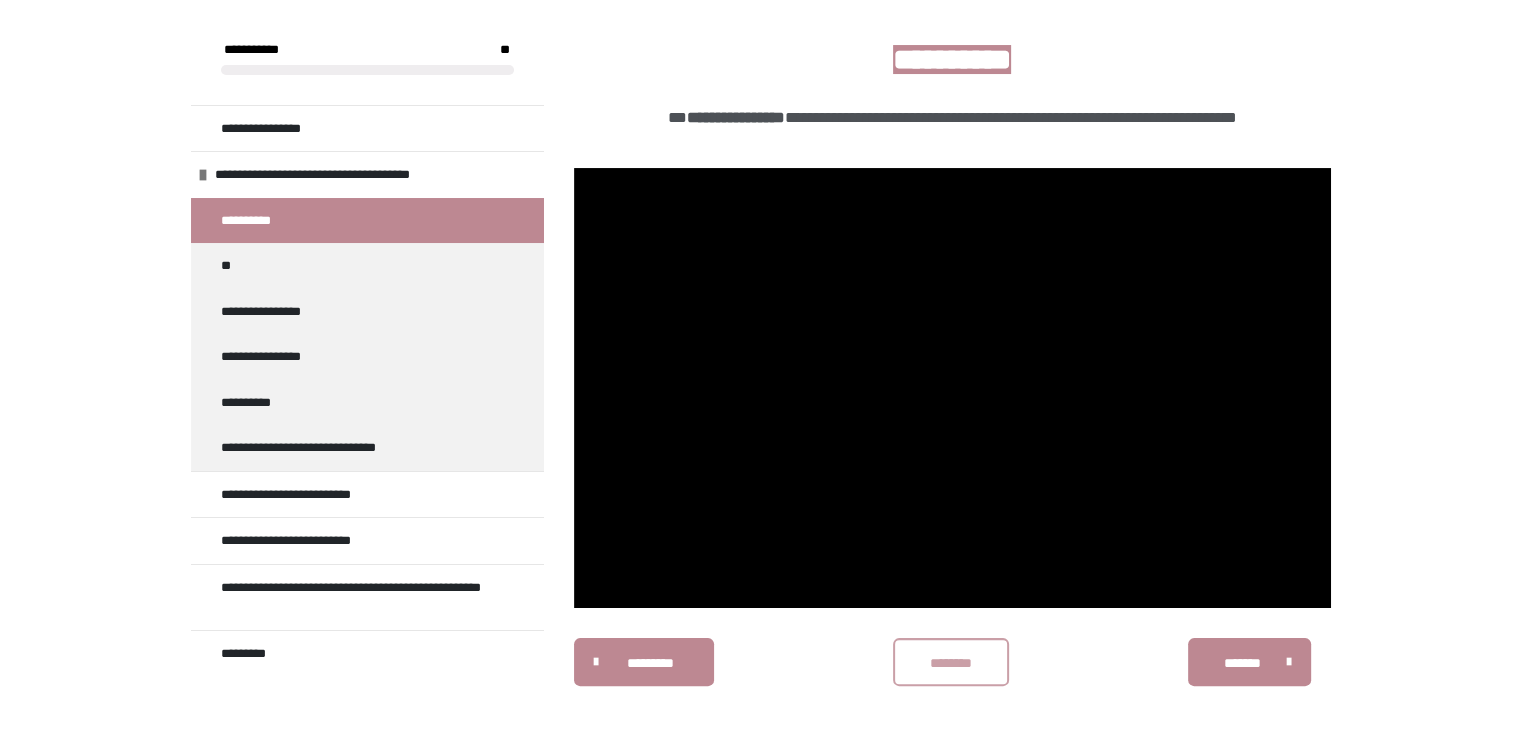 click on "********" at bounding box center (951, 663) 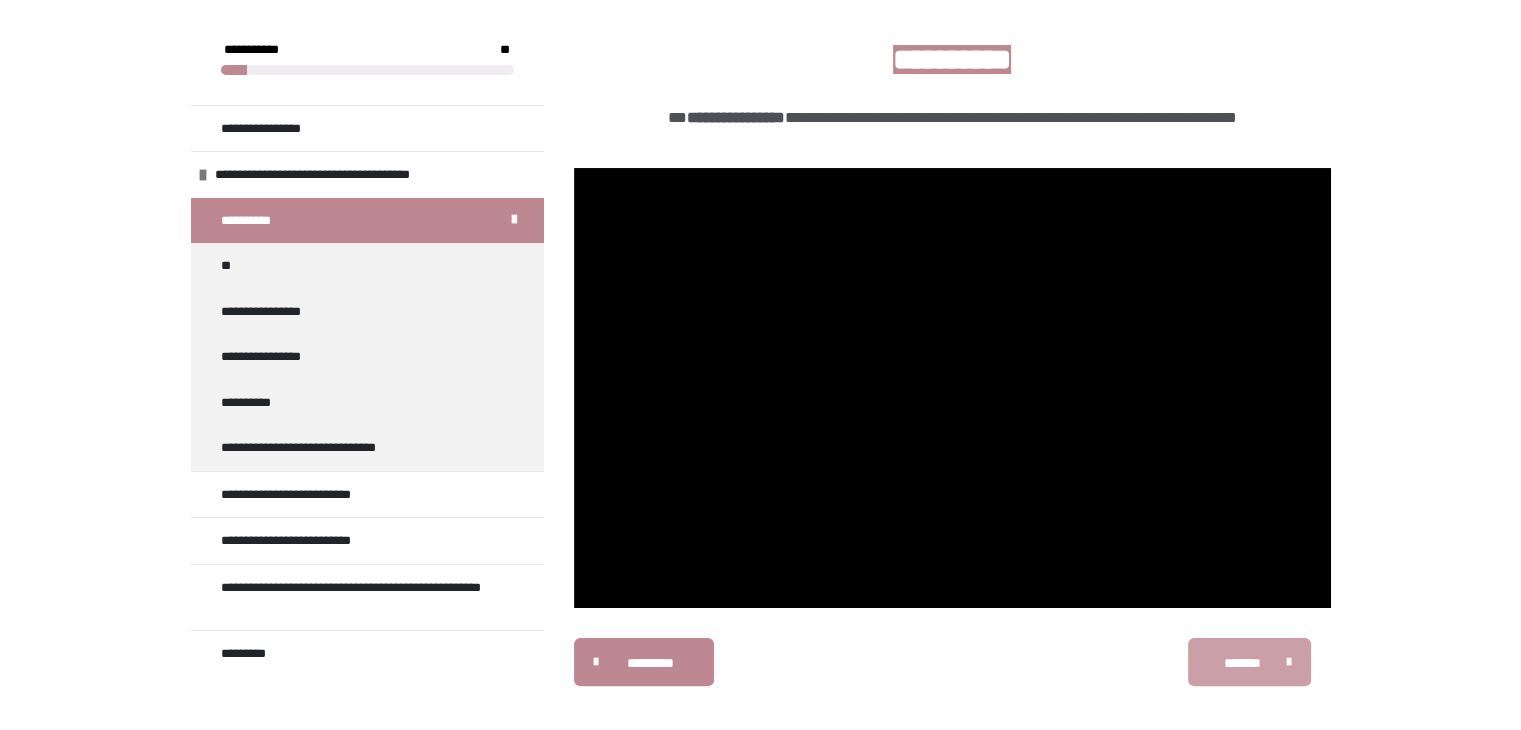 click on "*******" at bounding box center [1249, 662] 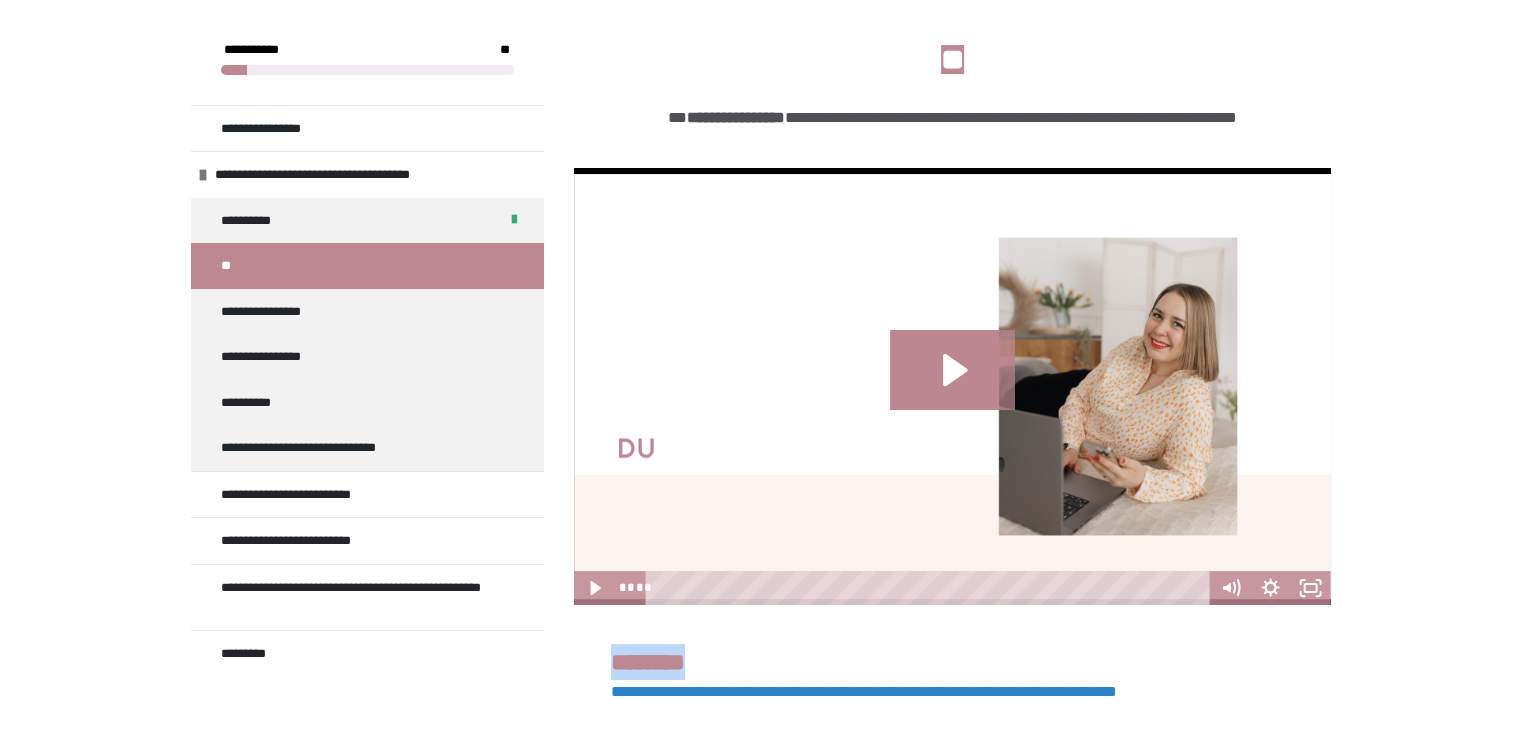 drag, startPoint x: 1291, startPoint y: 700, endPoint x: 1099, endPoint y: 585, distance: 223.80573 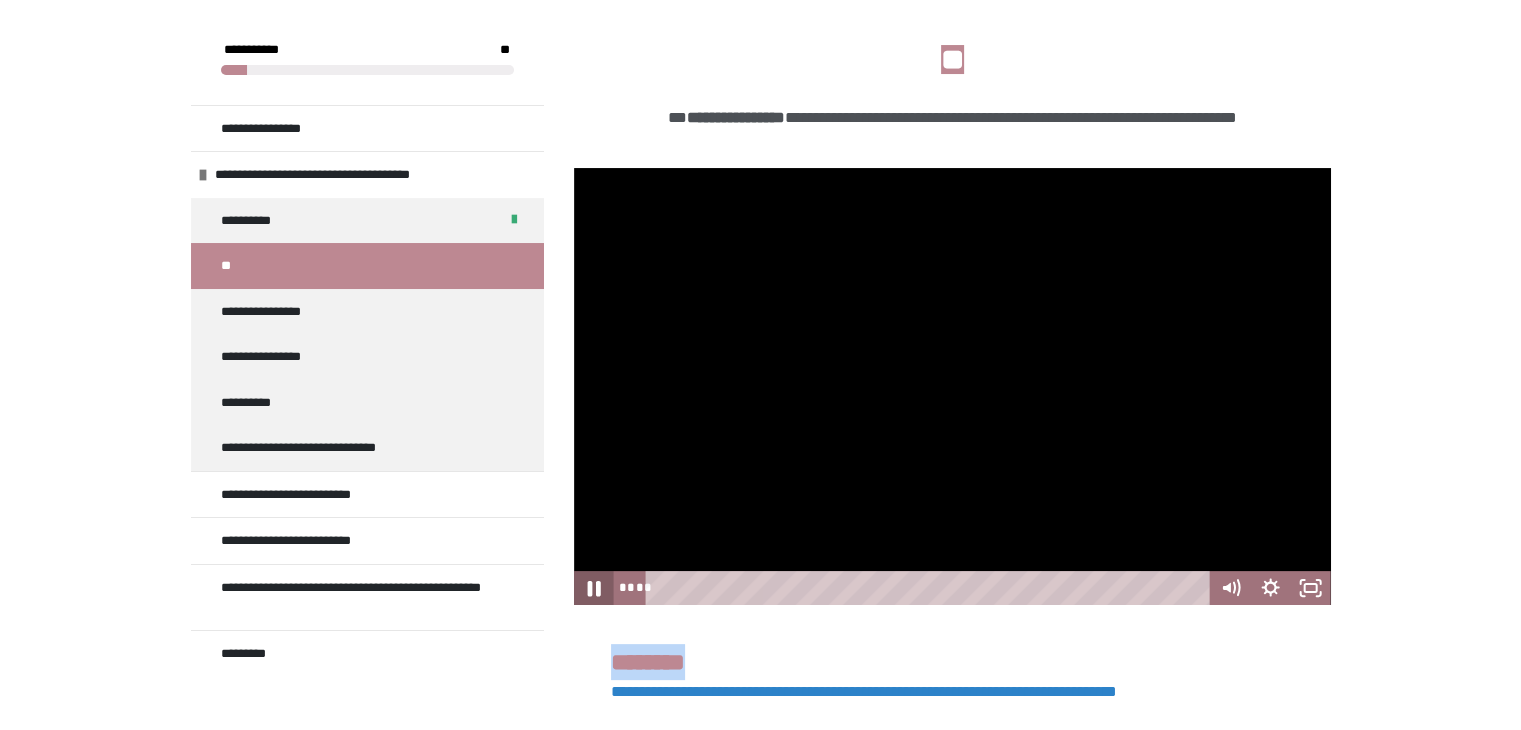 click 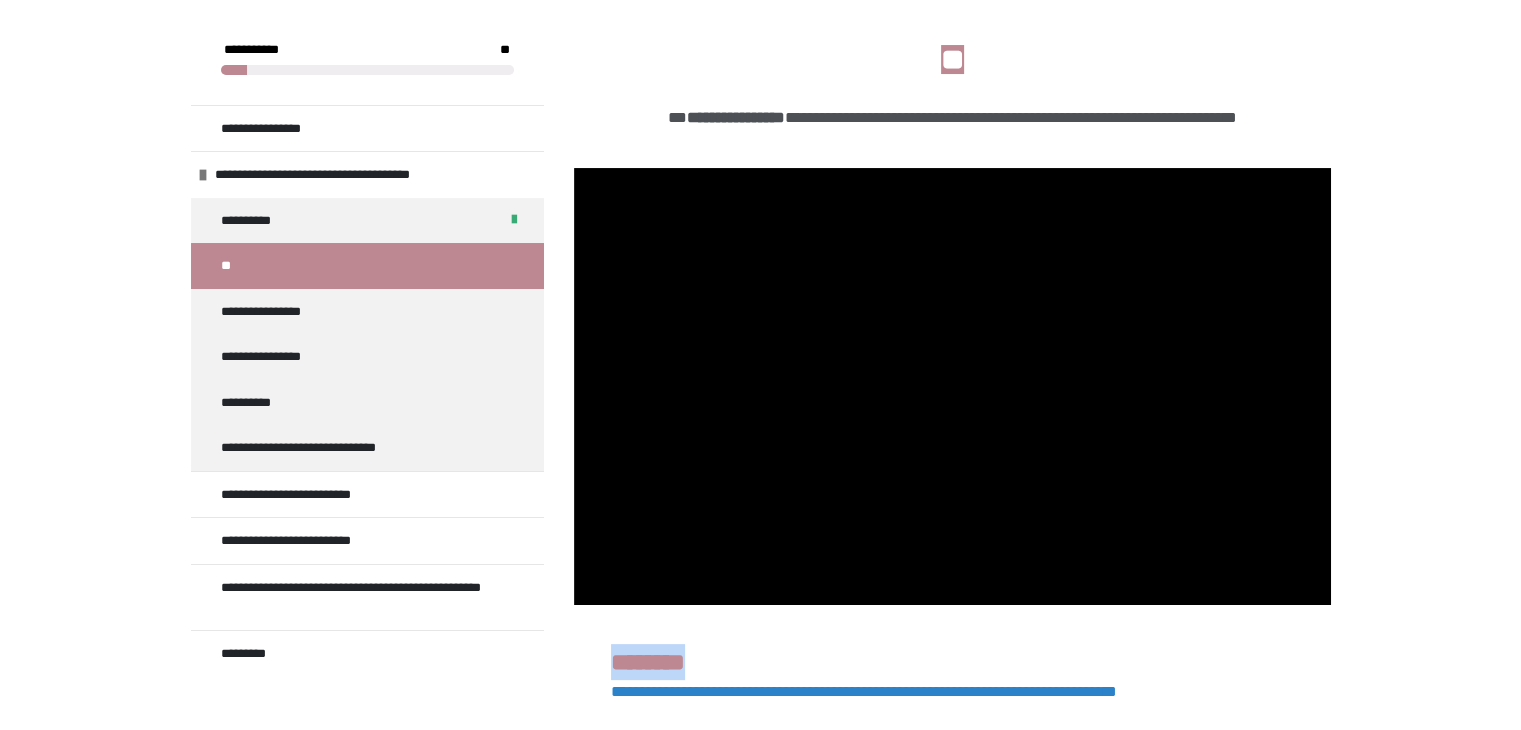 click on "**********" at bounding box center [864, 691] 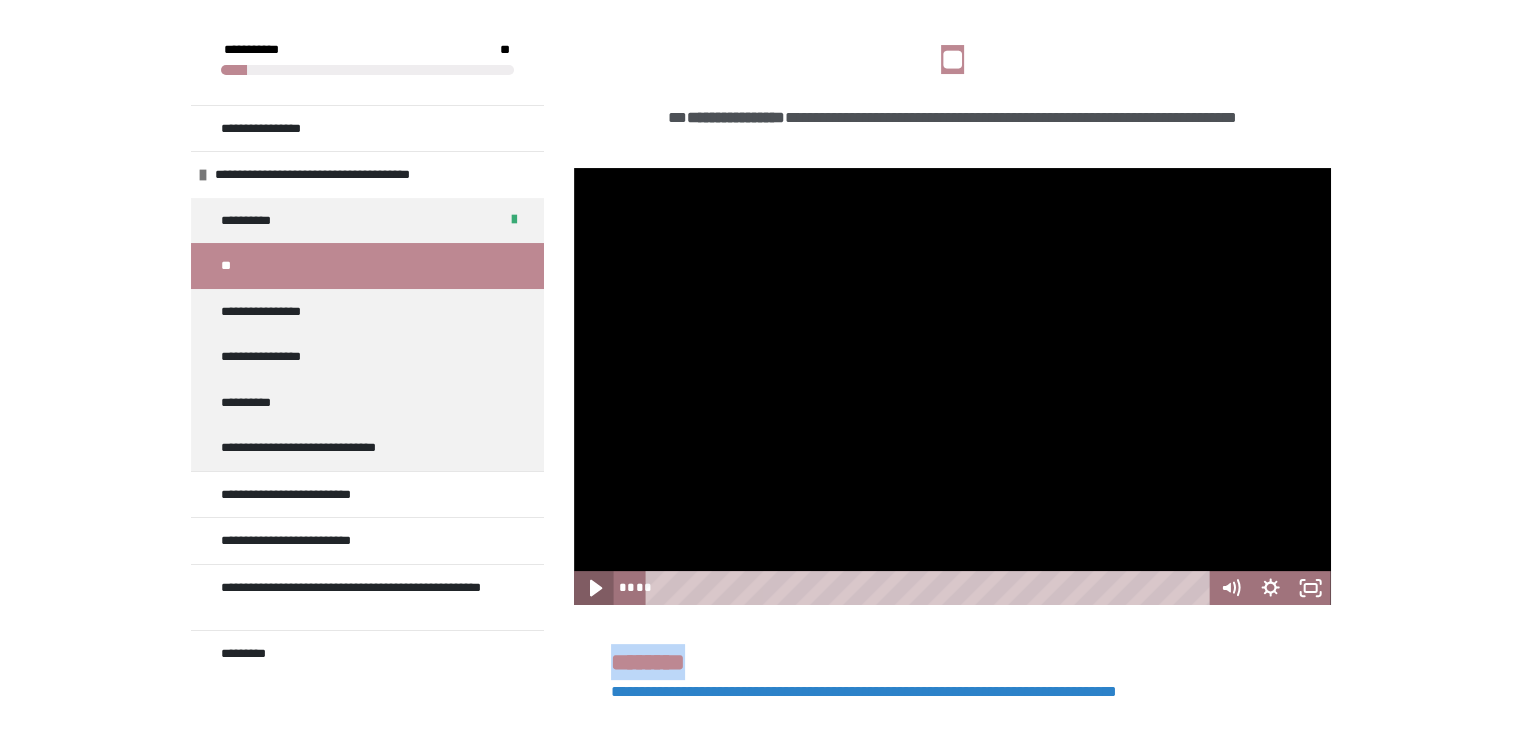 click 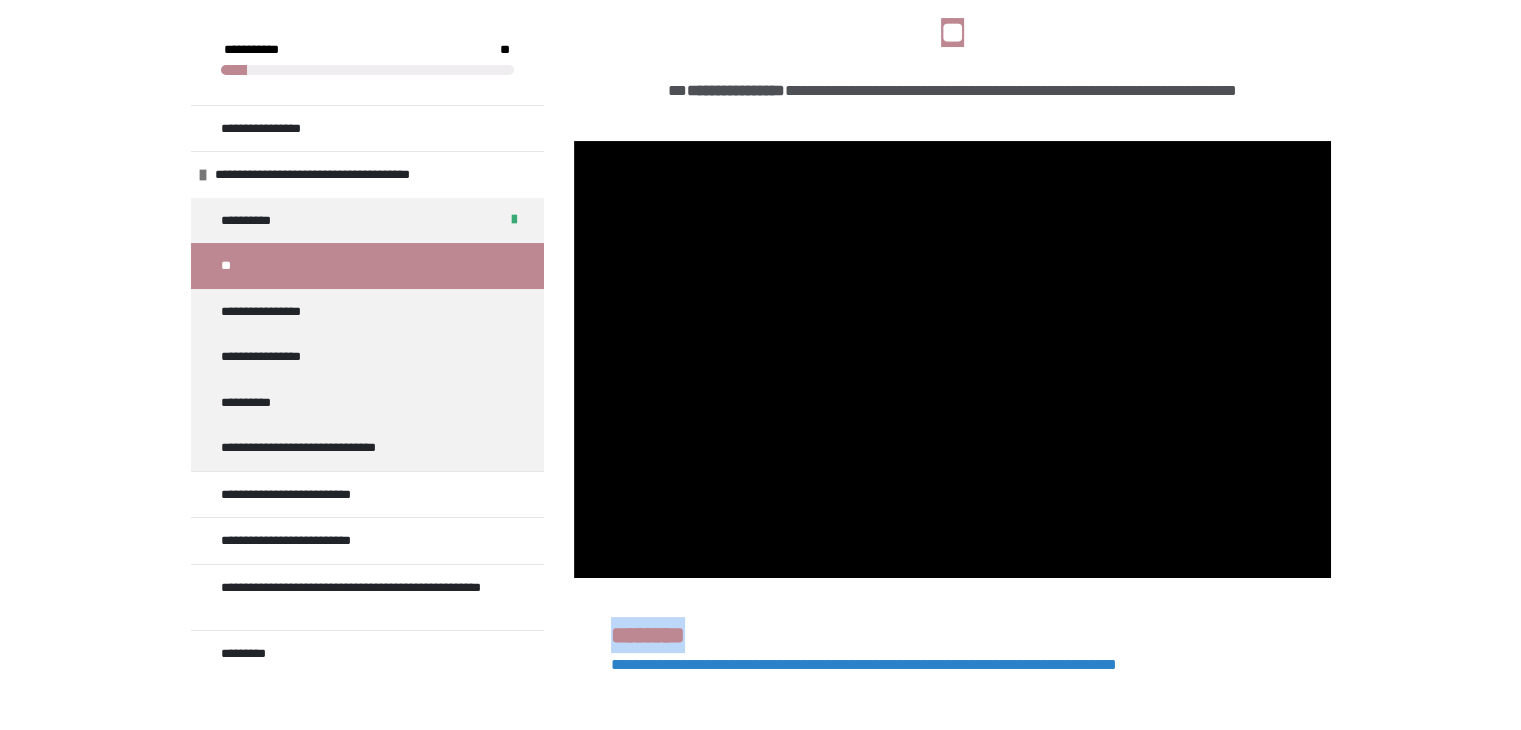 scroll, scrollTop: 351, scrollLeft: 0, axis: vertical 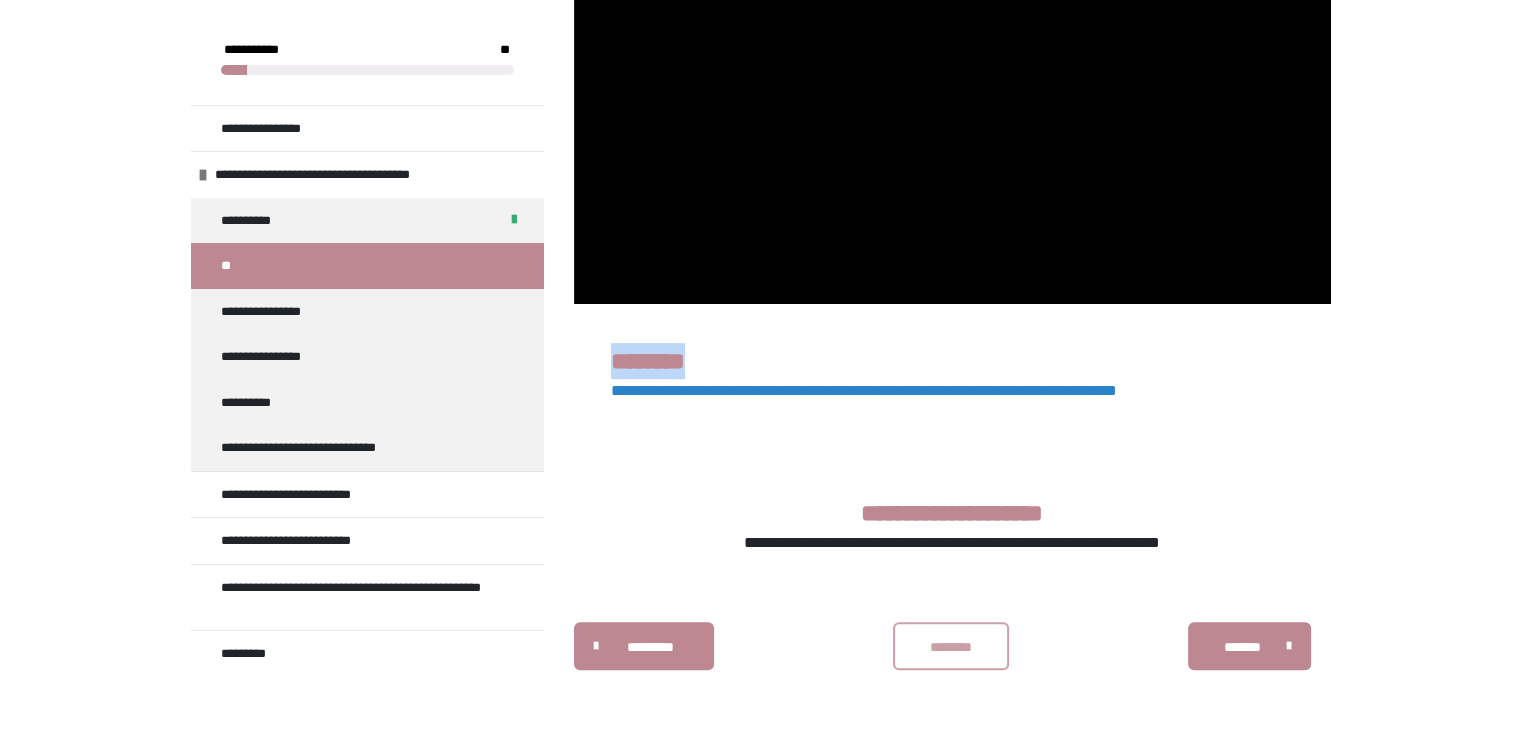 click on "********" at bounding box center (951, 647) 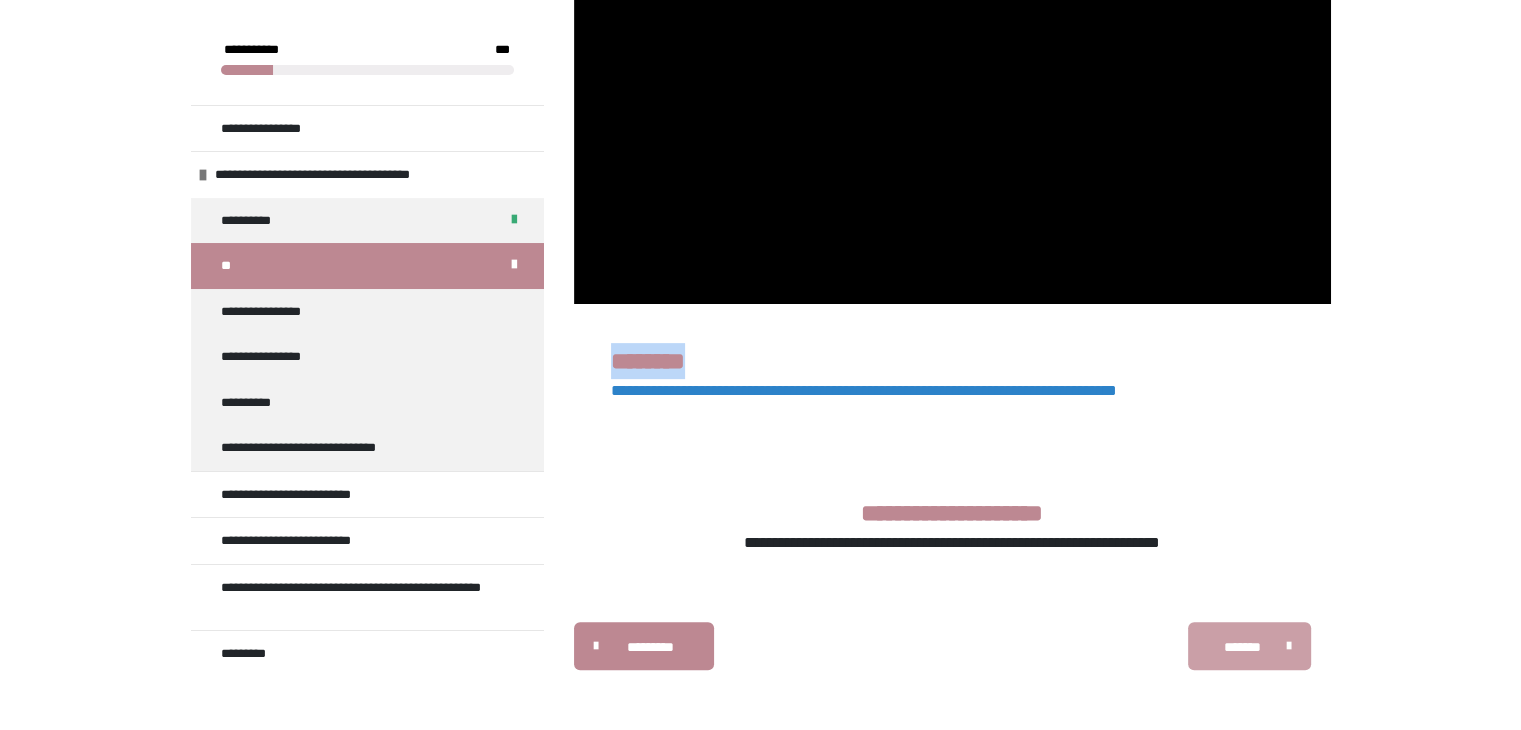 click on "*******" at bounding box center [1249, 646] 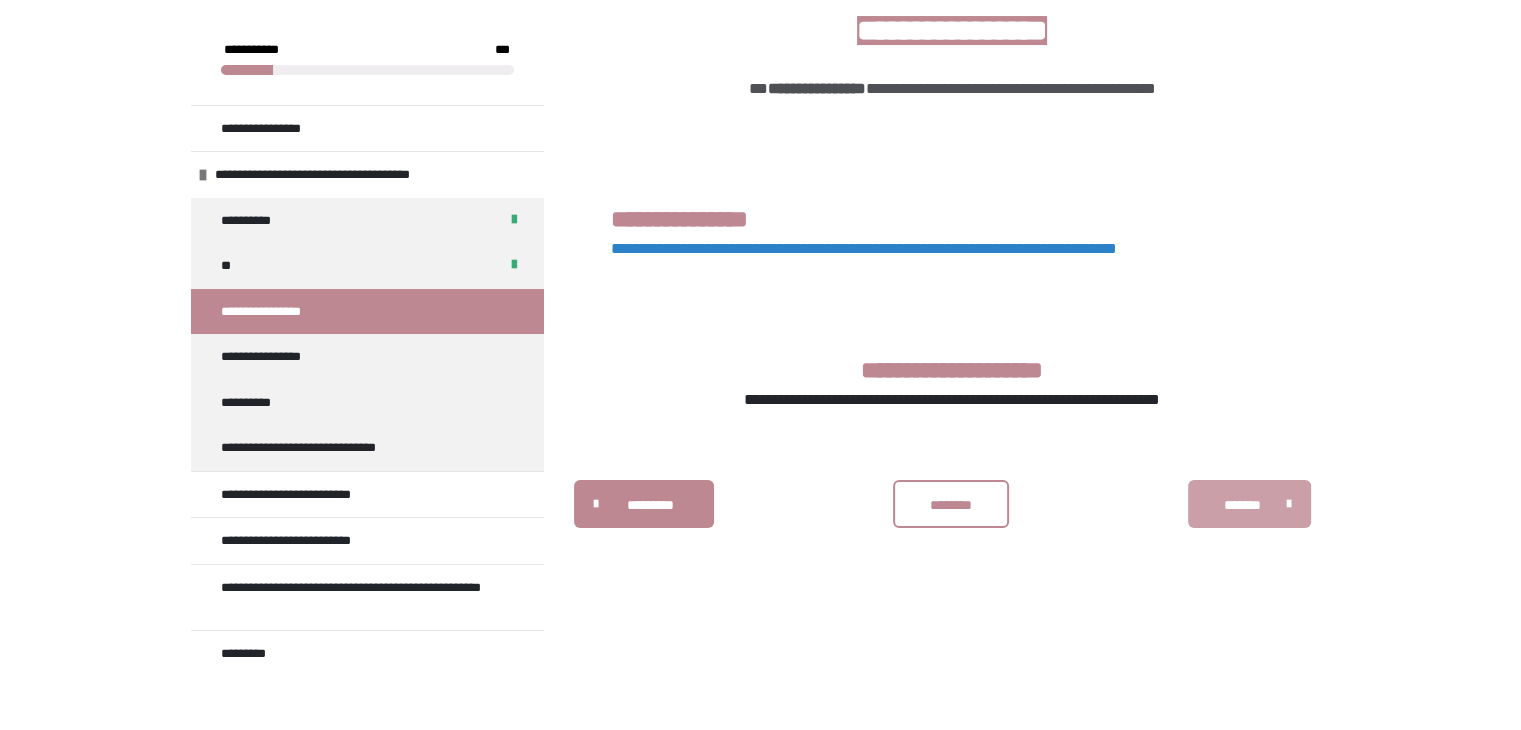 scroll, scrollTop: 340, scrollLeft: 0, axis: vertical 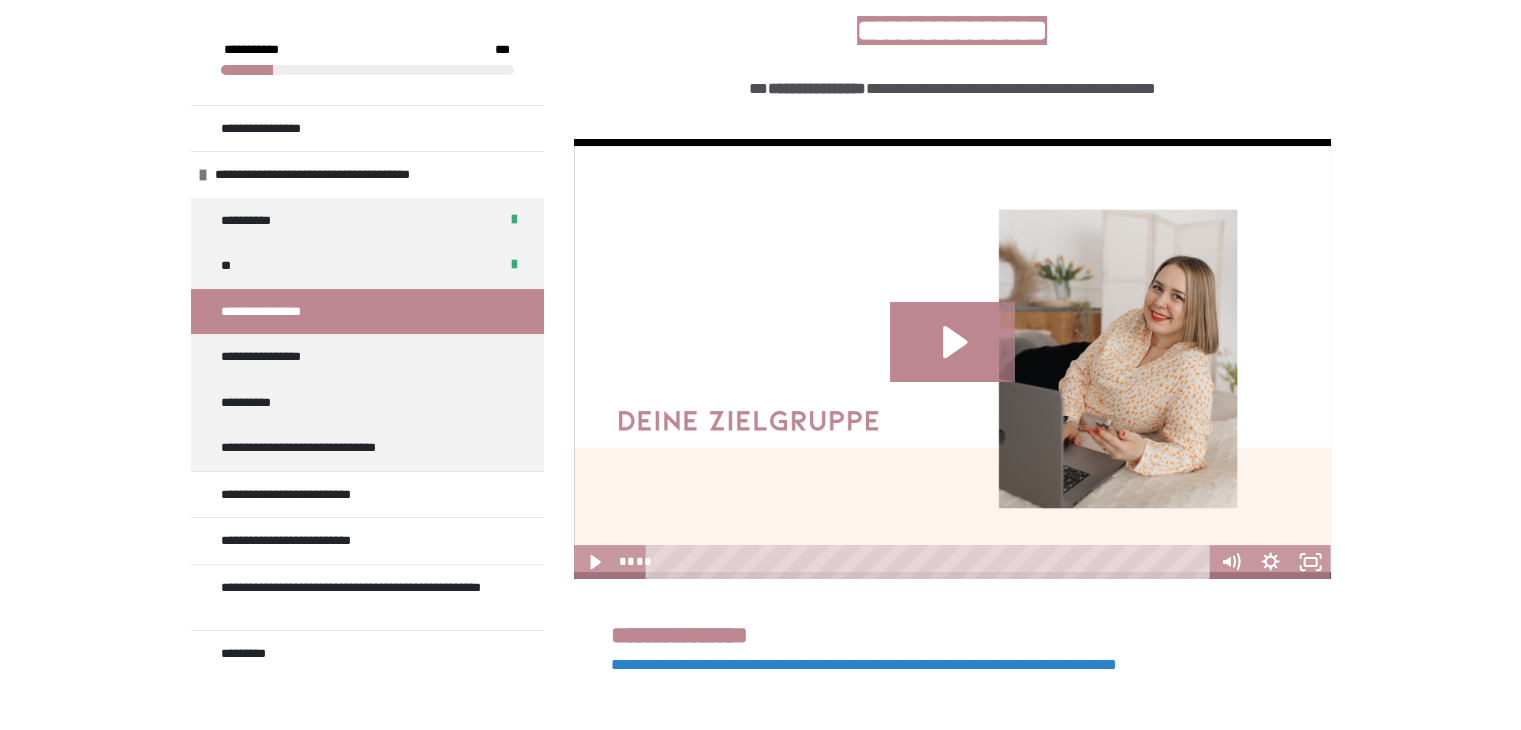 click on "**********" at bounding box center (864, 664) 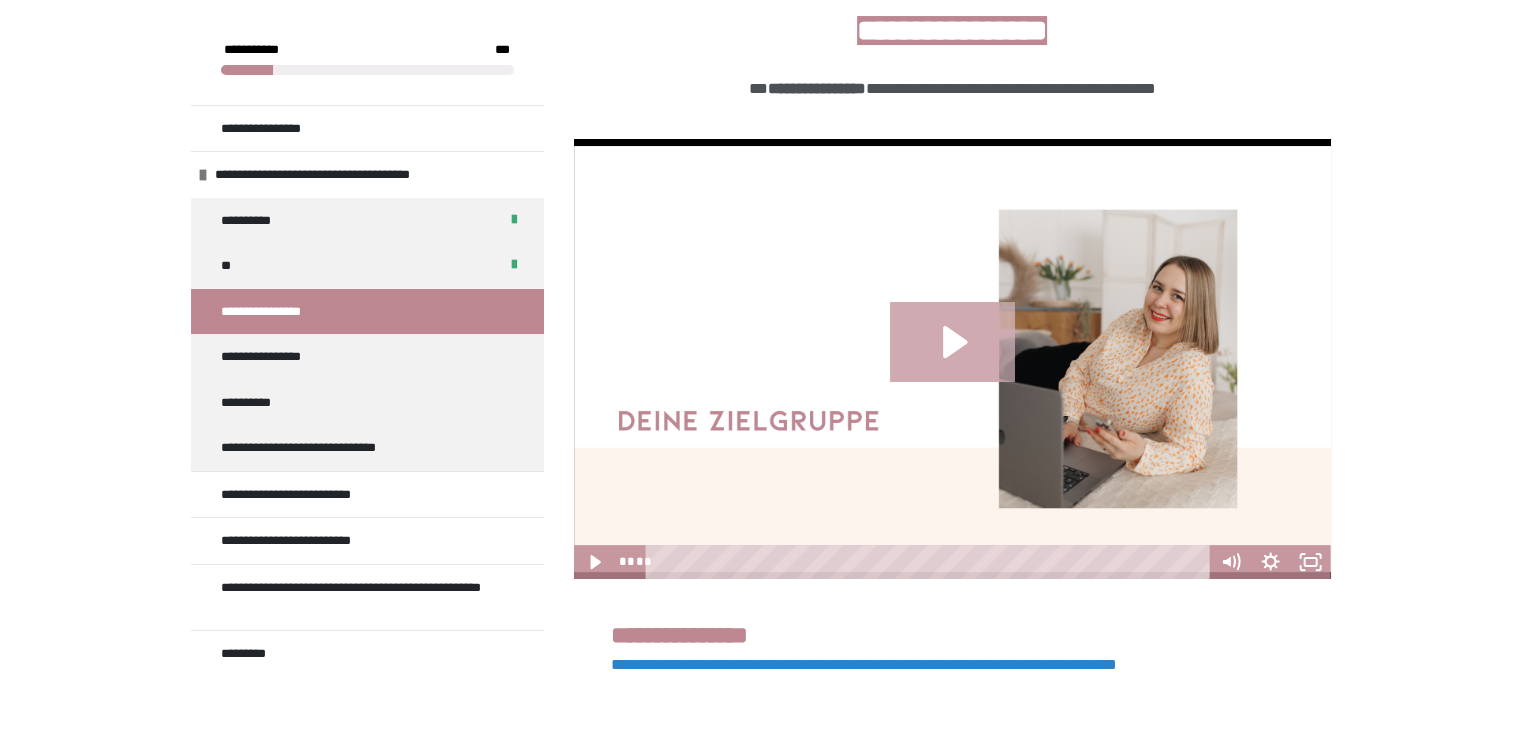 click 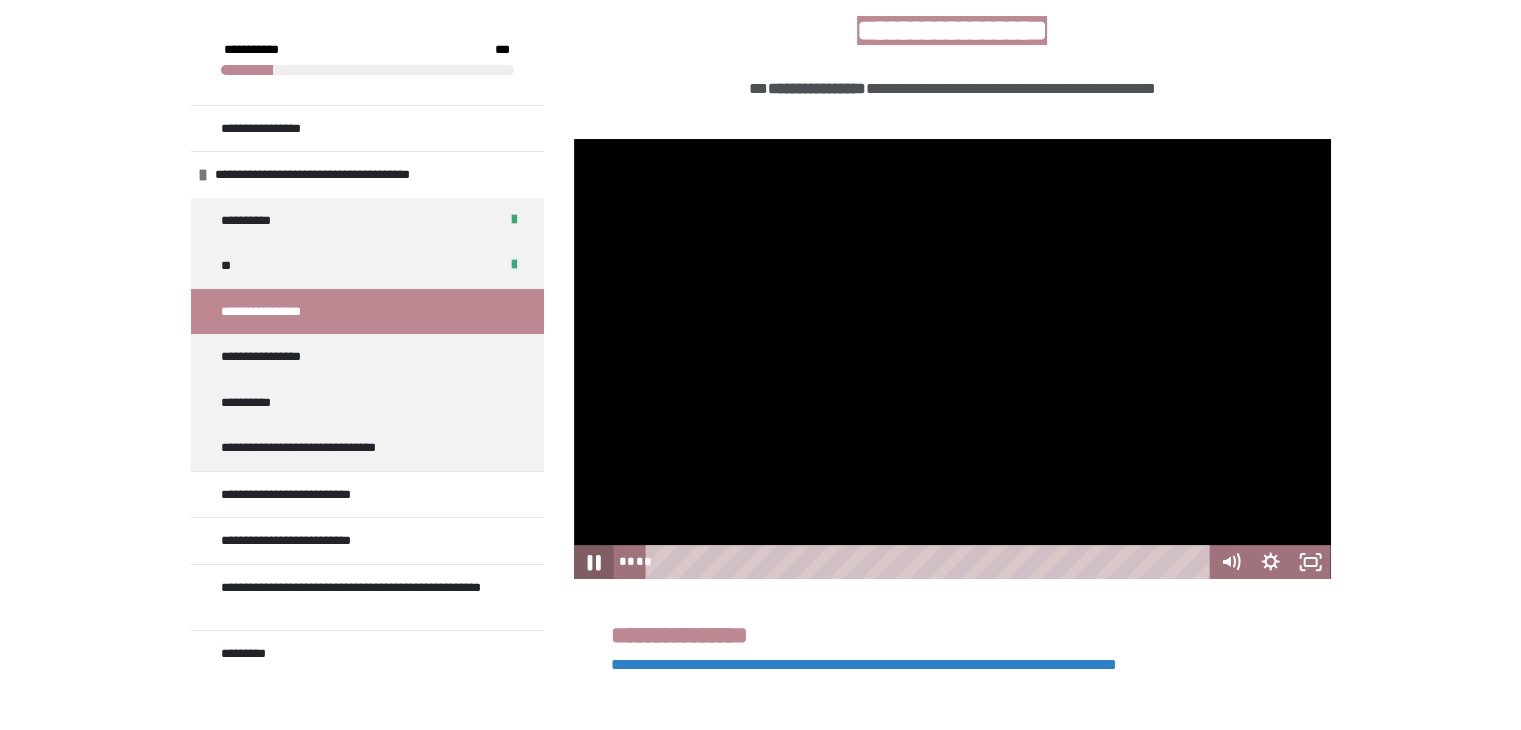 click 